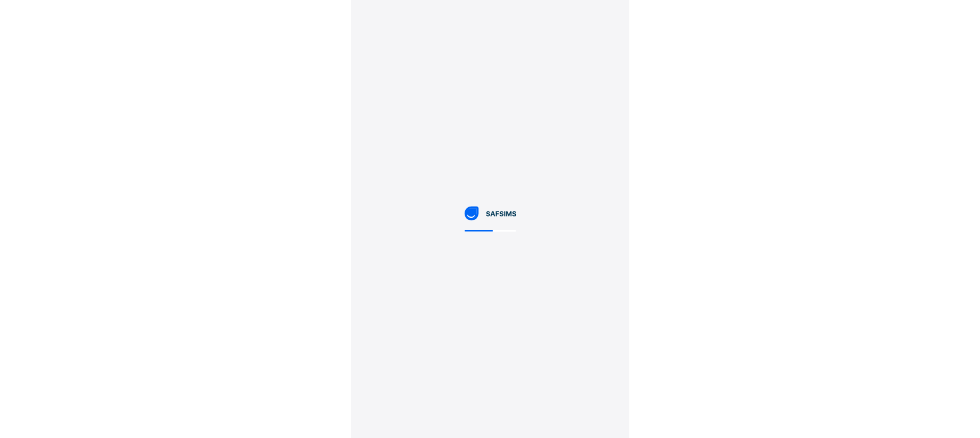 scroll, scrollTop: 0, scrollLeft: 0, axis: both 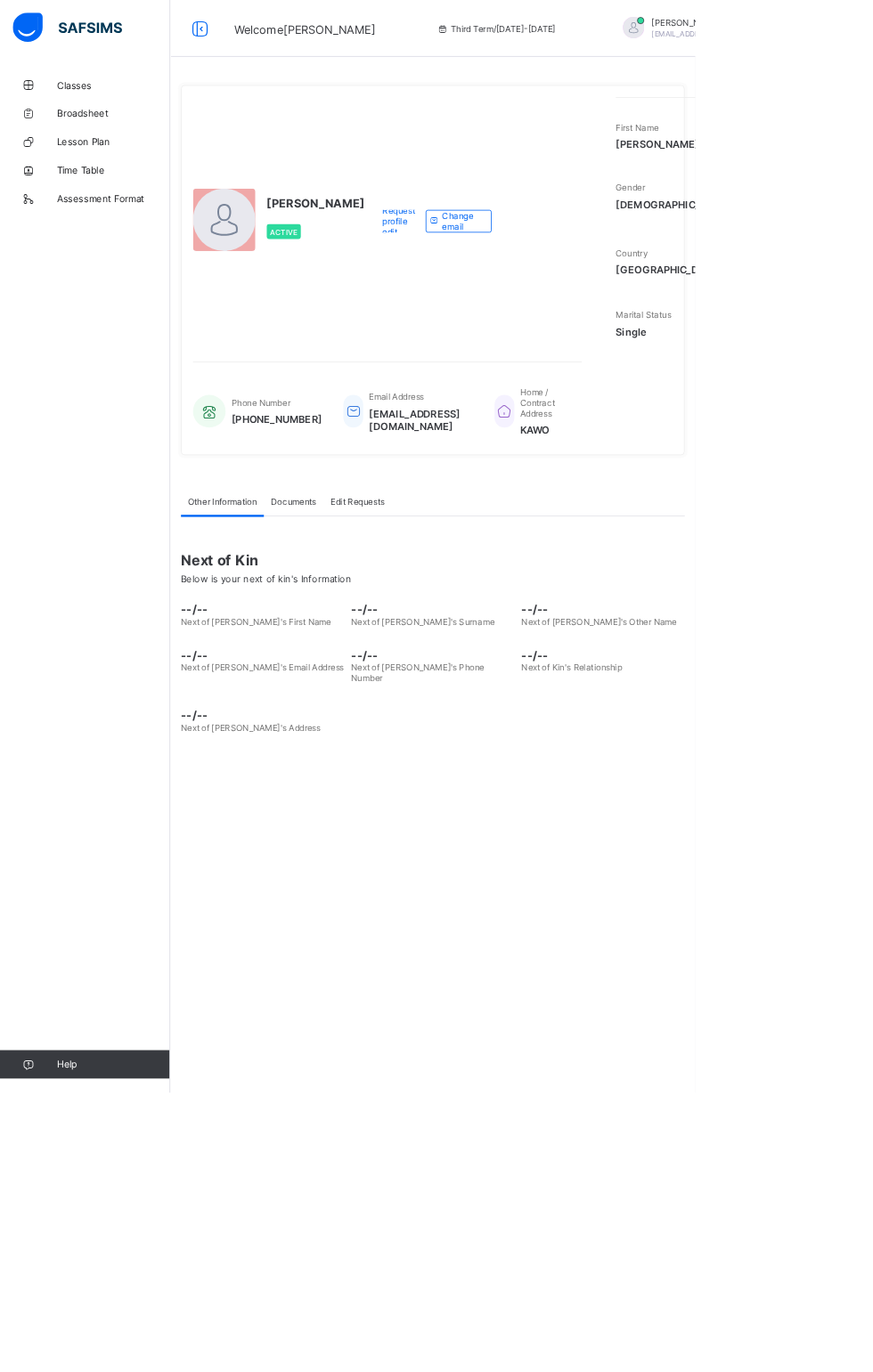 click on "Welcome  [PERSON_NAME]   Third Term  /  [DATE]-[DATE]   [PERSON_NAME] [EMAIL_ADDRESS][DOMAIN_NAME] Classes Broadsheet Lesson Plan Time Table Assessment Format   Help Onboarding Great job! You have finished setting up all essential configurations. Our wizard which has lots of in-built templates will continue to guide you through with the academic configurations. Academic Configuration Steps Continue × Idle Mode Due to inactivity you would be logged out to the system in the next   15mins , click the "Resume" button to keep working or the "Log me out" button to log out of the system. Log me out Resume [PERSON_NAME]   Active   Request profile edit Change email First Name [PERSON_NAME] Surname MUAZU Other Name --/-- Gender [DEMOGRAPHIC_DATA] Date of Birth Invalid date Country [DEMOGRAPHIC_DATA] State of Origin [GEOGRAPHIC_DATA] LGA [GEOGRAPHIC_DATA] [GEOGRAPHIC_DATA] Status [DEMOGRAPHIC_DATA] Staff Type ACADEMIC Phone Number [PHONE_NUMBER] Email Address [EMAIL_ADDRESS][DOMAIN_NAME] Home / Contract Address KAWO Other Information Documents Edit Requests Other Information More Options   Next of Kin" at bounding box center [436, 686] 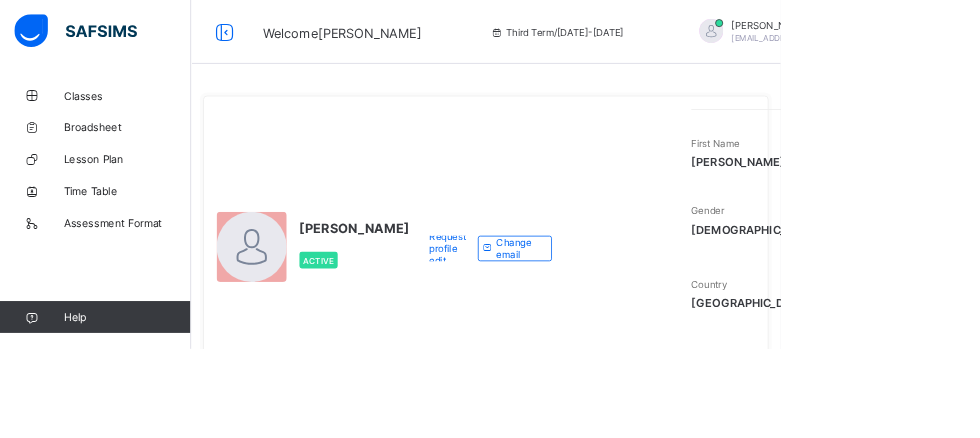 click on "Staff Type ACADEMIC" at bounding box center (1084, 456) 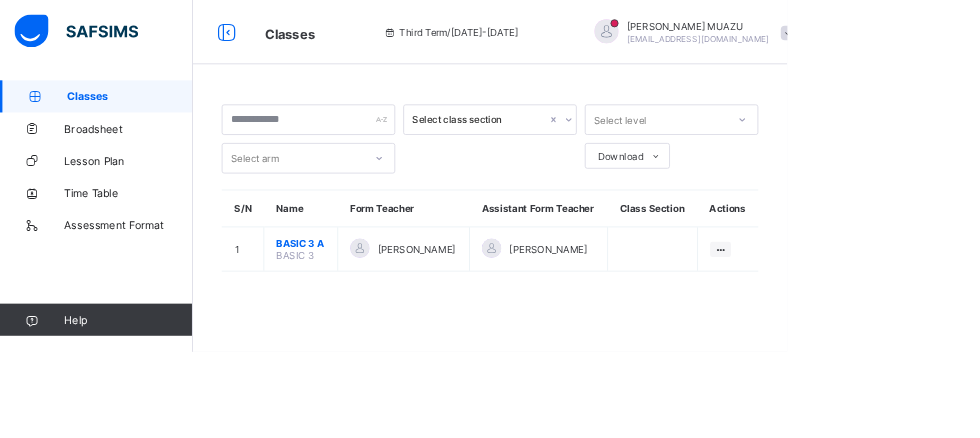 click on "BASIC 3   A" at bounding box center (374, 302) 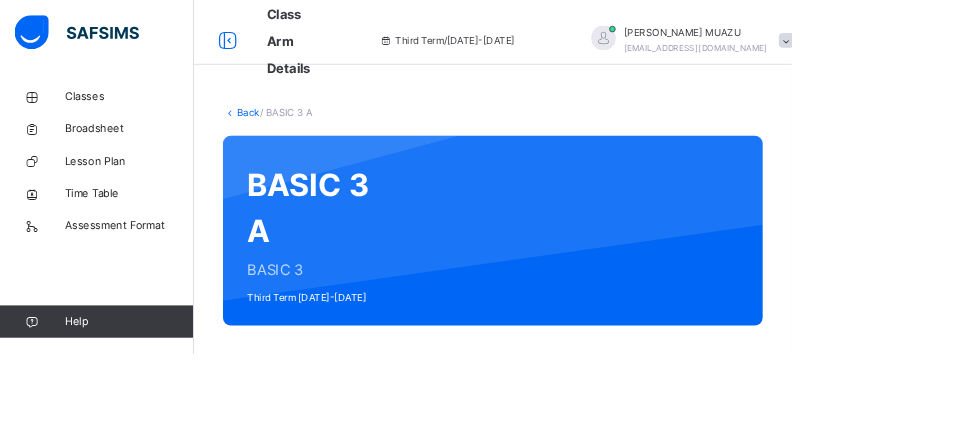 click on "Subjects" at bounding box center (416, 453) 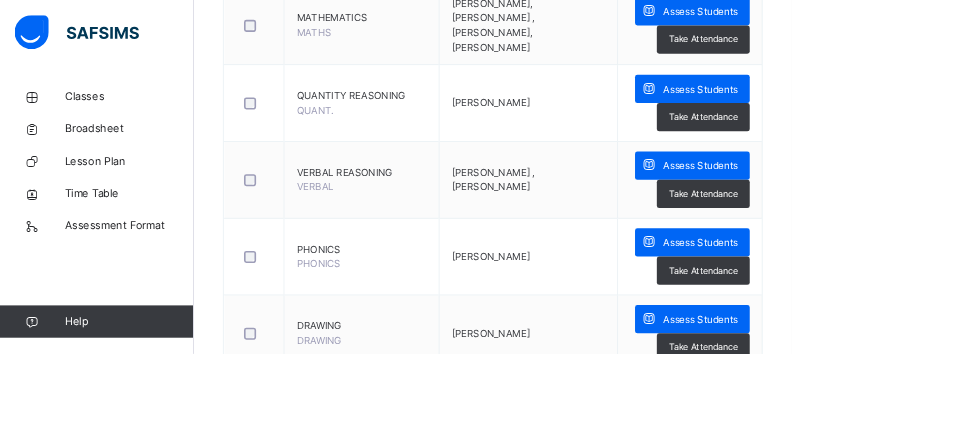 scroll, scrollTop: 1203, scrollLeft: 0, axis: vertical 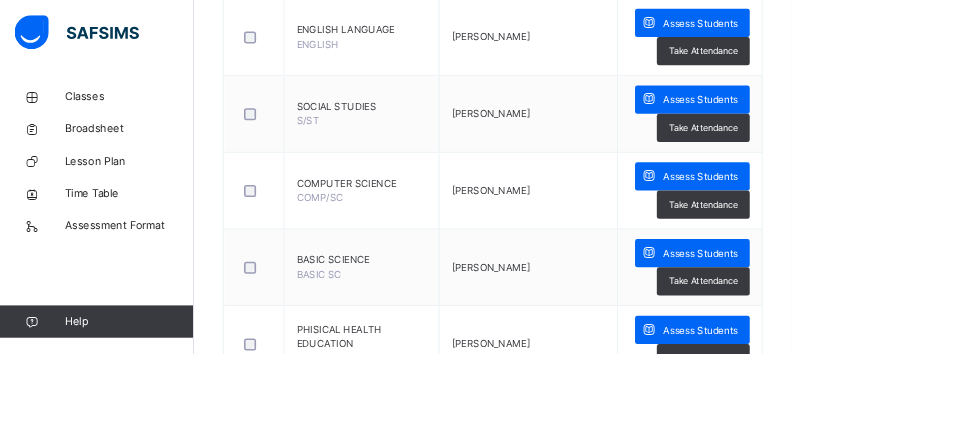 click at bounding box center (803, 408) 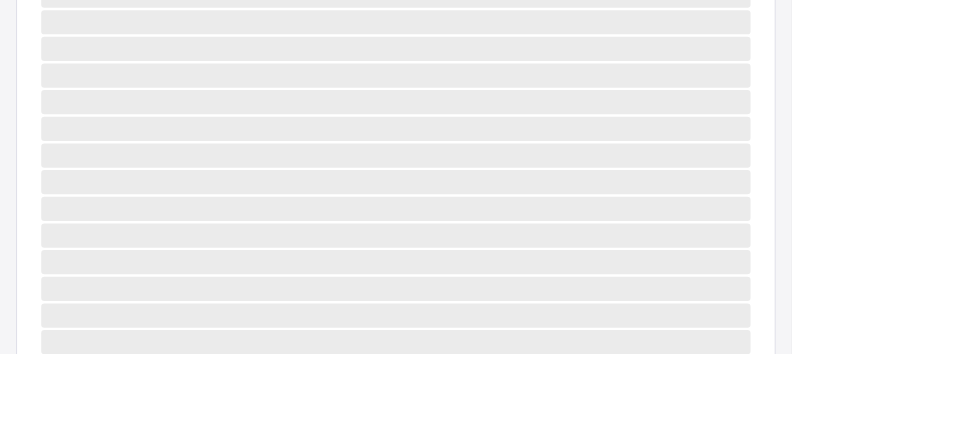 scroll, scrollTop: 0, scrollLeft: 0, axis: both 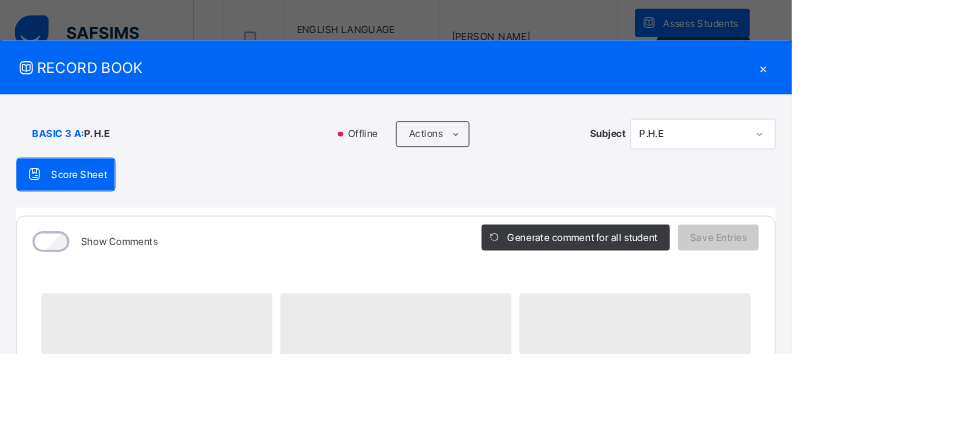 click at bounding box center [564, 166] 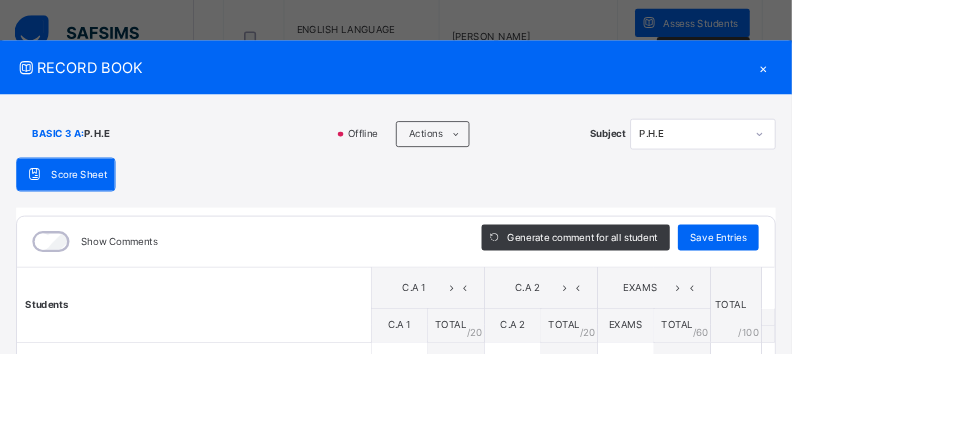 click on "×" at bounding box center (945, 83) 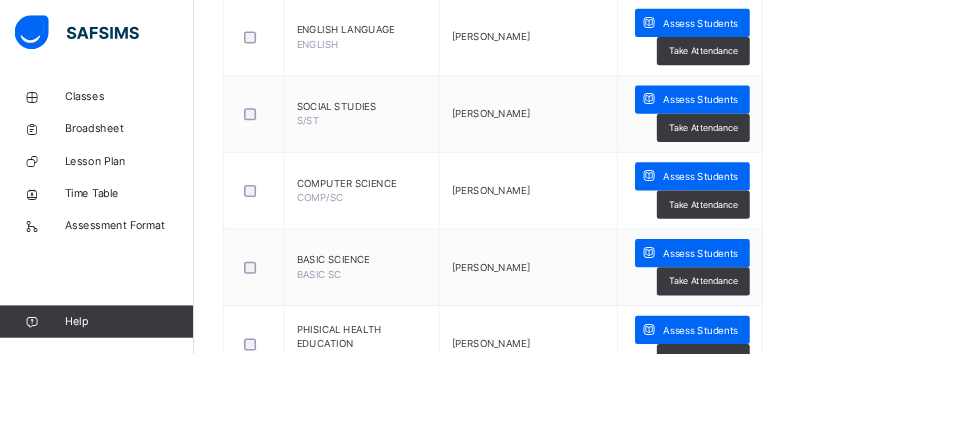 click on "Class Arm Details     Third Term  /  2024-2025   JAMILA   MUAZU jamilamuazu2019@gmail.com Classes Broadsheet Lesson Plan Time Table Assessment Format   Help Onboarding Great job! You have finished setting up all essential configurations. Our wizard which has lots of in-built templates will continue to guide you through with the academic configurations. Academic Configuration Steps Continue × Idle Mode Due to inactivity you would be logged out to the system in the next   15mins , click the "Resume" button to keep working or the "Log me out" button to log out of the system. Log me out Resume Back  / BASIC 3 A BASIC 3 A BASIC 3 Third Term 2024-2025 Class Members Subjects Results Skills Attendance Timetable Form Teacher Subjects More Options   19  Students in class Download Pdf Report Excel Report View subject profile MA'ALIQ ISLAMIC ACADEMY Date: 14th Jul 2025, 2:58:16 pm Class Members Class:  BASIC 3 A Total no. of Students:  19 Term:  Third Term Session:  2024-2025 S/NO Admission No. Last Name First Name 1" at bounding box center [490, -150] 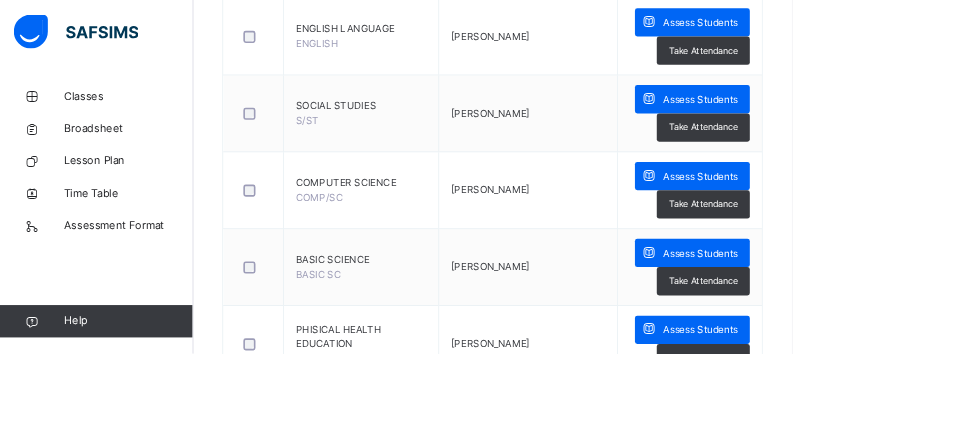 scroll, scrollTop: 1227, scrollLeft: 0, axis: vertical 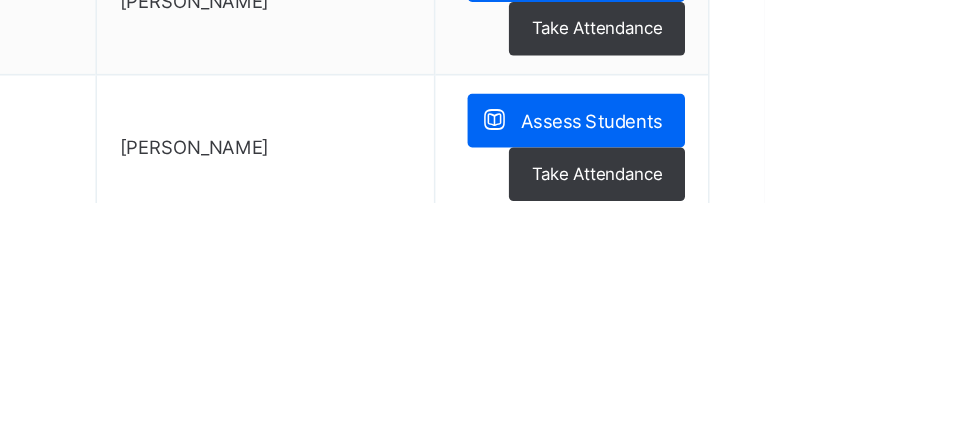click on "Assess Students" at bounding box center (867, 480) 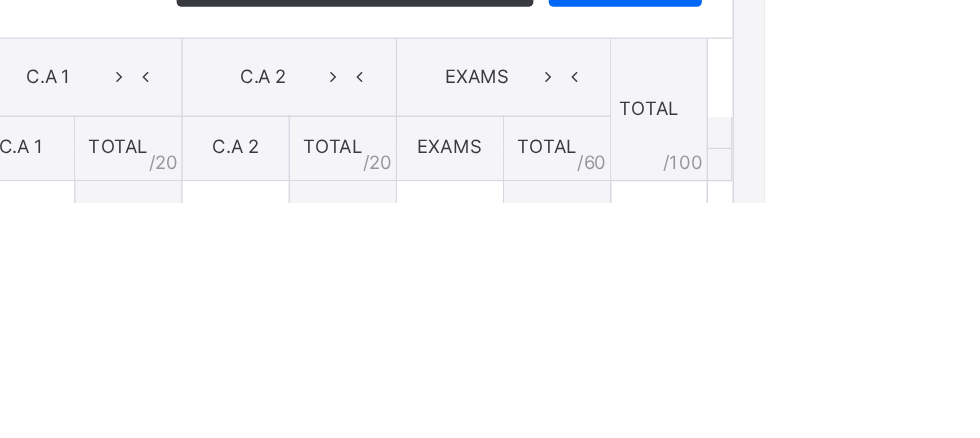 type on "**" 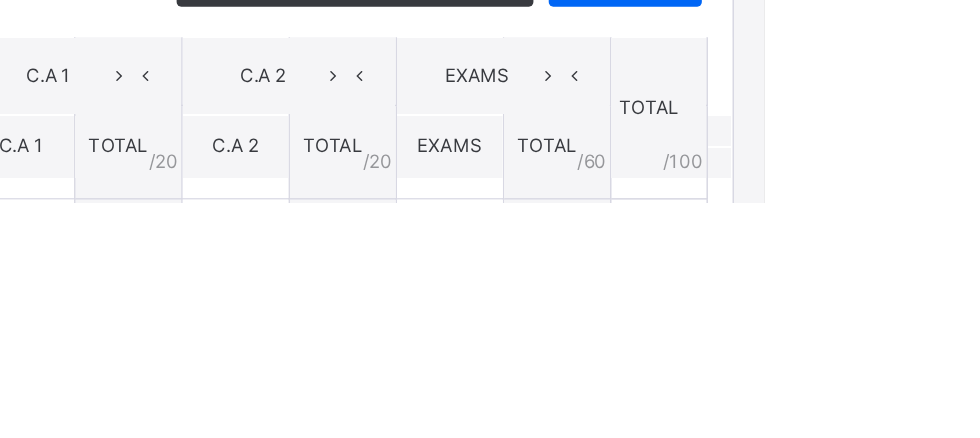 scroll, scrollTop: 752, scrollLeft: 0, axis: vertical 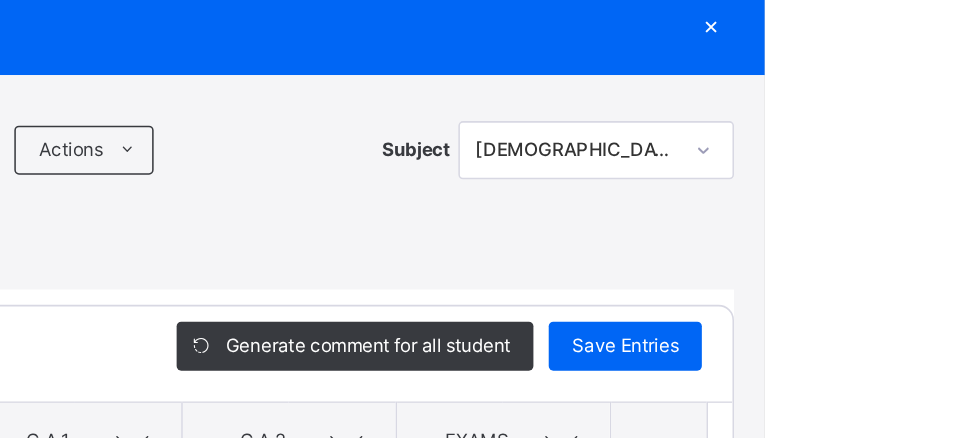 click on "×" at bounding box center (945, 15) 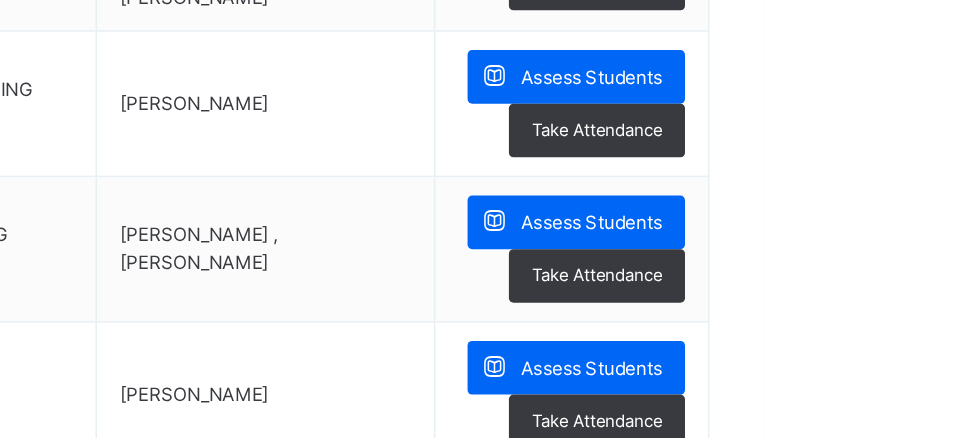 scroll, scrollTop: 0, scrollLeft: 0, axis: both 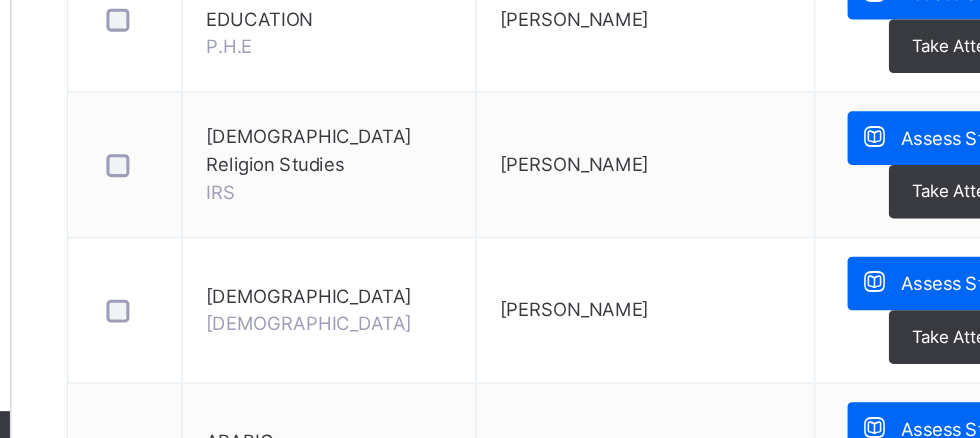 click on "Assess Students" at bounding box center (867, 295) 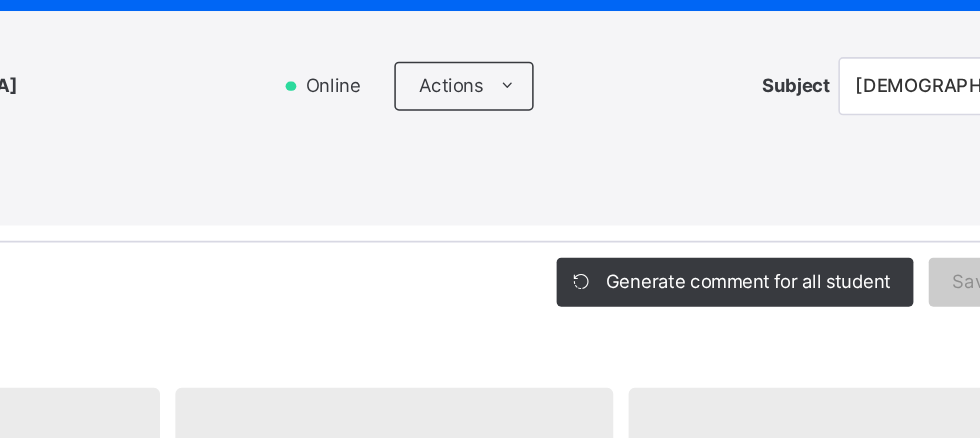 scroll, scrollTop: 1456, scrollLeft: 0, axis: vertical 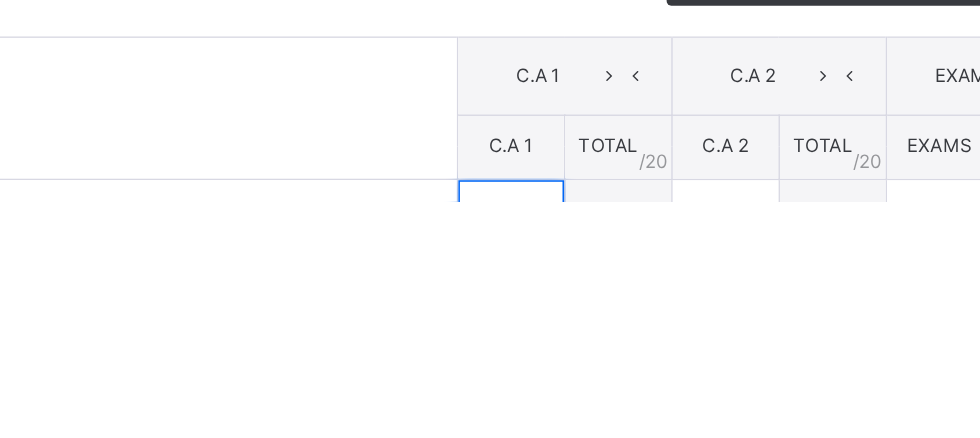 click at bounding box center (494, 454) 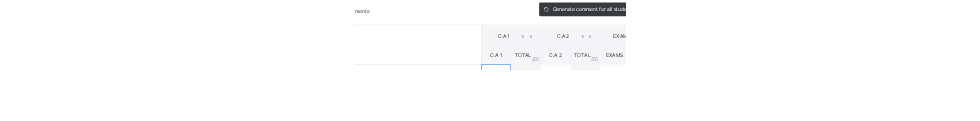 scroll, scrollTop: 1742, scrollLeft: 0, axis: vertical 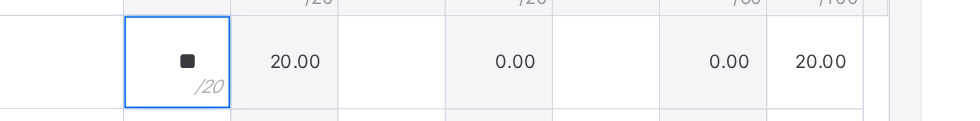 type on "**" 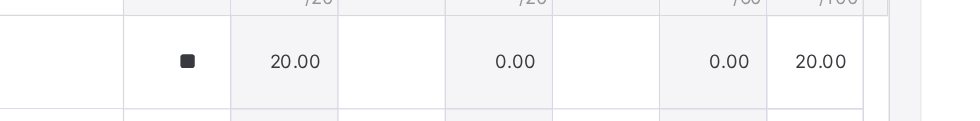 click on "0.00" at bounding box center [704, 75] 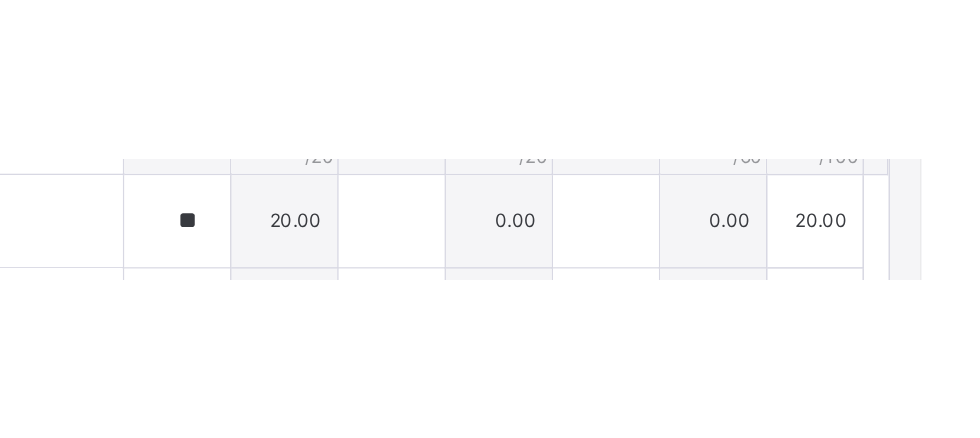 scroll, scrollTop: 1562, scrollLeft: 0, axis: vertical 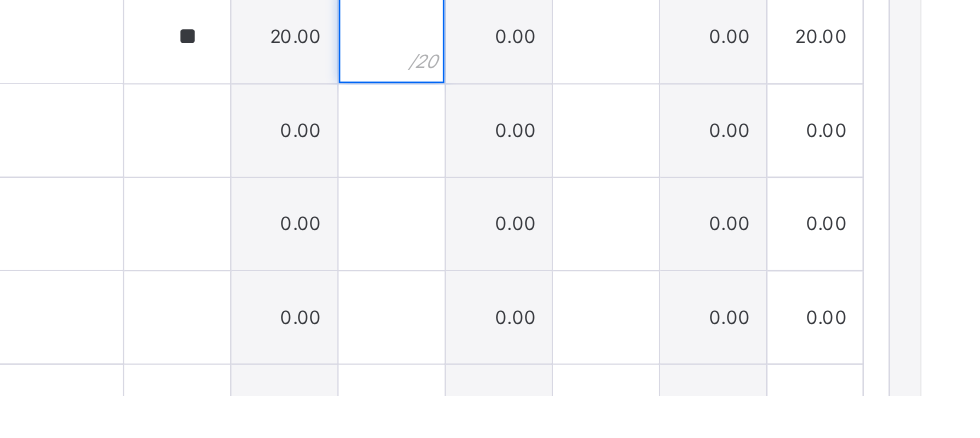 click at bounding box center [634, 204] 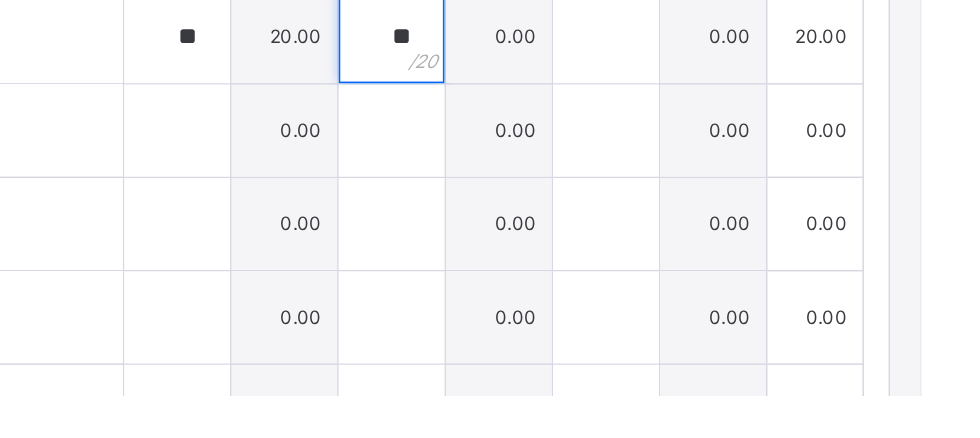 type on "**" 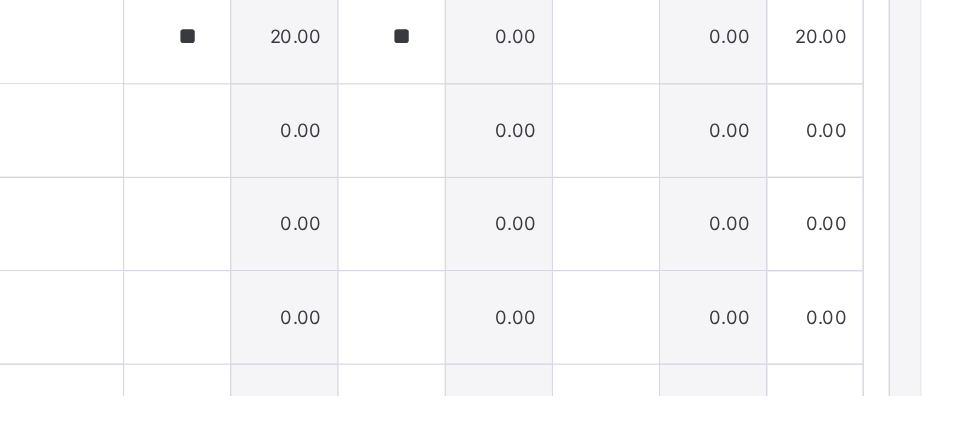 click on "TOTAL / 60" at bounding box center [844, 153] 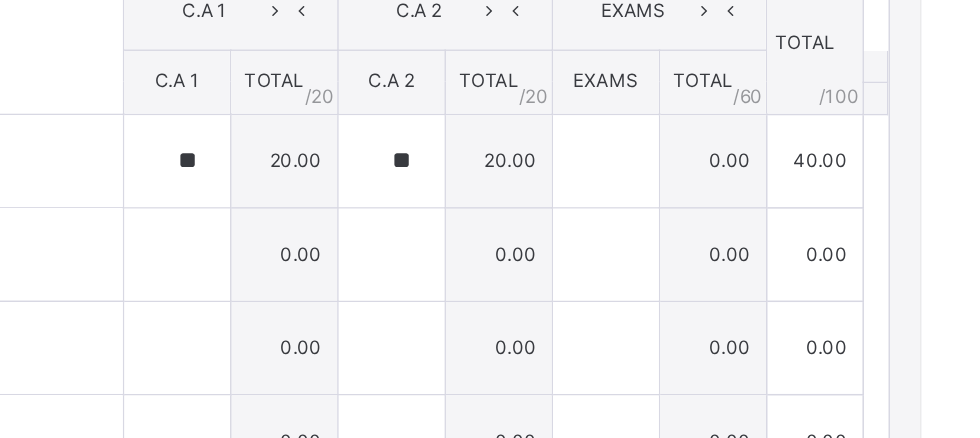 scroll, scrollTop: 239, scrollLeft: 0, axis: vertical 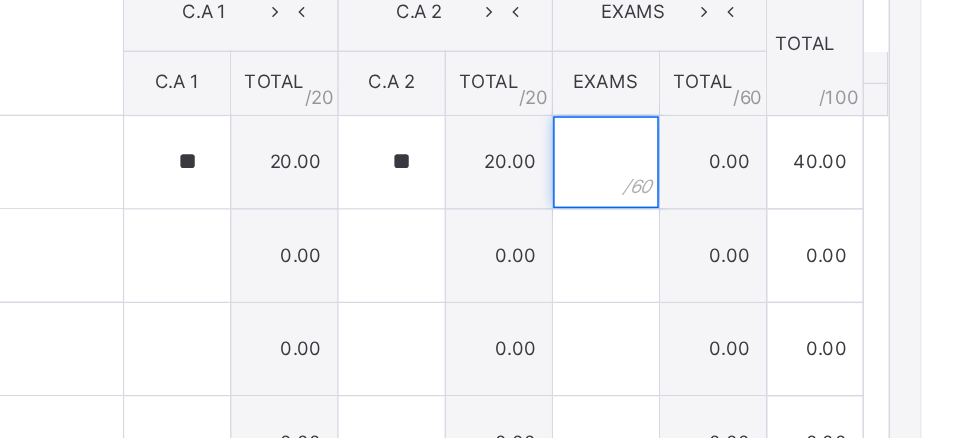 click at bounding box center (774, 215) 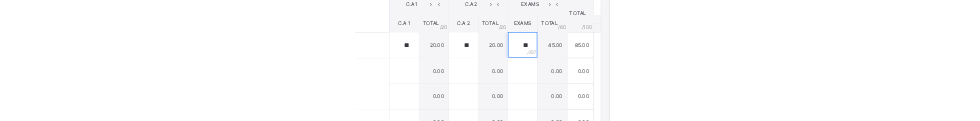 scroll, scrollTop: 1600, scrollLeft: 0, axis: vertical 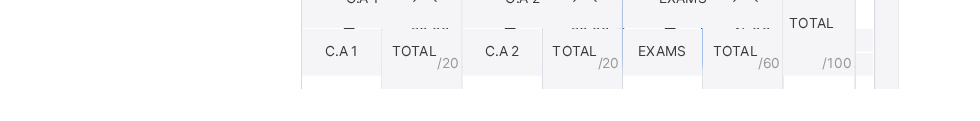 type on "**" 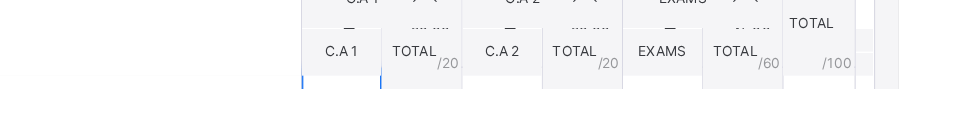 click at bounding box center [494, 133] 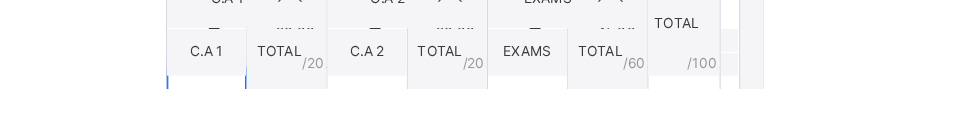 scroll, scrollTop: 325, scrollLeft: 0, axis: vertical 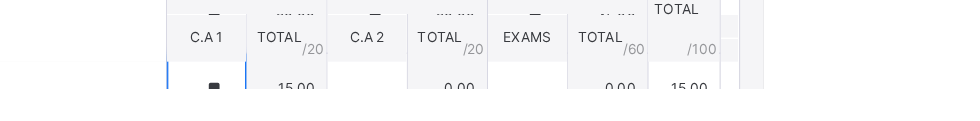 type on "**" 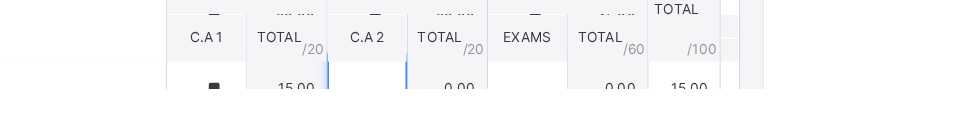 click at bounding box center [634, 121] 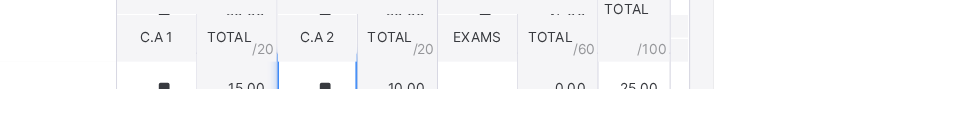 type on "**" 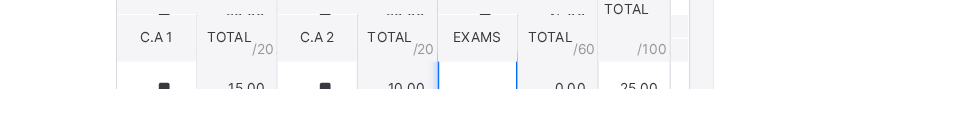 click at bounding box center (774, 121) 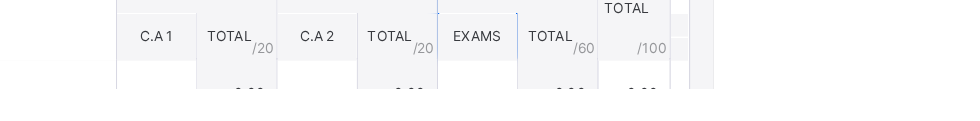 scroll, scrollTop: 125, scrollLeft: 0, axis: vertical 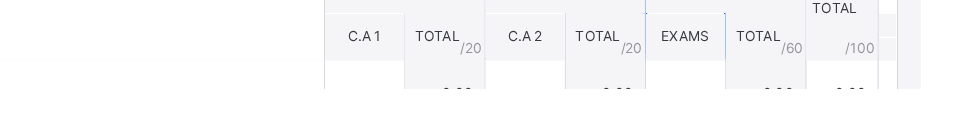 type on "**" 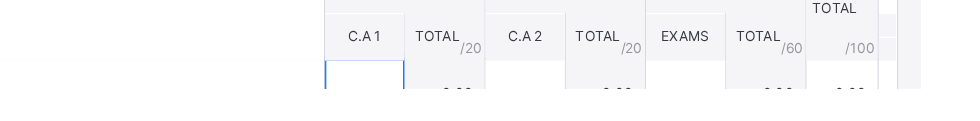 click at bounding box center (494, 126) 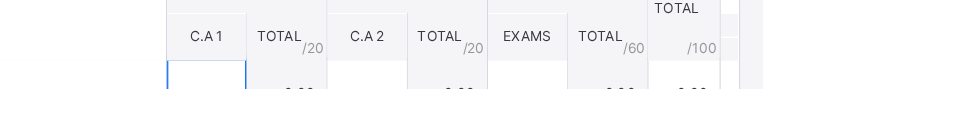 scroll, scrollTop: 330, scrollLeft: 0, axis: vertical 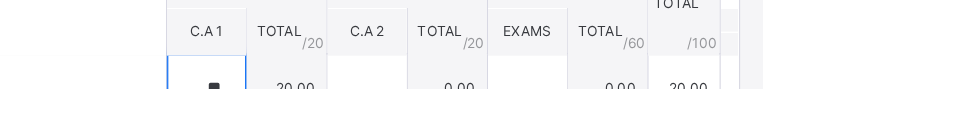 type on "**" 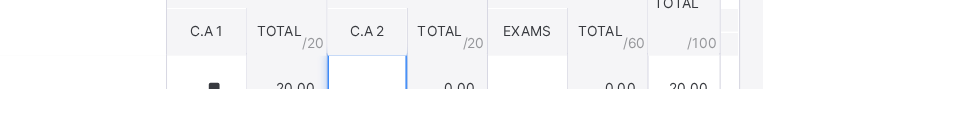click at bounding box center [634, 121] 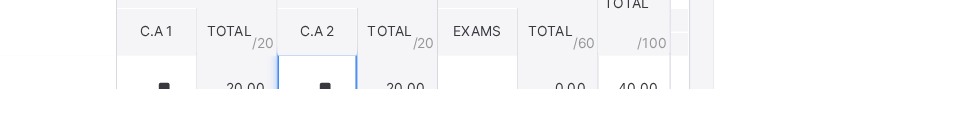 type on "**" 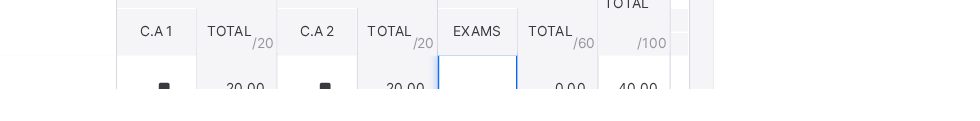 click at bounding box center (774, 121) 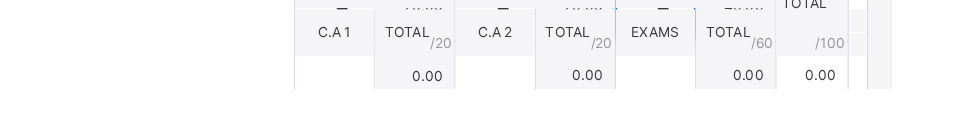 scroll, scrollTop: 196, scrollLeft: 0, axis: vertical 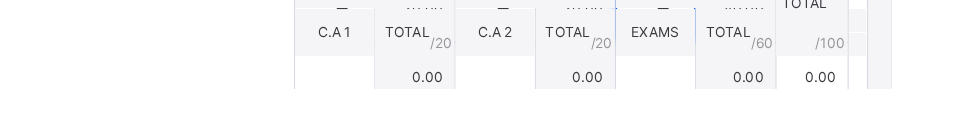type on "**" 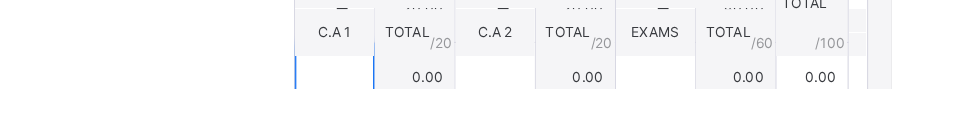 click at bounding box center [494, 111] 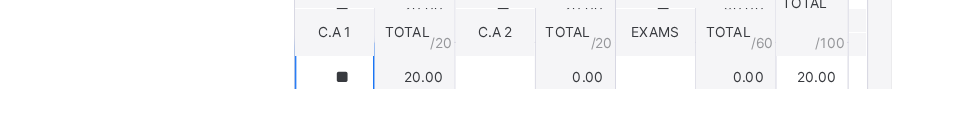 type on "**" 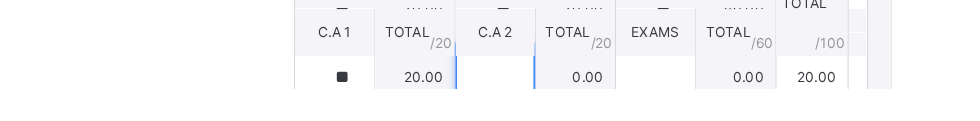 click at bounding box center (634, 111) 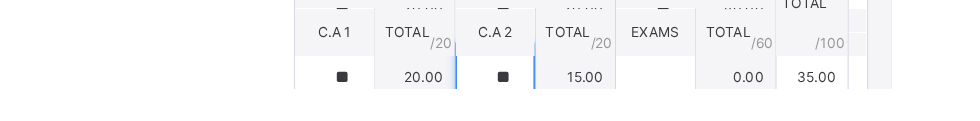 type on "**" 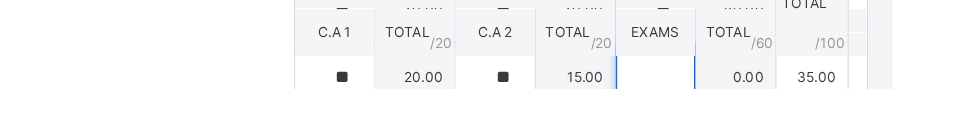 click at bounding box center (774, 111) 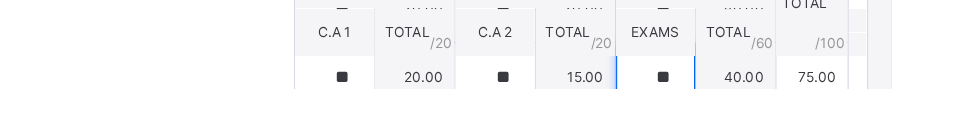 scroll, scrollTop: 239, scrollLeft: 0, axis: vertical 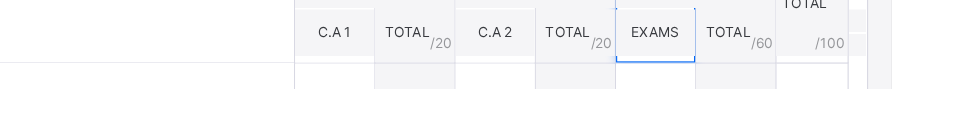 type on "**" 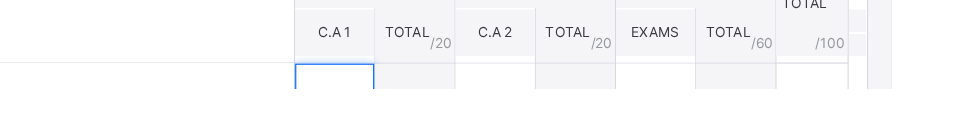 click at bounding box center [494, 129] 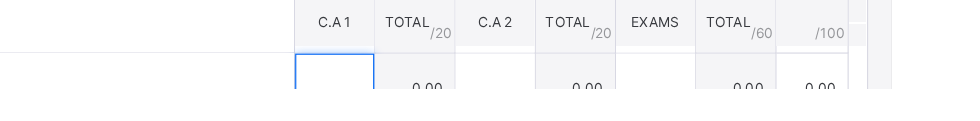 scroll, scrollTop: 1788, scrollLeft: 0, axis: vertical 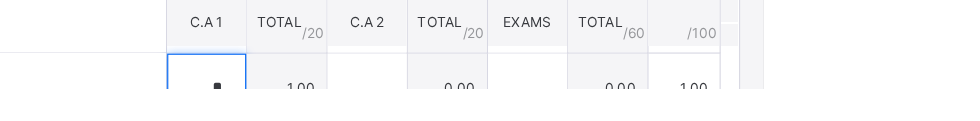 type on "**" 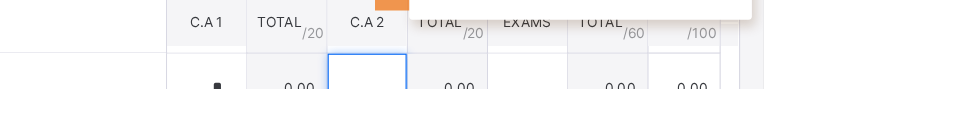 click at bounding box center [634, 121] 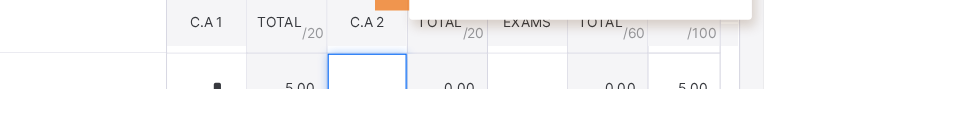 scroll, scrollTop: 1811, scrollLeft: 0, axis: vertical 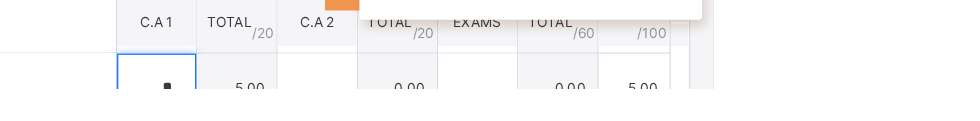 click on "*" at bounding box center [494, 121] 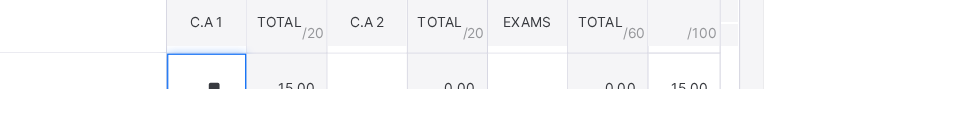 type on "**" 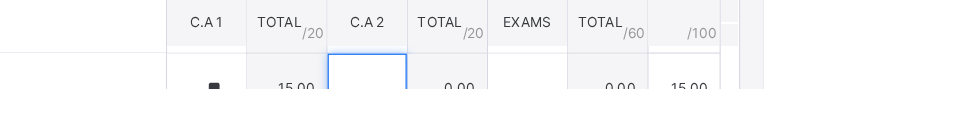 click at bounding box center [634, 121] 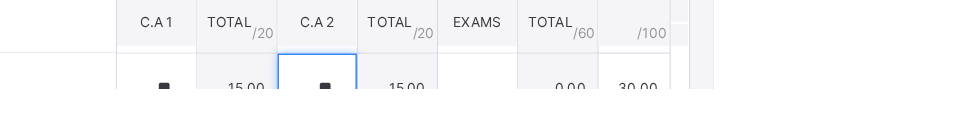 type on "**" 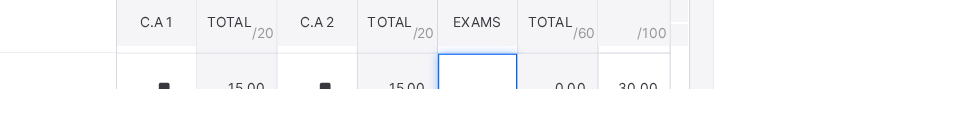 click at bounding box center (774, 121) 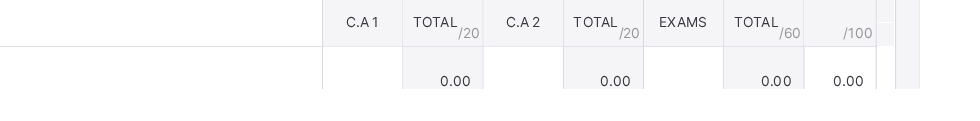 scroll, scrollTop: 372, scrollLeft: 0, axis: vertical 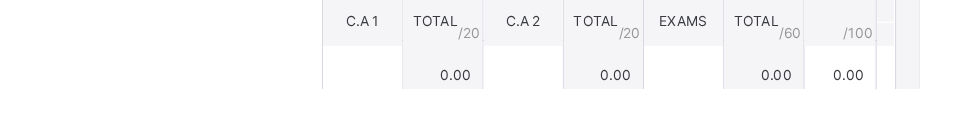 type on "**" 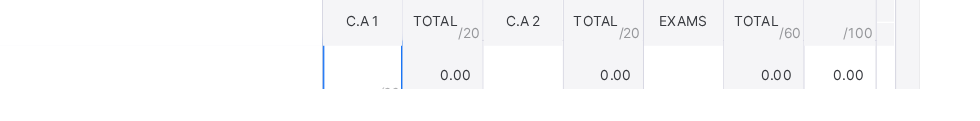 click at bounding box center (494, 110) 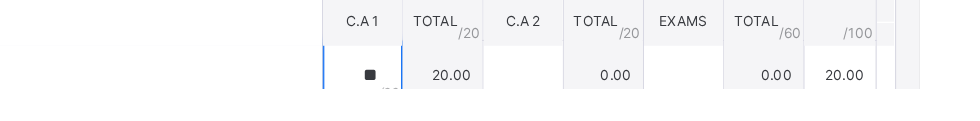 type on "**" 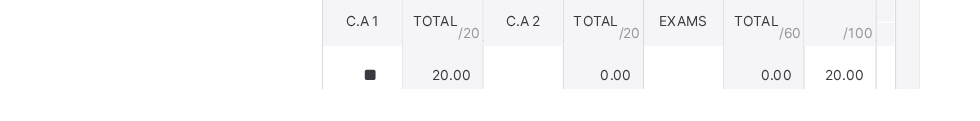 click on "20.00" at bounding box center [564, 109] 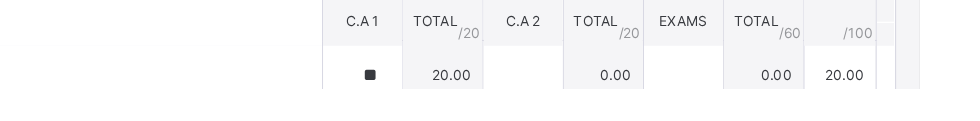 click on "**" at bounding box center [634, -12] 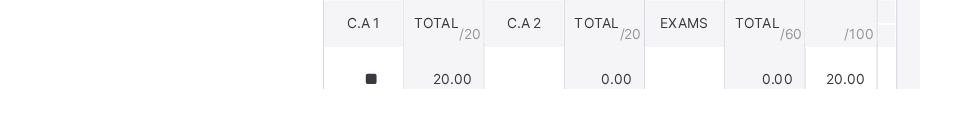 scroll, scrollTop: 370, scrollLeft: 0, axis: vertical 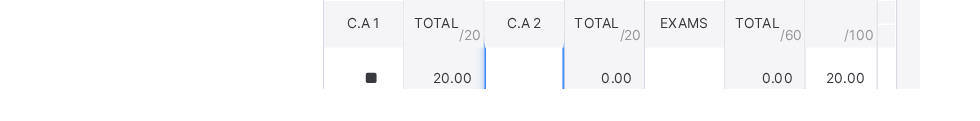 click at bounding box center [634, 112] 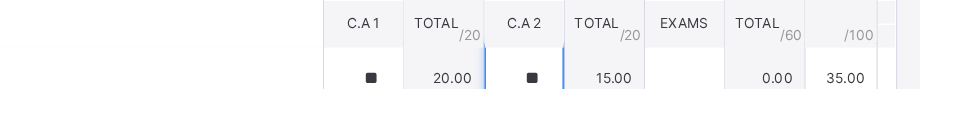 type on "**" 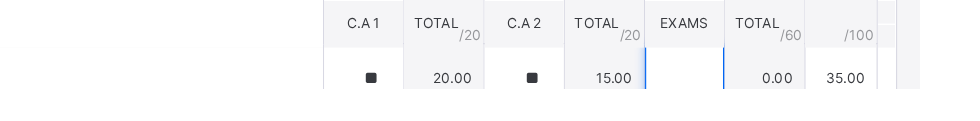 click at bounding box center (774, 112) 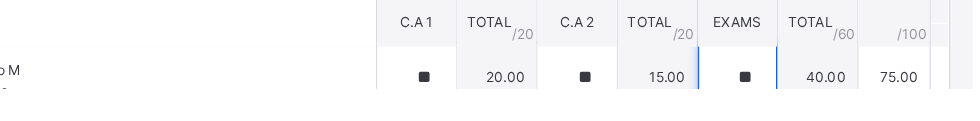 scroll, scrollTop: 1724, scrollLeft: 0, axis: vertical 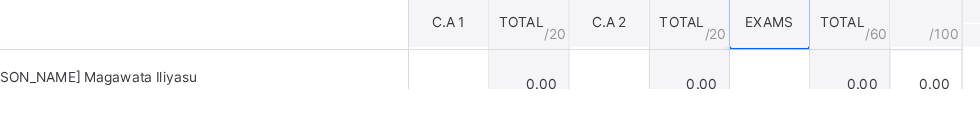 type on "**" 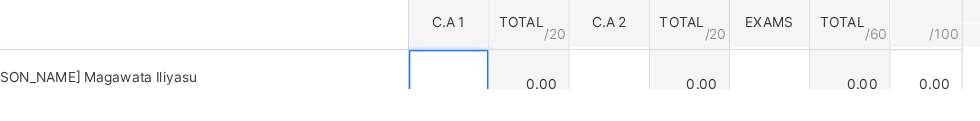 click at bounding box center [494, 118] 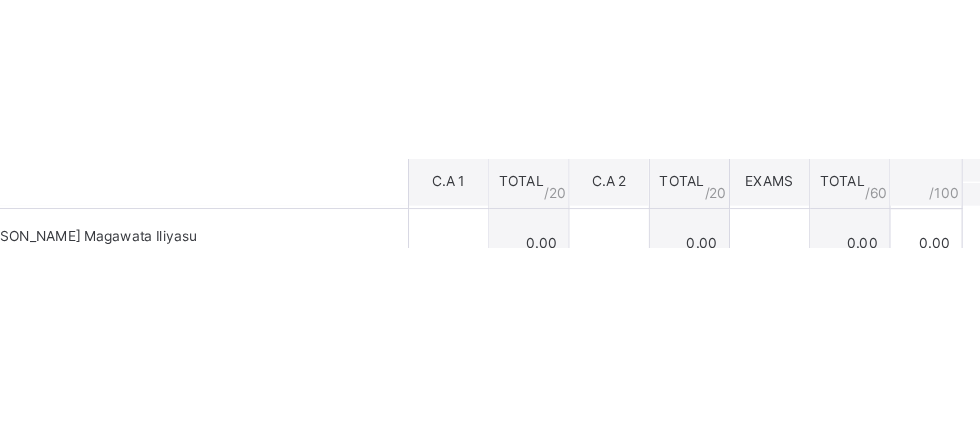 scroll, scrollTop: 102, scrollLeft: 0, axis: vertical 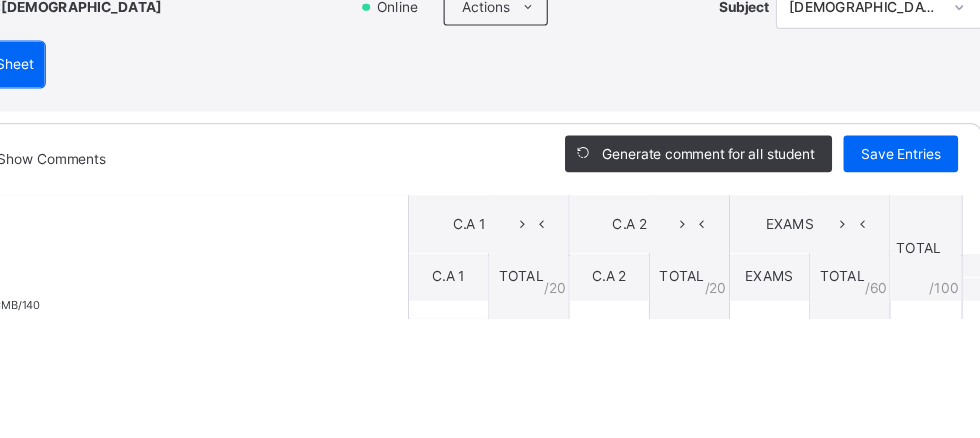 click at bounding box center (494, 474) 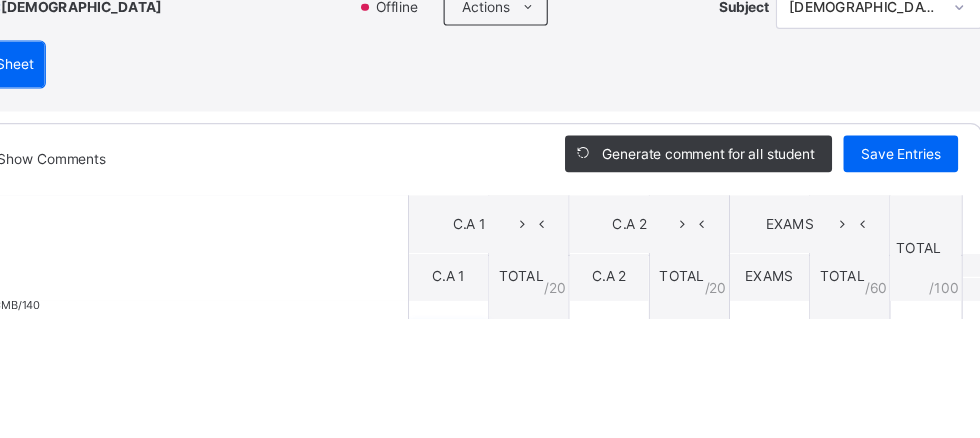 type on "**" 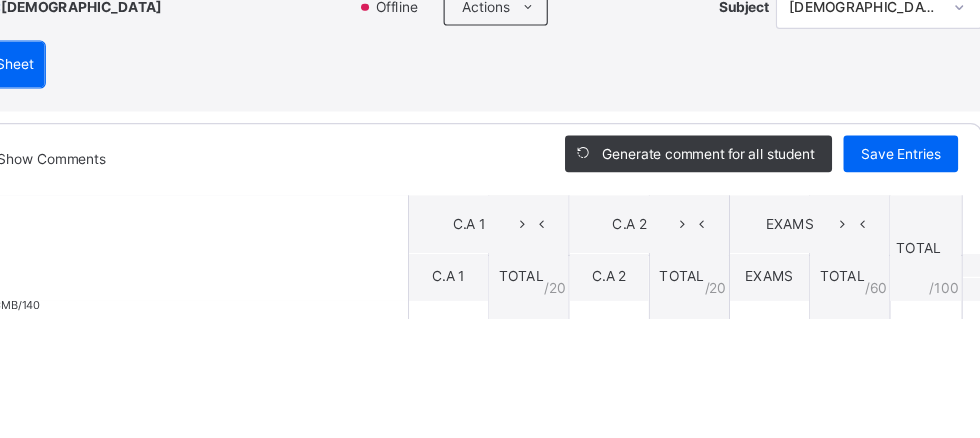 click at bounding box center [494, 535] 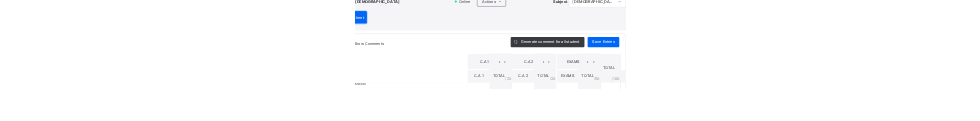 scroll, scrollTop: 218, scrollLeft: 0, axis: vertical 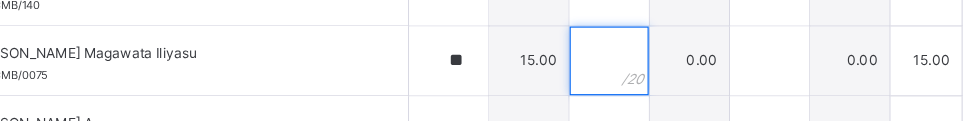 click at bounding box center (634, 53) 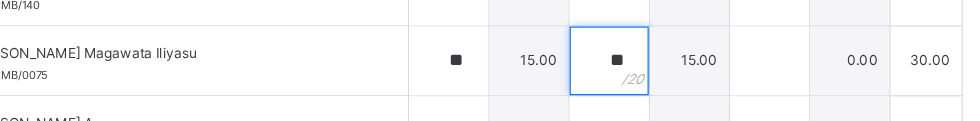type on "**" 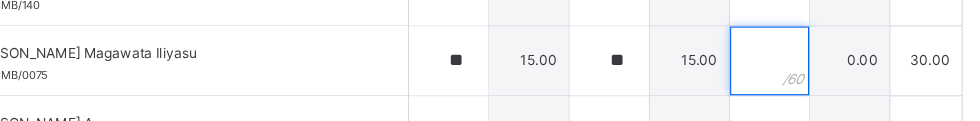 click at bounding box center [774, 53] 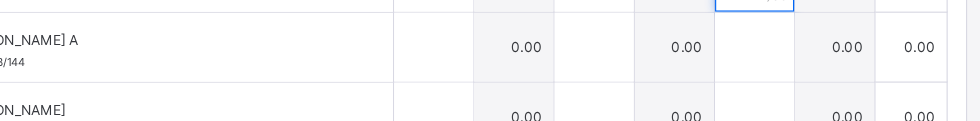 scroll, scrollTop: 450, scrollLeft: 0, axis: vertical 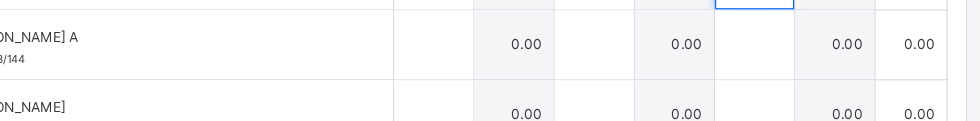 type on "**" 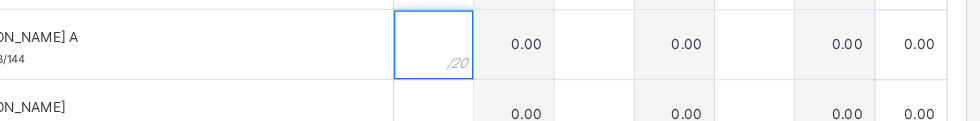 click at bounding box center [494, 39] 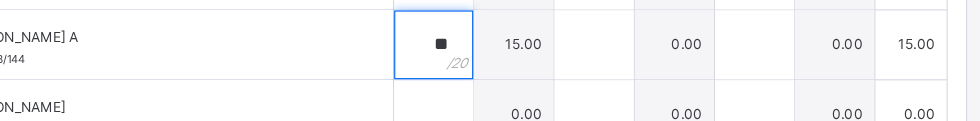 type on "**" 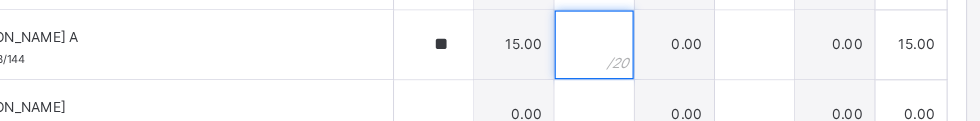 click at bounding box center (634, 39) 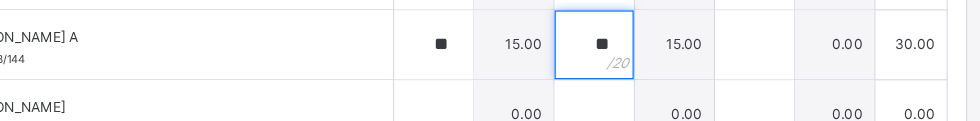 type on "**" 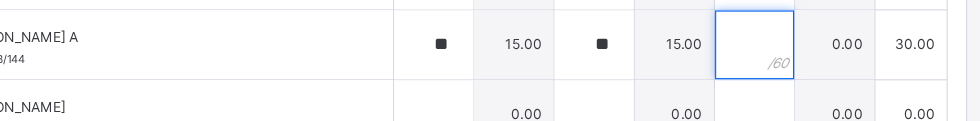 click at bounding box center (774, 39) 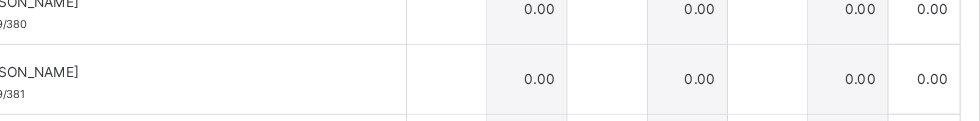 scroll, scrollTop: 551, scrollLeft: 0, axis: vertical 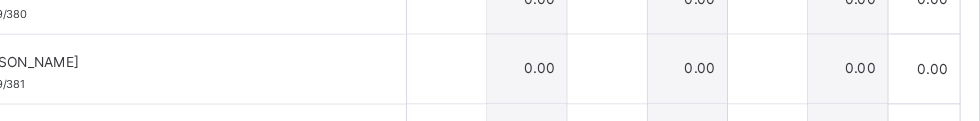 type on "**" 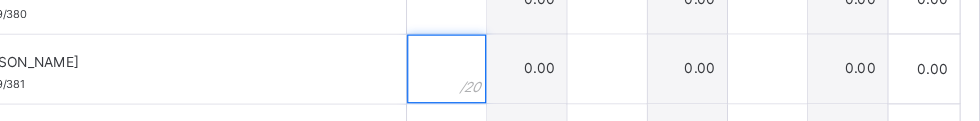 click at bounding box center (494, 60) 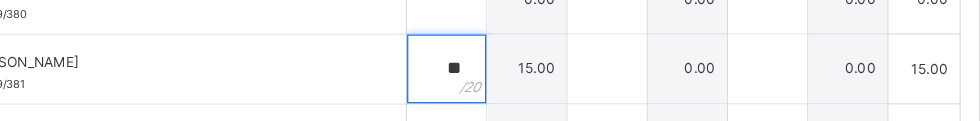 type on "**" 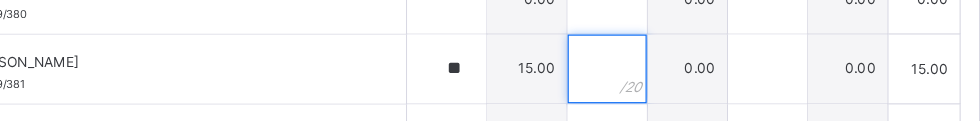 click at bounding box center [634, 60] 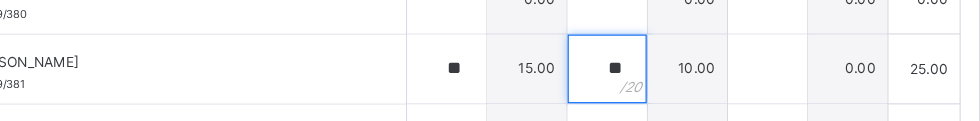 type on "**" 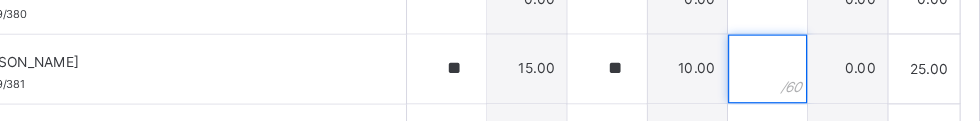 click at bounding box center (774, 60) 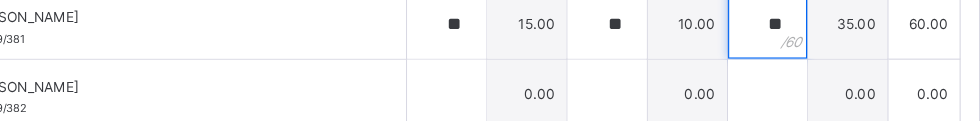 scroll, scrollTop: 603, scrollLeft: 0, axis: vertical 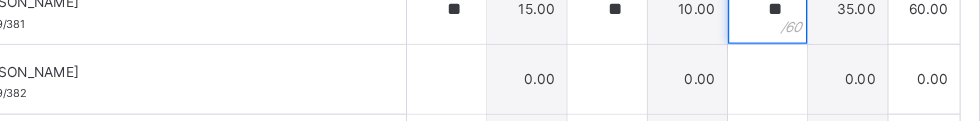 type on "**" 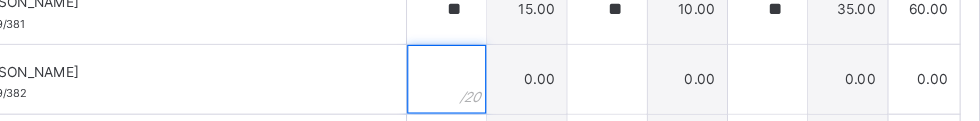 click at bounding box center (494, 69) 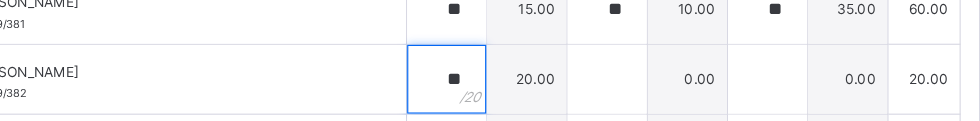 type on "**" 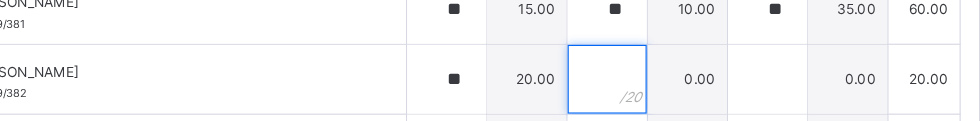 click at bounding box center [634, 69] 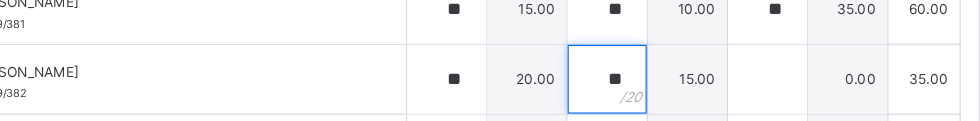 type on "**" 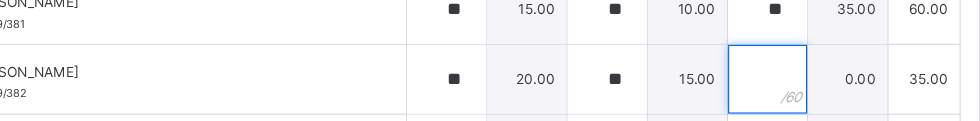 click at bounding box center [774, 69] 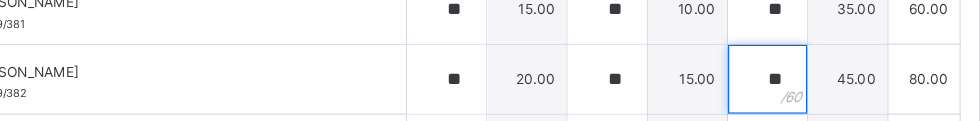 scroll, scrollTop: 653, scrollLeft: 0, axis: vertical 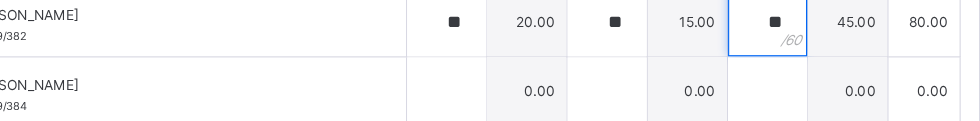 type on "**" 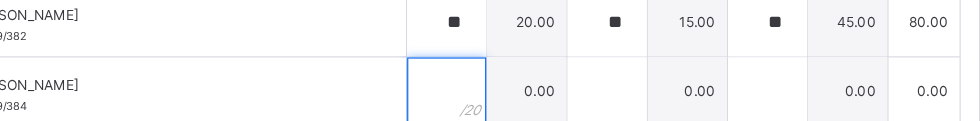 click at bounding box center [494, 80] 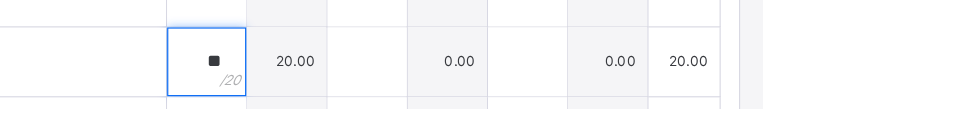 type on "**" 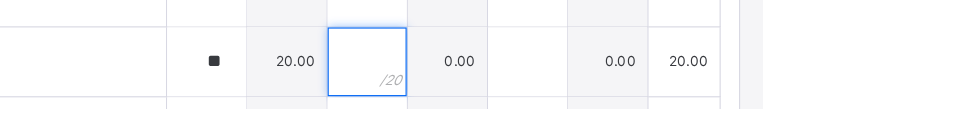 click at bounding box center [634, 80] 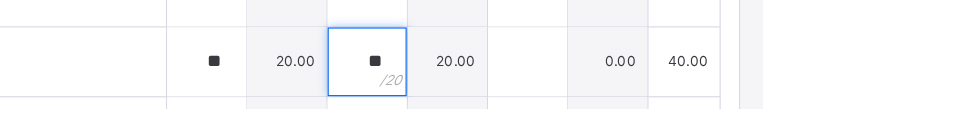 type on "**" 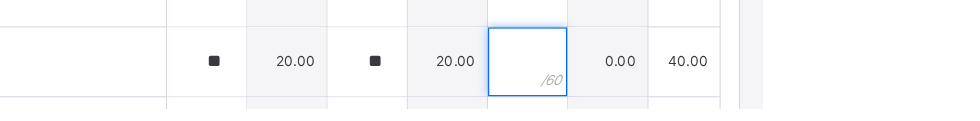 click at bounding box center [774, 80] 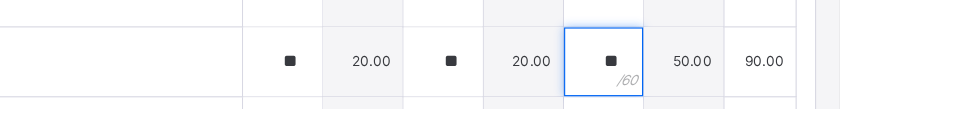 scroll, scrollTop: 731, scrollLeft: 0, axis: vertical 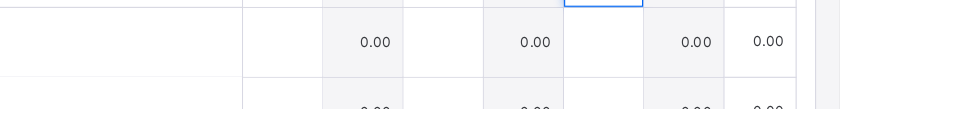 type on "**" 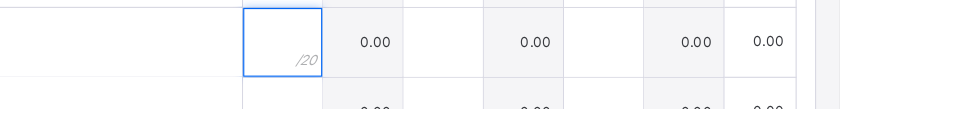 click at bounding box center (494, 63) 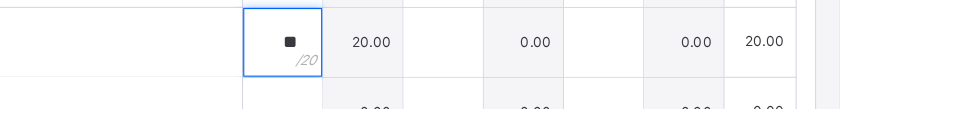 type on "**" 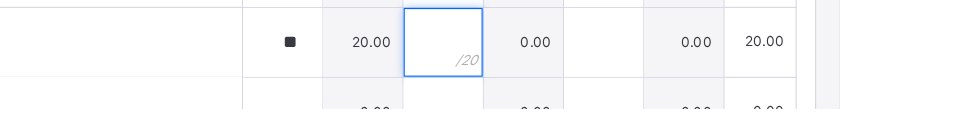 click at bounding box center (634, 63) 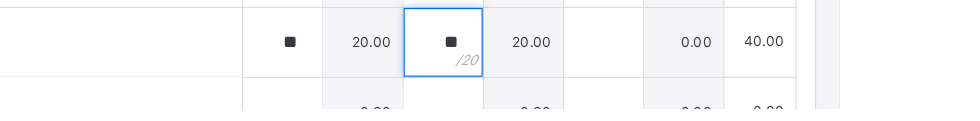 type on "**" 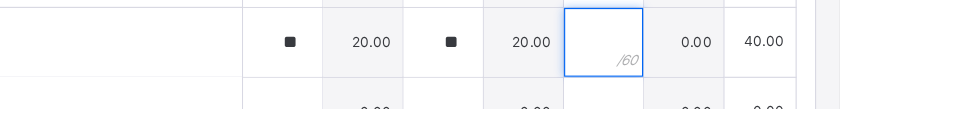 click at bounding box center (774, 63) 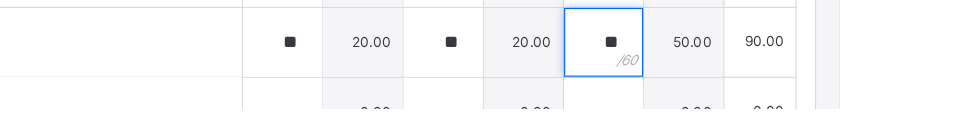 scroll, scrollTop: 752, scrollLeft: 0, axis: vertical 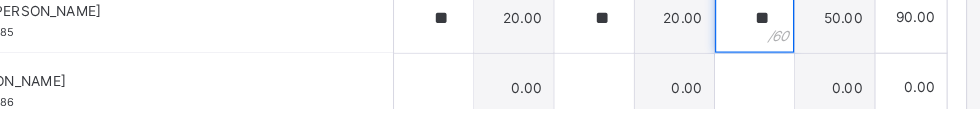 type on "**" 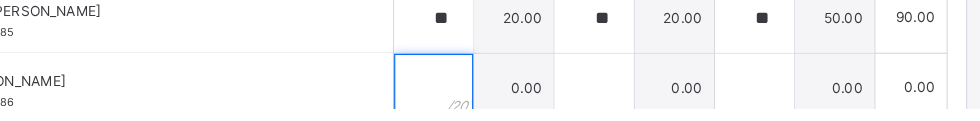 click at bounding box center (494, 103) 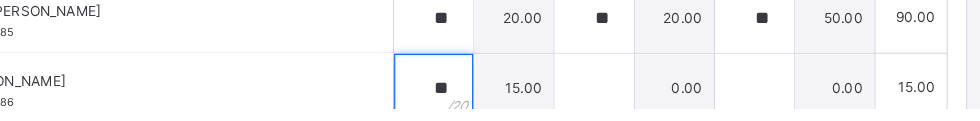 type on "**" 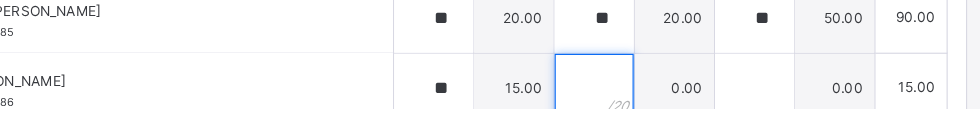 click at bounding box center (634, 103) 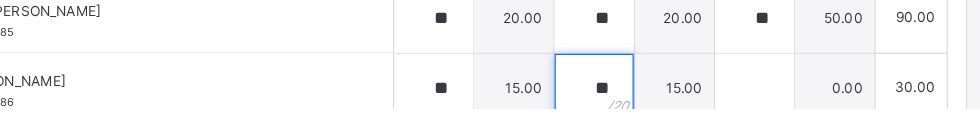 type on "**" 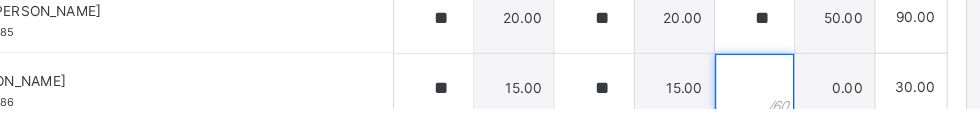 click at bounding box center [774, 103] 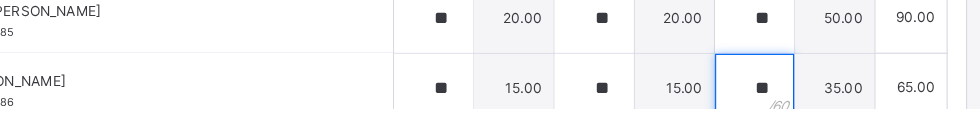 scroll, scrollTop: 520, scrollLeft: 0, axis: vertical 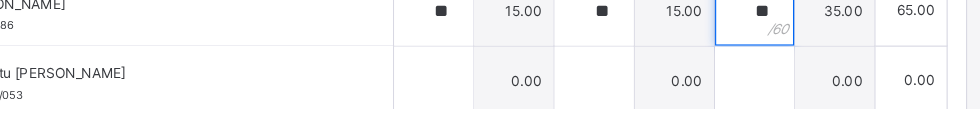 type on "**" 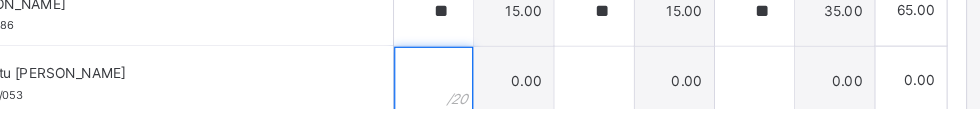 click at bounding box center [494, 97] 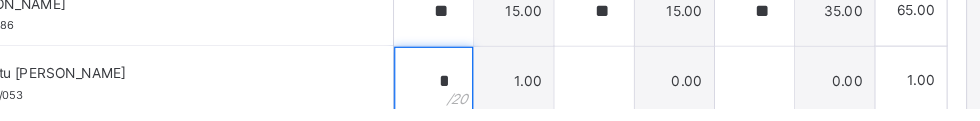 type on "**" 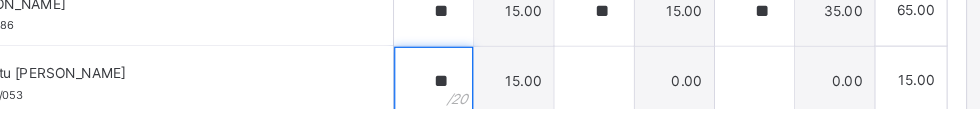 type 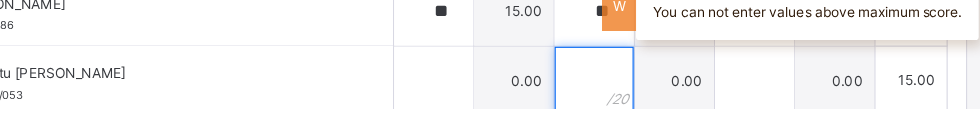 click at bounding box center [634, 97] 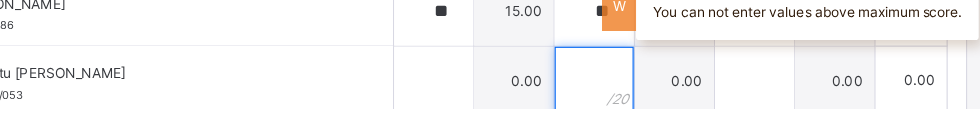 type on "*" 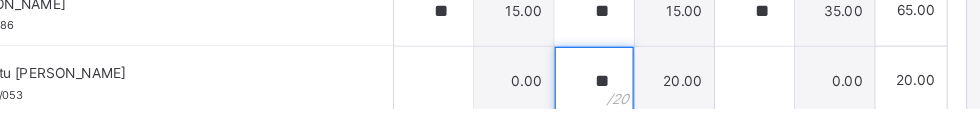 type on "**" 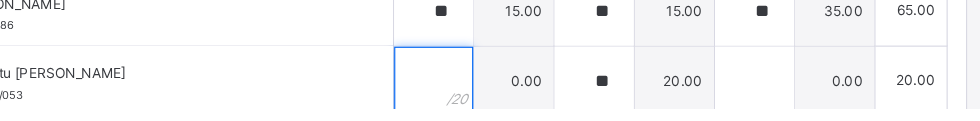 click at bounding box center (494, 97) 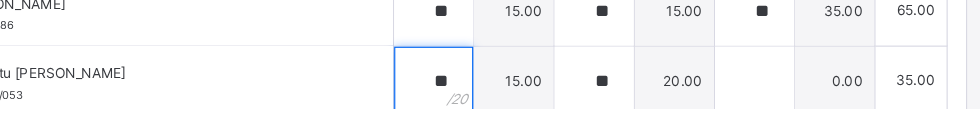 type on "**" 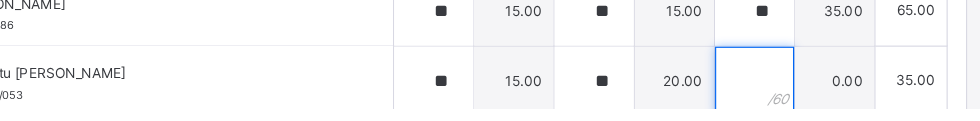 click at bounding box center (774, 97) 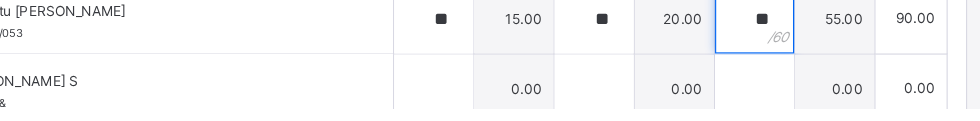 scroll, scrollTop: 582, scrollLeft: 0, axis: vertical 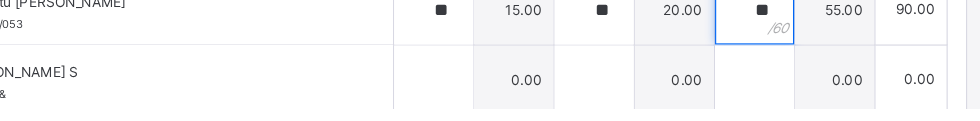 type on "**" 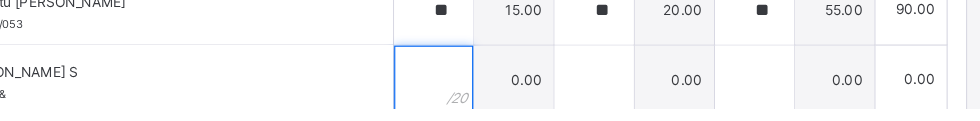click at bounding box center [494, 96] 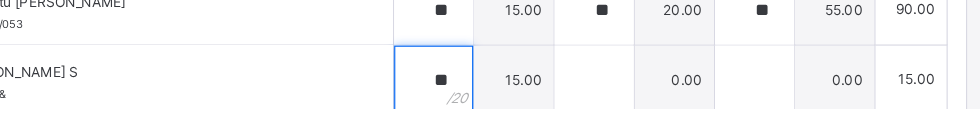 type on "**" 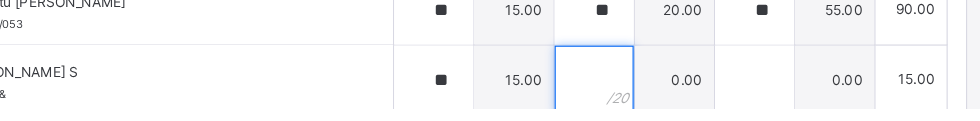click at bounding box center (634, 96) 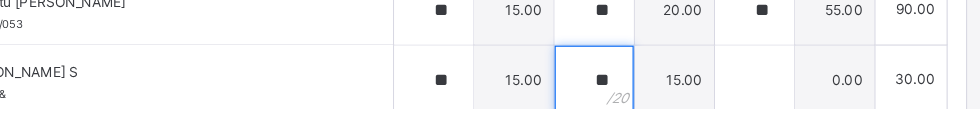 type on "**" 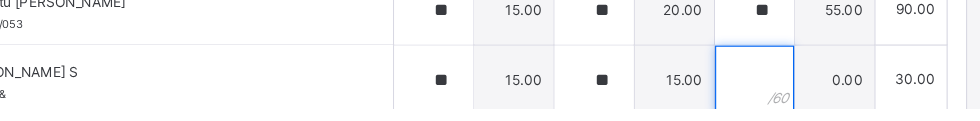 click at bounding box center [774, 96] 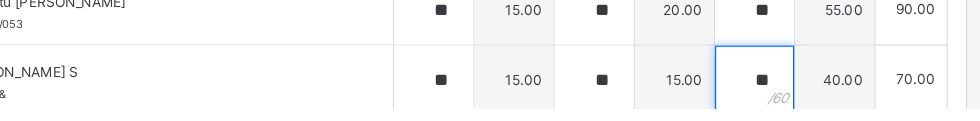 scroll, scrollTop: 608, scrollLeft: 0, axis: vertical 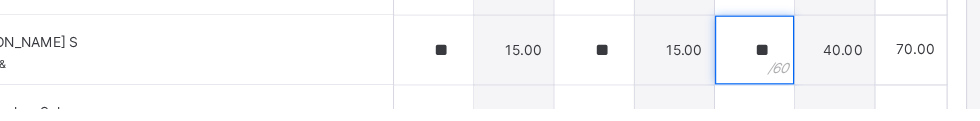 type on "**" 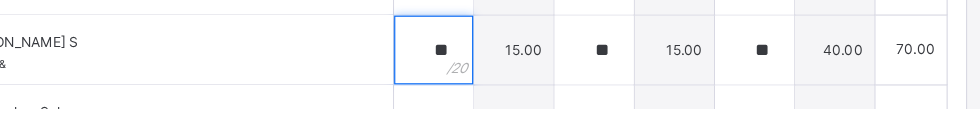 click on "**" at bounding box center (494, 70) 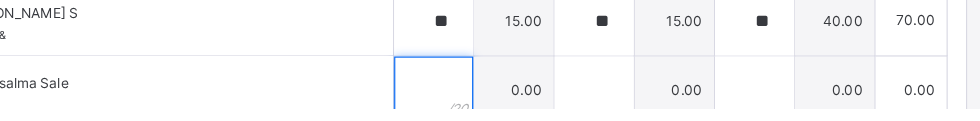 click at bounding box center [494, 105] 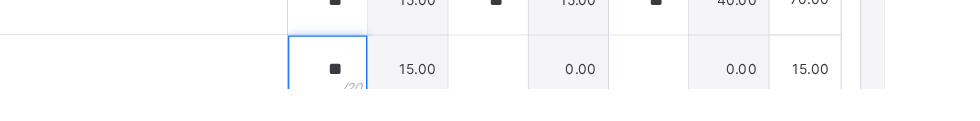 type on "**" 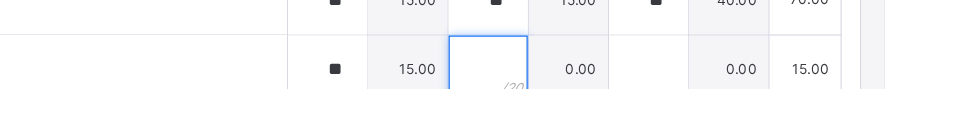 click at bounding box center (634, 105) 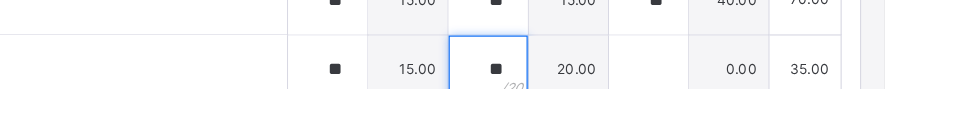 type on "**" 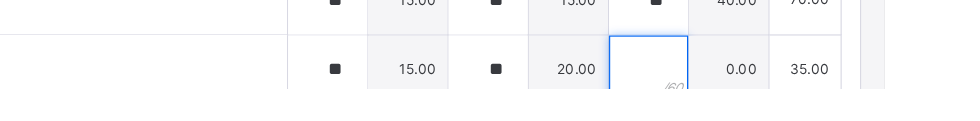 click at bounding box center [774, 105] 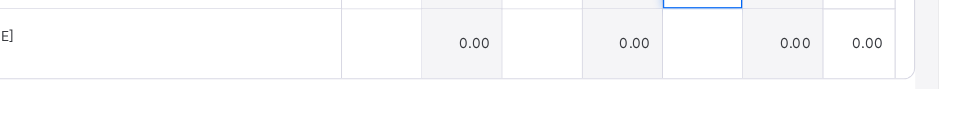 scroll, scrollTop: 721, scrollLeft: 0, axis: vertical 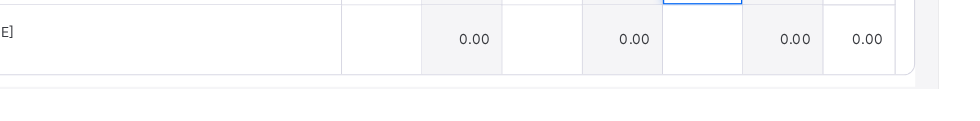 type on "**" 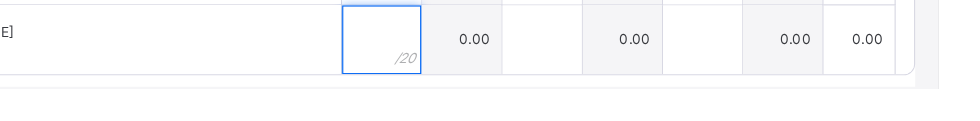 click at bounding box center (494, 79) 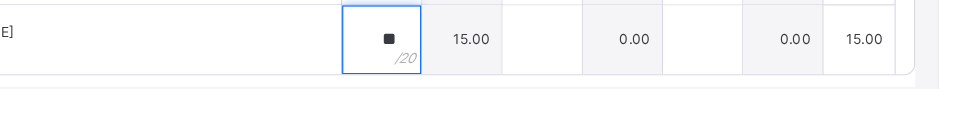 type on "**" 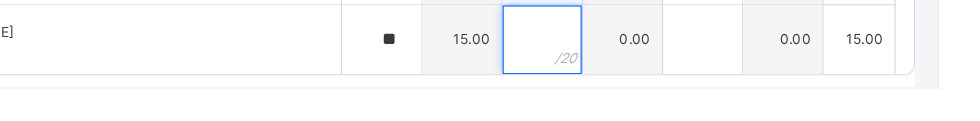 click at bounding box center (634, 79) 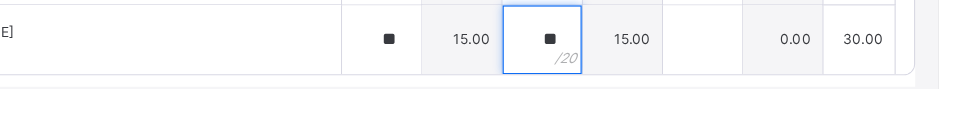 type on "**" 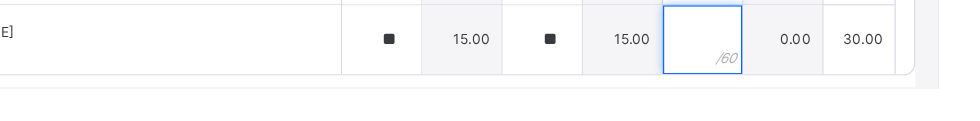 click at bounding box center [774, 79] 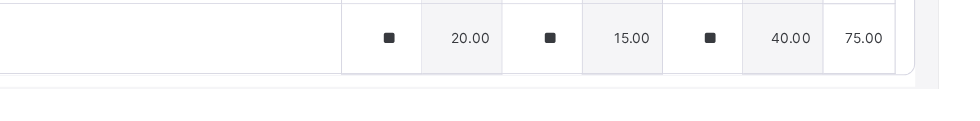 scroll, scrollTop: 0, scrollLeft: 0, axis: both 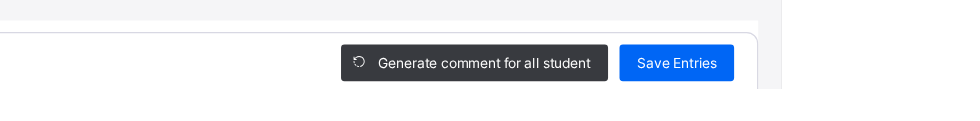 type on "**" 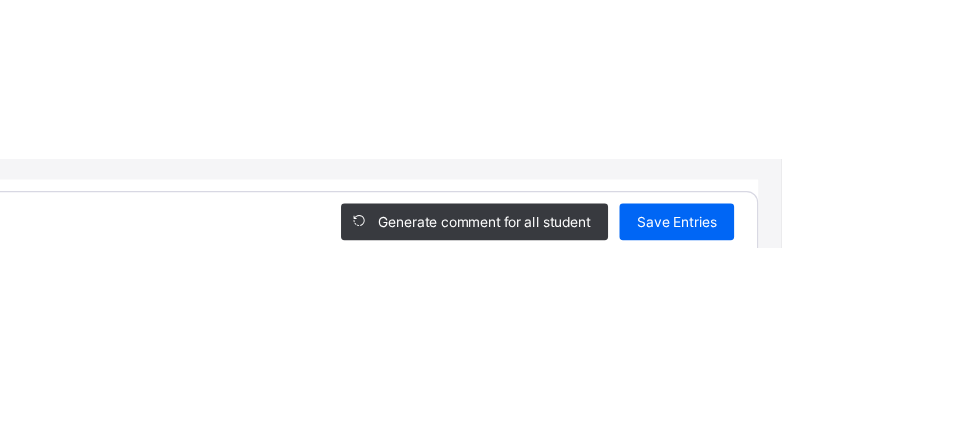 scroll, scrollTop: 134, scrollLeft: 0, axis: vertical 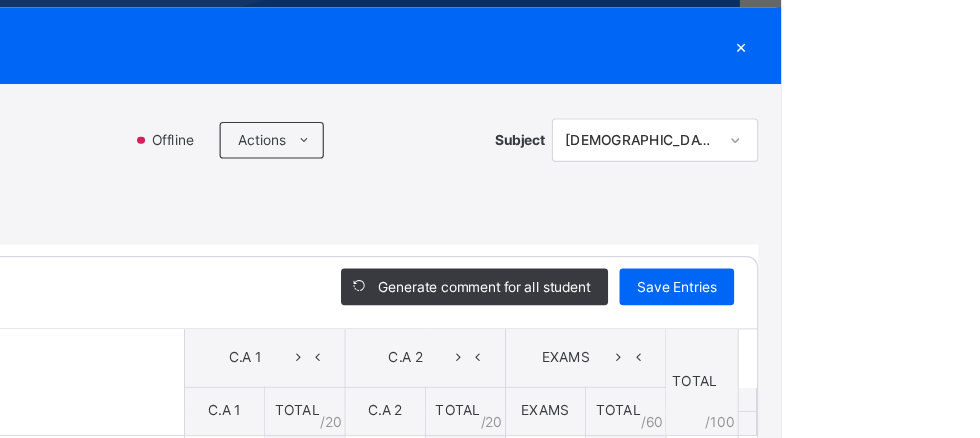 click on "Save Entries" at bounding box center (889, 294) 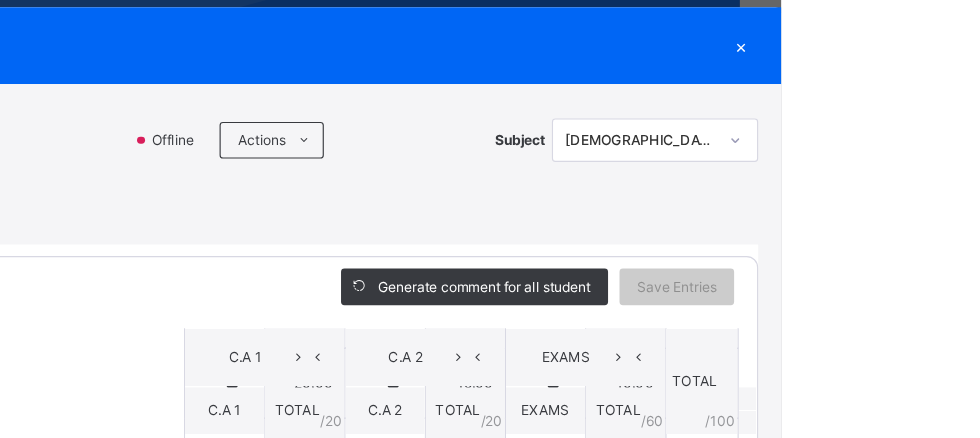 scroll, scrollTop: 413, scrollLeft: 0, axis: vertical 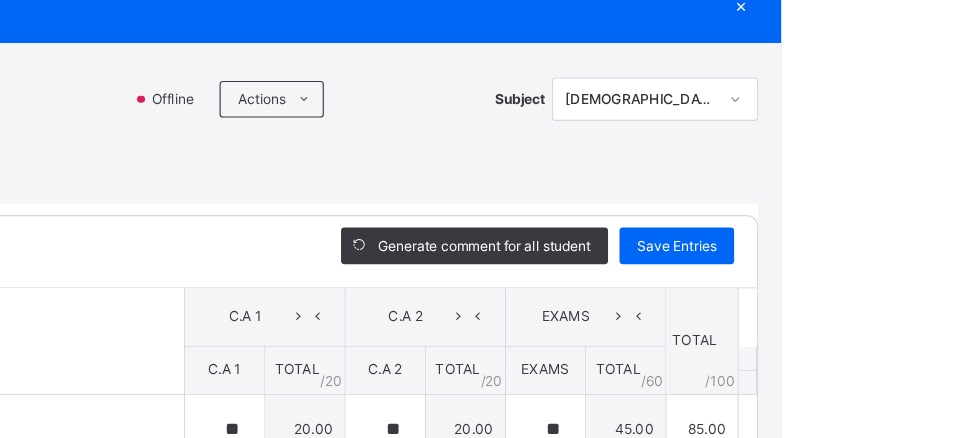 type on "**" 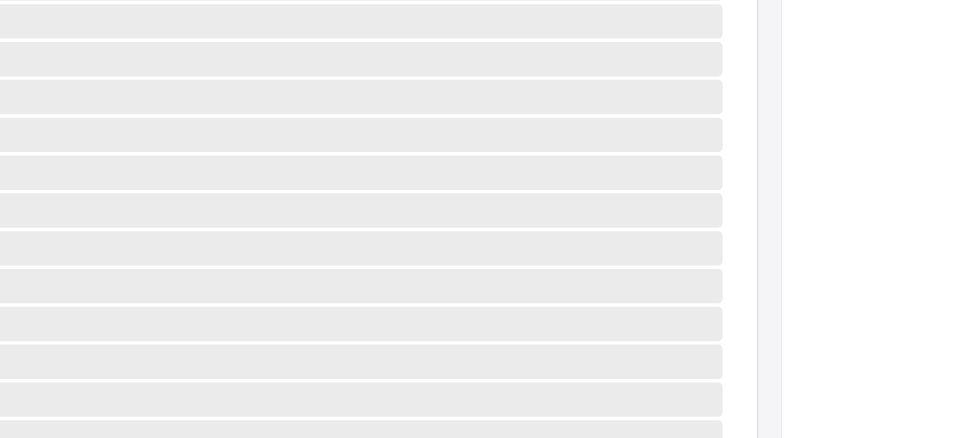 scroll, scrollTop: 1019, scrollLeft: 0, axis: vertical 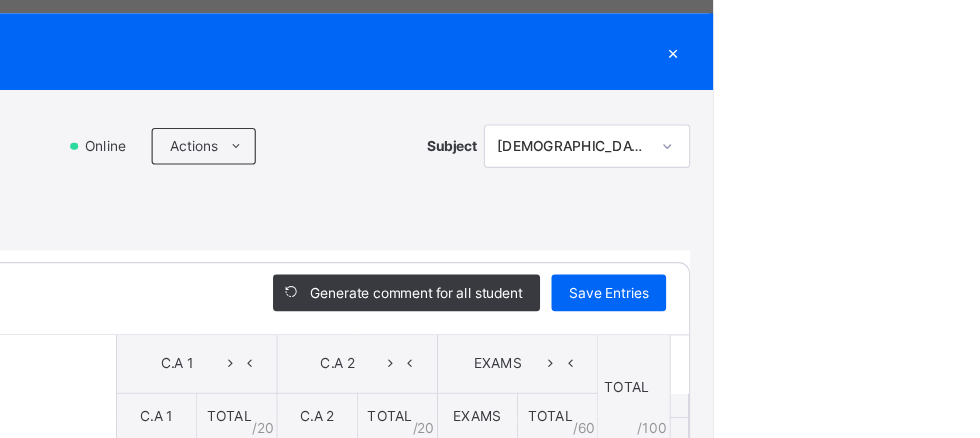 click on "Save Entries" at bounding box center [889, 257] 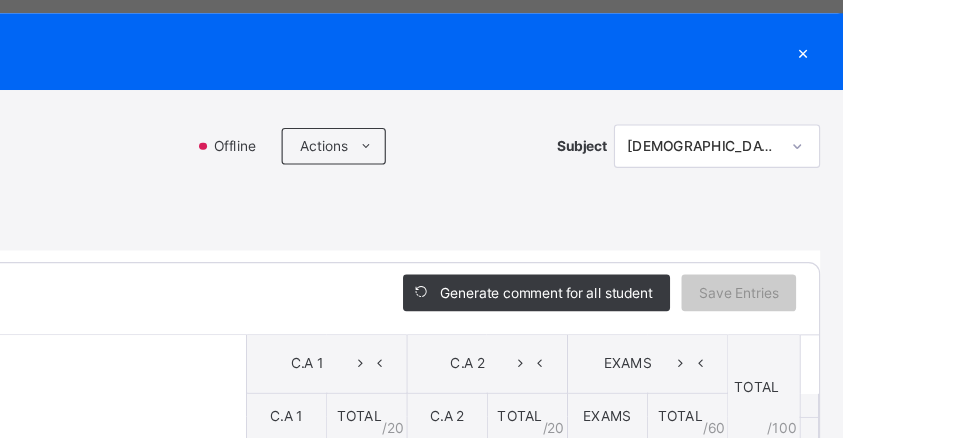 click on "Score Sheet Score Sheet Show Comments   Generate comment for all student   Save Entries Class Level:  BASIC 3   A Subject:  QUR'AN Session:  2024/2025 Session Session:  Third Term Students C.A 1 C.A 2 EXAMS TOTAL /100 Comment C.A 1 TOTAL / 20 C.A 2 TOTAL / 20 EXAMS TOTAL / 60 Abdullah  Bilyamin MIA/CMB/135 Abdullah  Bilyamin MIA/CMB/135 ** 20.00 ** 20.00 ** 45.00 85.00 Generate comment 0 / 250   ×   Subject Teacher’s Comment Generate and see in full the comment developed by the AI with an option to regenerate the comment JS Abdullah  Bilyamin   MIA/CMB/135   Total 85.00  / 100.00 Sims Bot   Regenerate     Use this comment   ABDULMALIK   YUNUS  MIA/B2A/094 ABDULMALIK   YUNUS  MIA/B2A/094 ** 15.00 ** 10.00 ** 25.00 50.00 Generate comment 0 / 250   ×   Subject Teacher’s Comment Generate and see in full the comment developed by the AI with an option to regenerate the comment JS ABDULMALIK   YUNUS    MIA/B2A/094   Total 50.00  / 100.00 Sims Bot   Regenerate     Use this comment   ABDULRAHMAN  ABDULLAHI ** **" at bounding box center [490, 481] 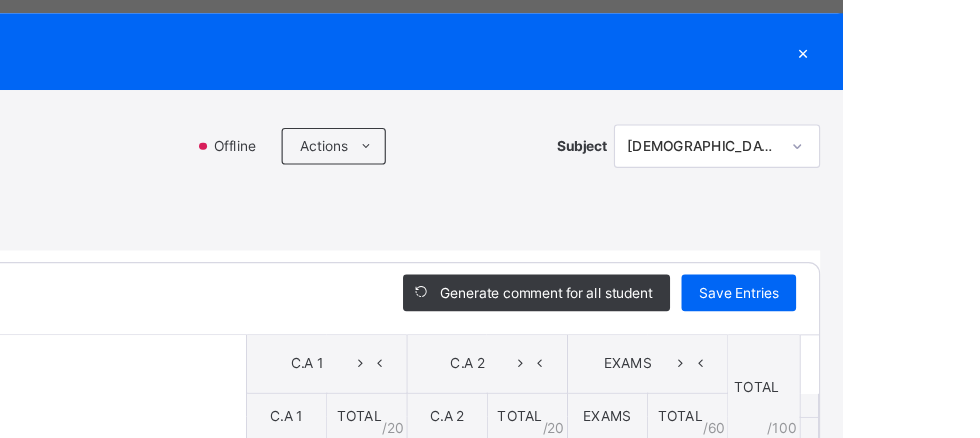 type on "**" 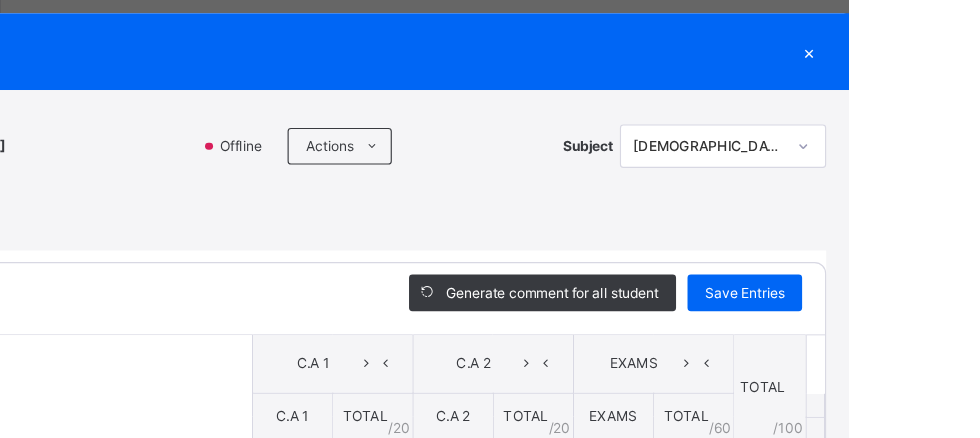scroll, scrollTop: 161, scrollLeft: 0, axis: vertical 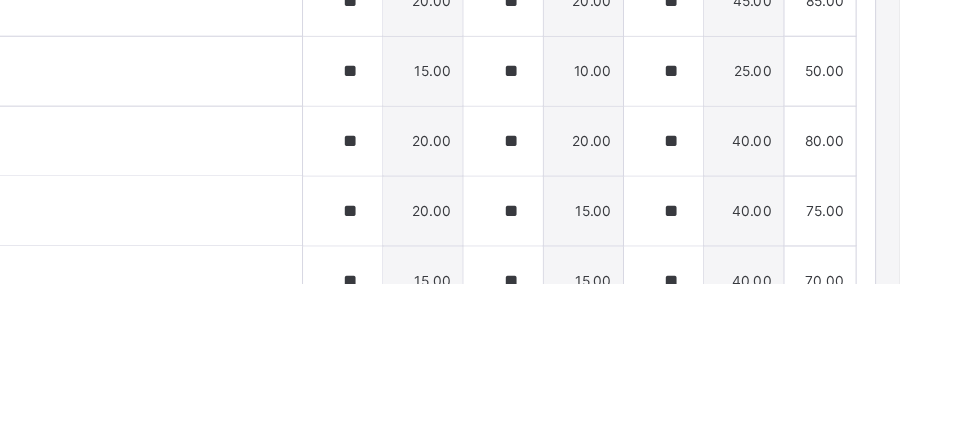 click on "Save Entries" at bounding box center (889, 32) 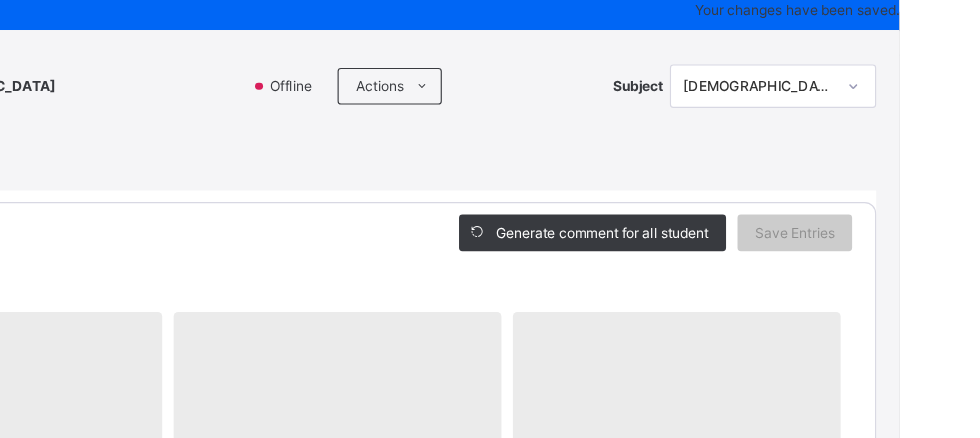 scroll, scrollTop: 0, scrollLeft: 0, axis: both 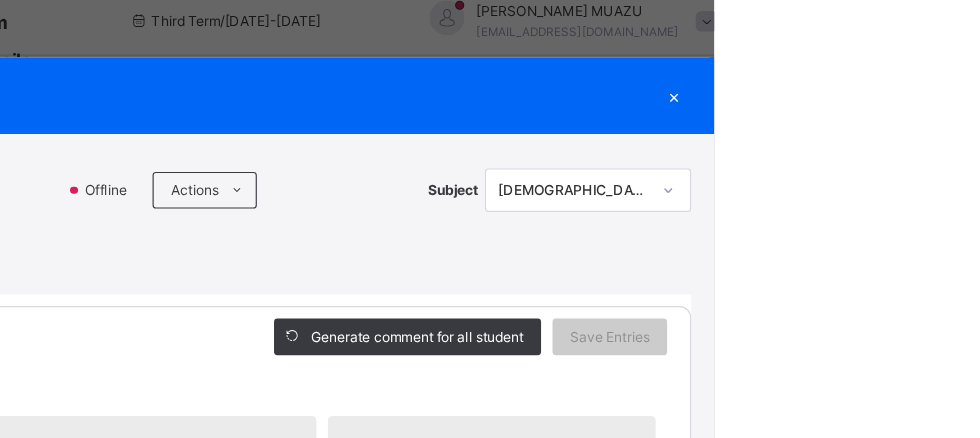 click on "×" at bounding box center [945, 83] 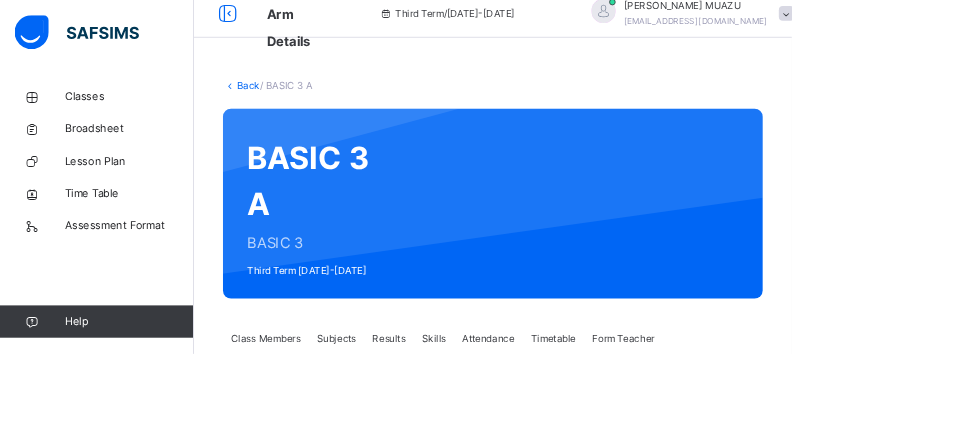 scroll, scrollTop: 27, scrollLeft: 0, axis: vertical 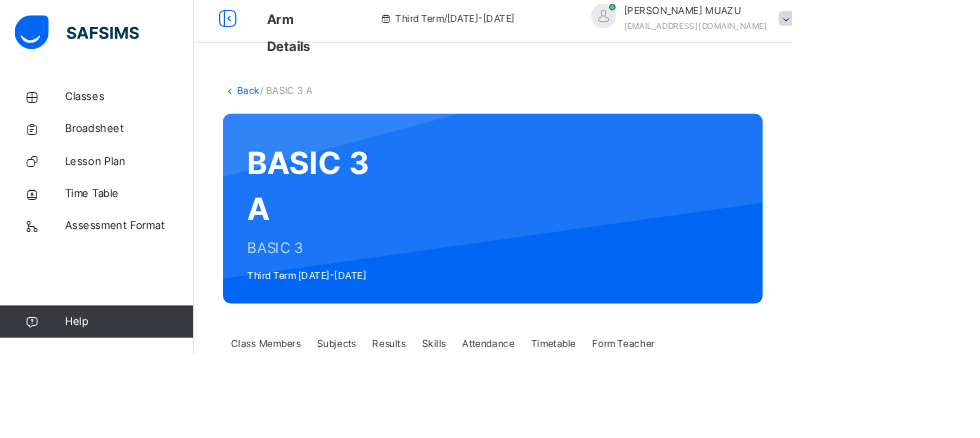 click on "Assess Students" at bounding box center [867, 1870] 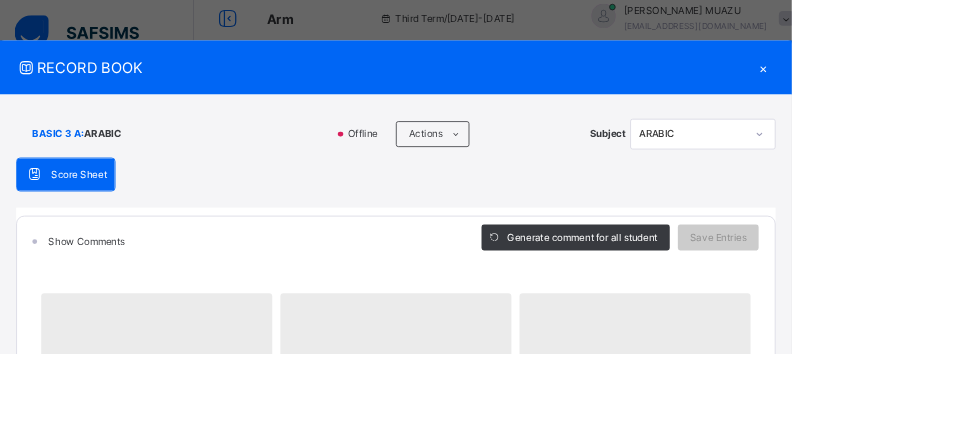 click on "‌" at bounding box center (786, 423) 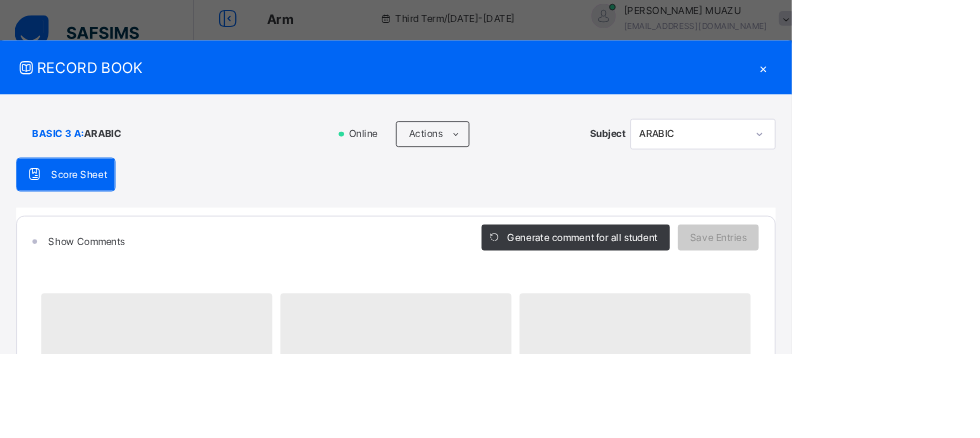 scroll, scrollTop: 1456, scrollLeft: 0, axis: vertical 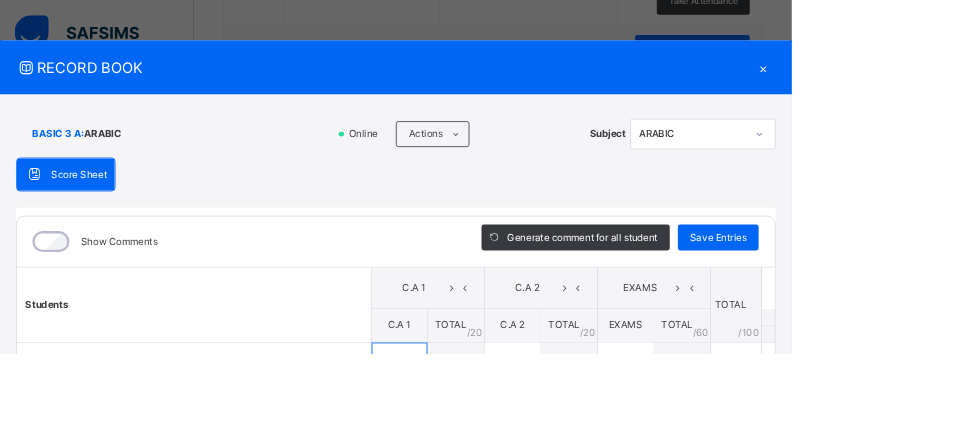 click at bounding box center (494, 454) 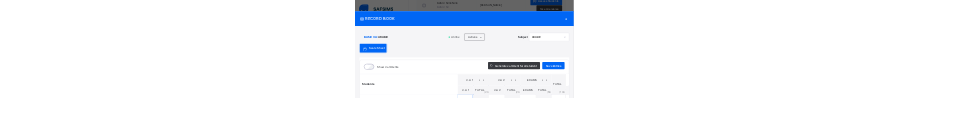 scroll, scrollTop: 1544, scrollLeft: 0, axis: vertical 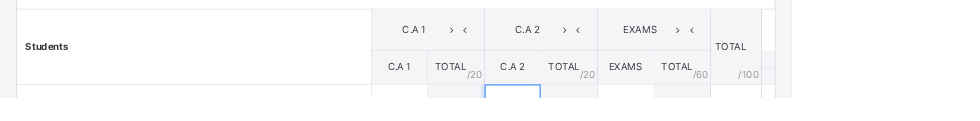 click at bounding box center (634, 135) 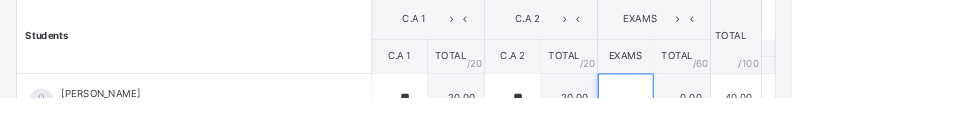 click at bounding box center [774, 121] 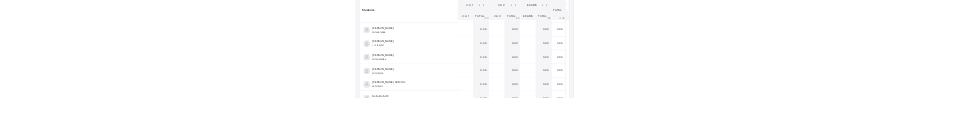 scroll, scrollTop: 0, scrollLeft: 0, axis: both 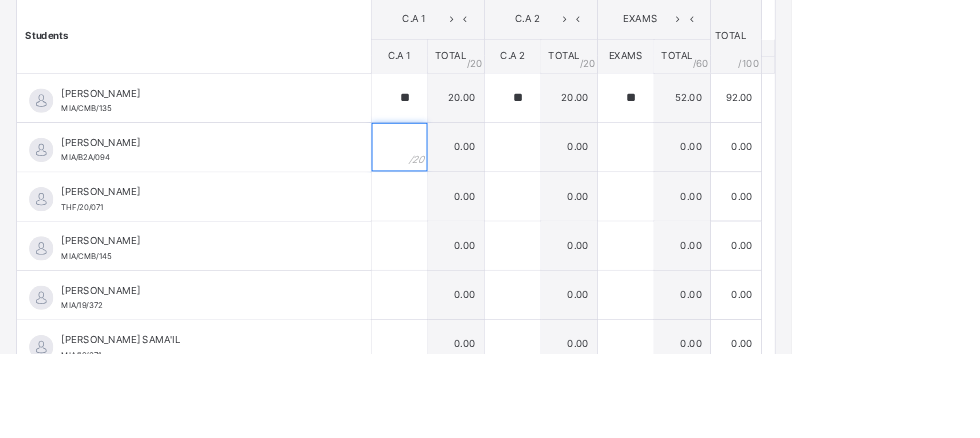 click at bounding box center [494, 182] 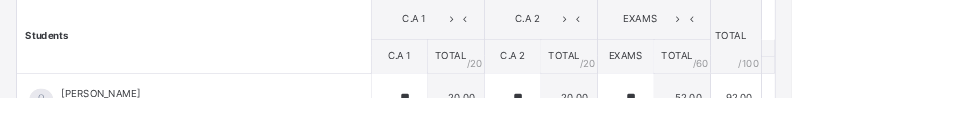 scroll, scrollTop: 439, scrollLeft: 0, axis: vertical 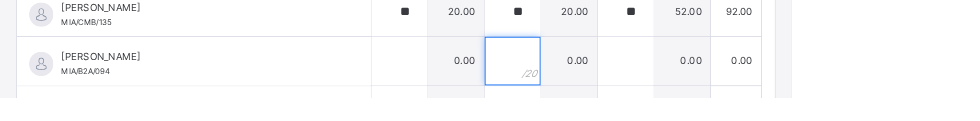 click at bounding box center [634, 76] 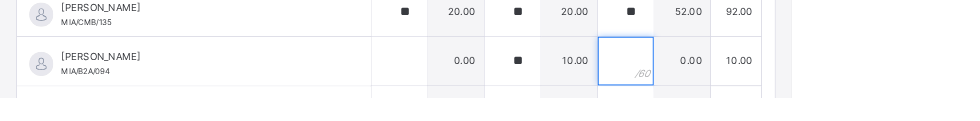 click at bounding box center [774, 76] 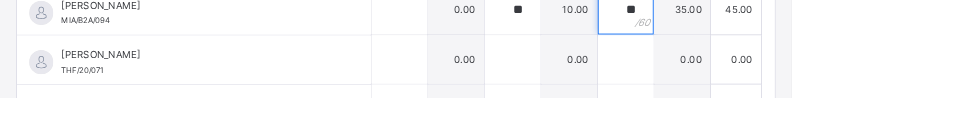 scroll, scrollTop: 70, scrollLeft: 0, axis: vertical 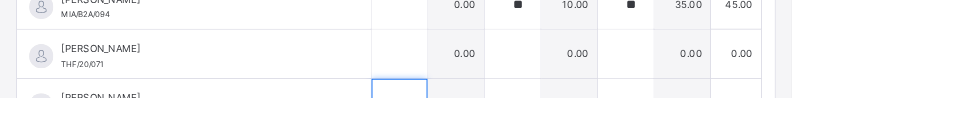 click at bounding box center [494, 128] 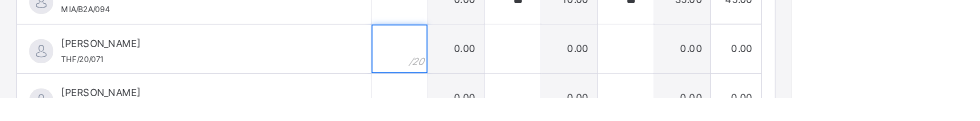 click at bounding box center (494, 60) 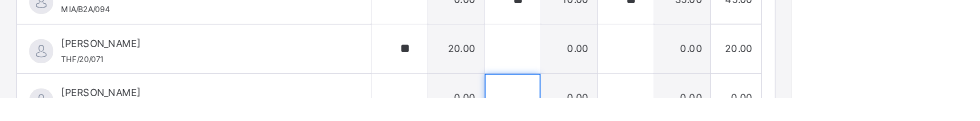 click at bounding box center [634, 121] 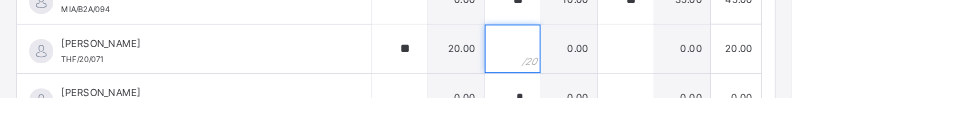 click at bounding box center [634, 60] 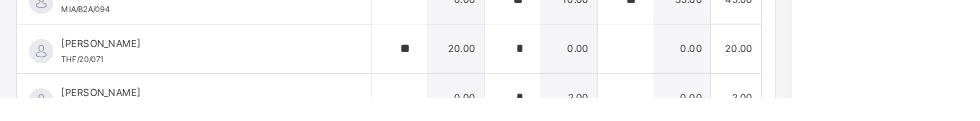 click on "*" at bounding box center [634, 60] 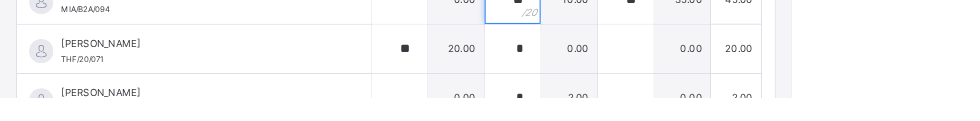 click on "**" at bounding box center [634, -1] 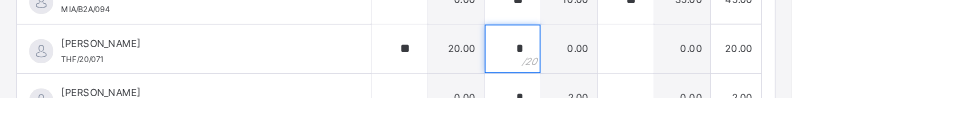 click on "*" at bounding box center (634, 60) 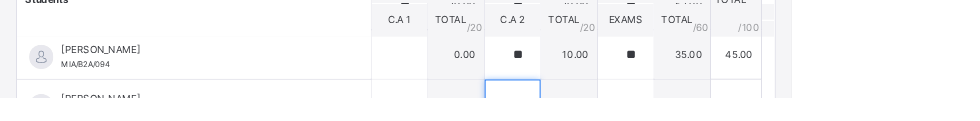 scroll, scrollTop: 78, scrollLeft: 0, axis: vertical 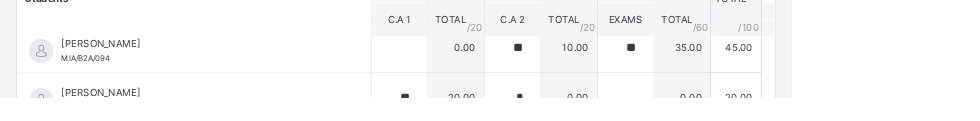 click on "*" at bounding box center [634, 121] 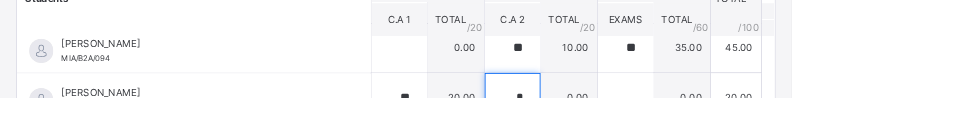 click on "*" at bounding box center [634, 121] 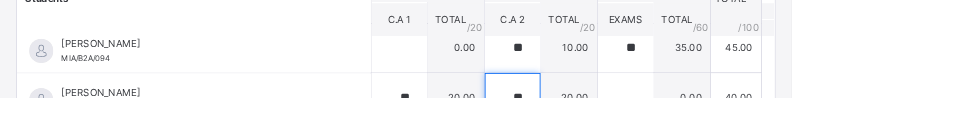 scroll, scrollTop: 377, scrollLeft: 0, axis: vertical 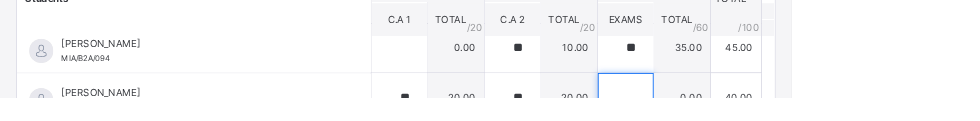 click at bounding box center [774, 121] 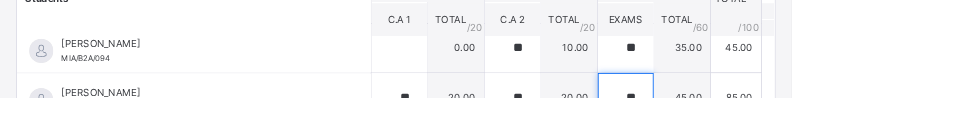 scroll, scrollTop: 114, scrollLeft: 0, axis: vertical 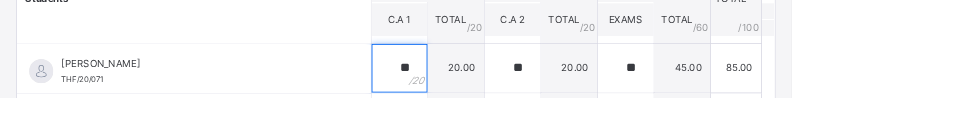 click on "**" at bounding box center (494, 85) 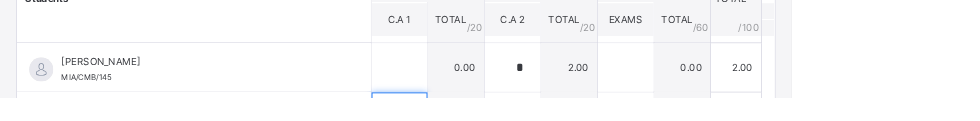 click at bounding box center [494, 145] 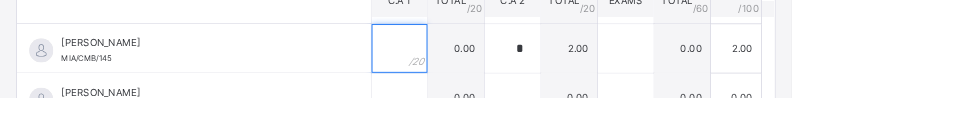 click at bounding box center [494, 60] 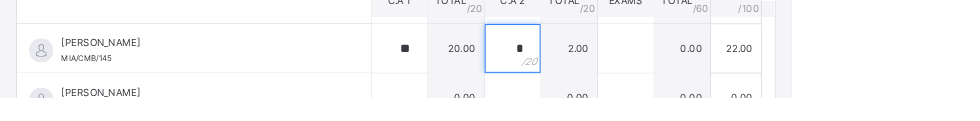 click on "*" at bounding box center [634, 60] 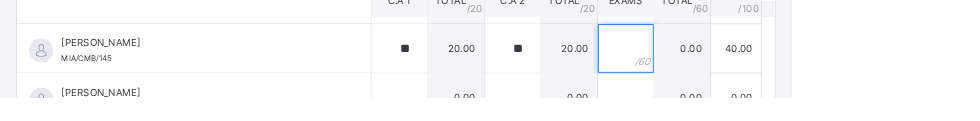click at bounding box center (774, 60) 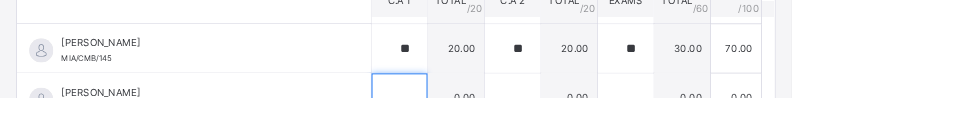click at bounding box center [494, 121] 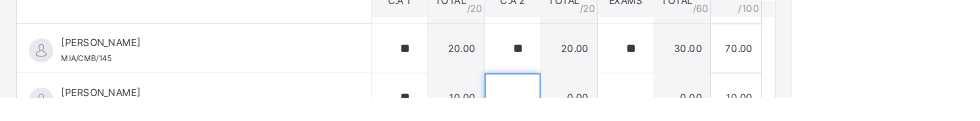 click at bounding box center [634, 121] 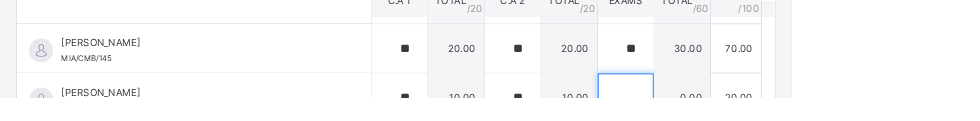 click at bounding box center (774, 121) 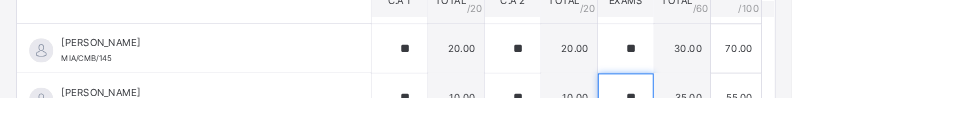 scroll, scrollTop: 1613, scrollLeft: 0, axis: vertical 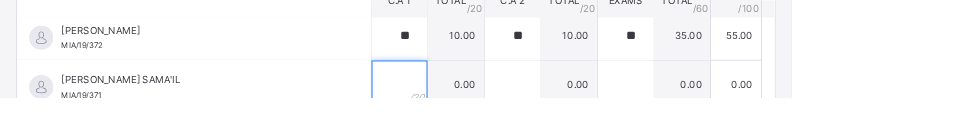click at bounding box center (494, 105) 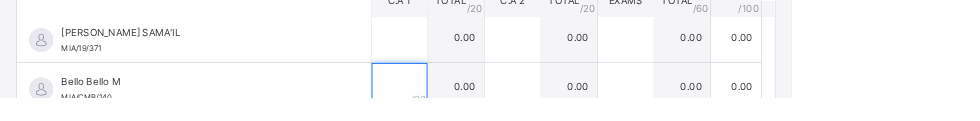 click at bounding box center (494, 108) 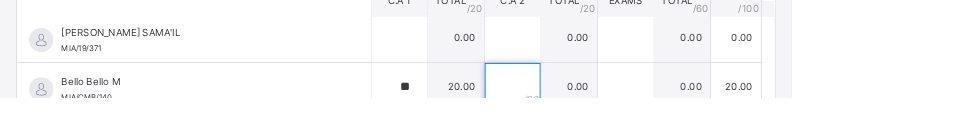 click at bounding box center (634, 108) 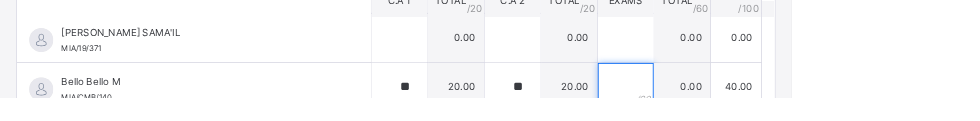 click at bounding box center [774, 108] 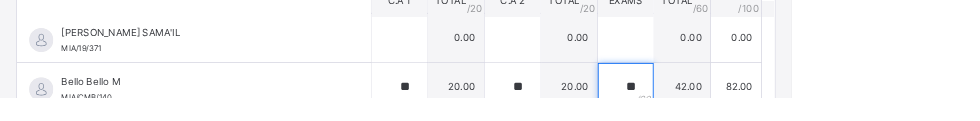scroll, scrollTop: 389, scrollLeft: 0, axis: vertical 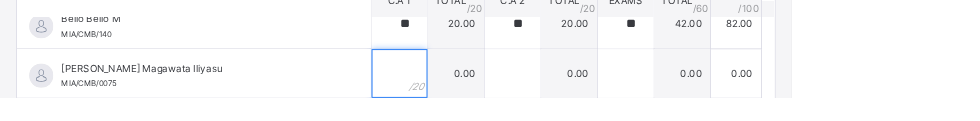 click at bounding box center [494, 91] 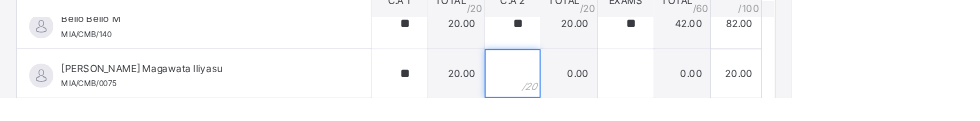 click at bounding box center [634, 91] 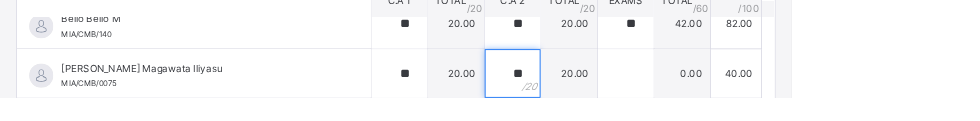 scroll, scrollTop: 1654, scrollLeft: 0, axis: vertical 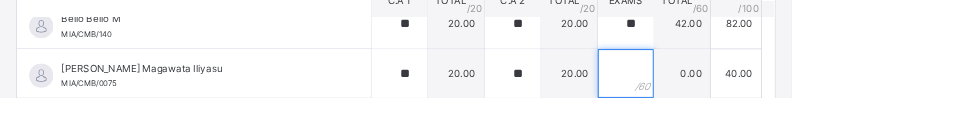 click at bounding box center [774, 91] 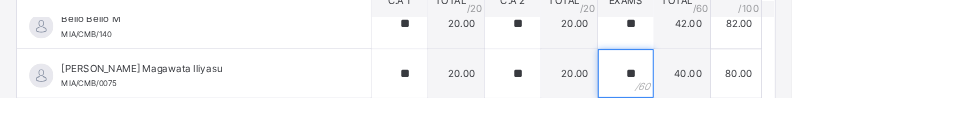 scroll, scrollTop: 446, scrollLeft: 0, axis: vertical 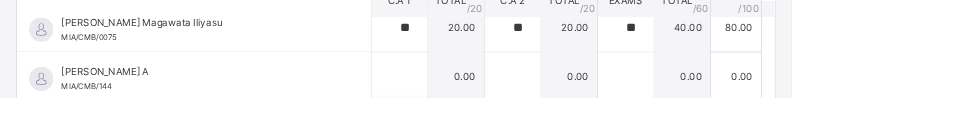 click at bounding box center [494, 156] 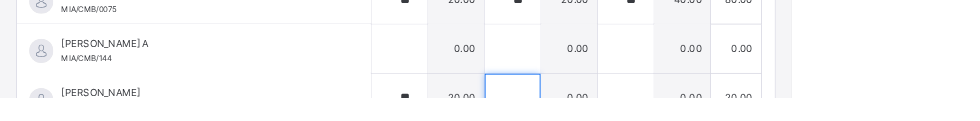 click at bounding box center (634, 121) 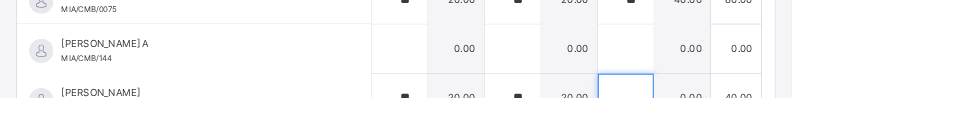 click at bounding box center (774, 121) 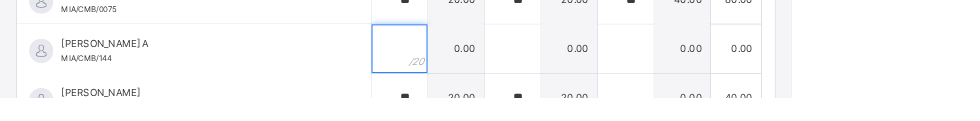 click at bounding box center [494, 60] 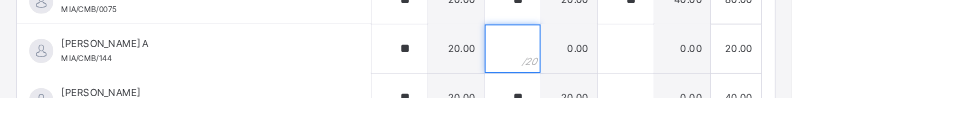 click at bounding box center [634, 60] 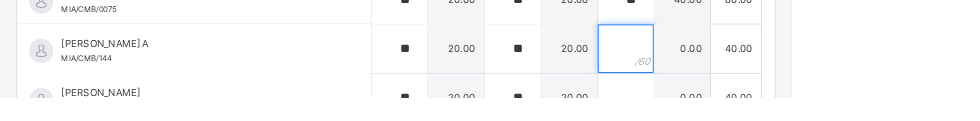 click at bounding box center [774, 60] 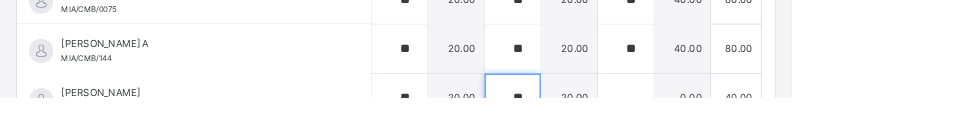 click on "**" at bounding box center [634, 121] 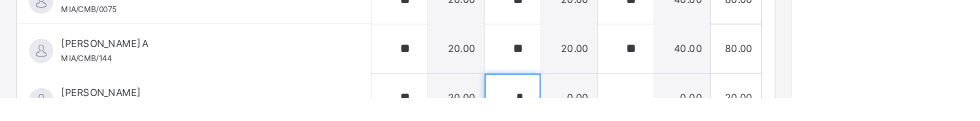 click on "*" at bounding box center [634, 121] 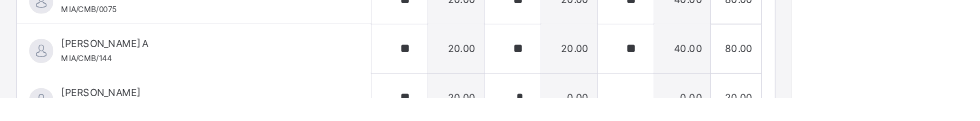 click on "*" at bounding box center (634, 121) 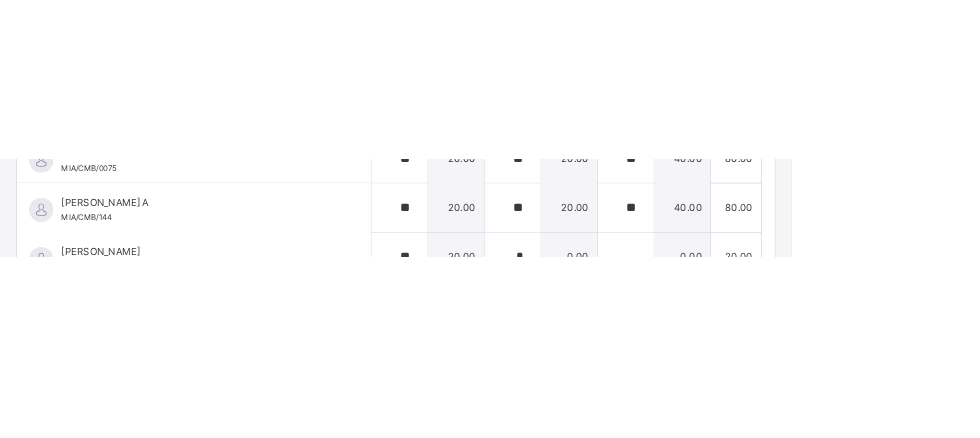 scroll, scrollTop: 1562, scrollLeft: 0, axis: vertical 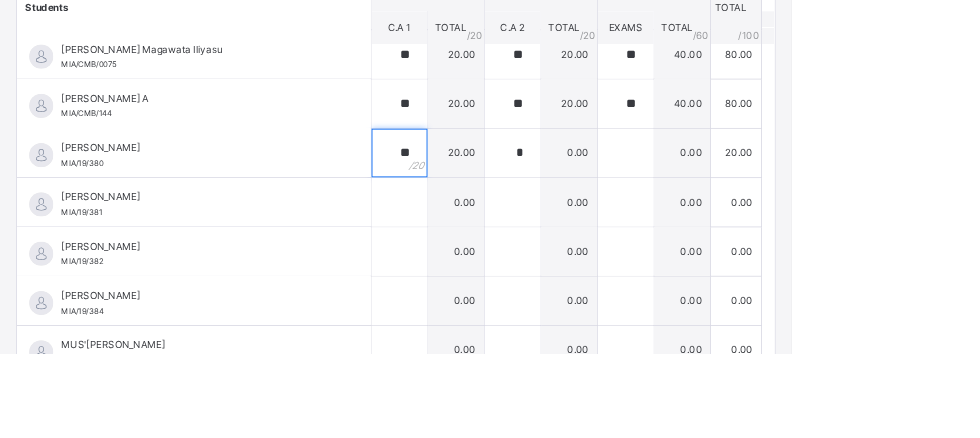 click on "**" at bounding box center (494, 189) 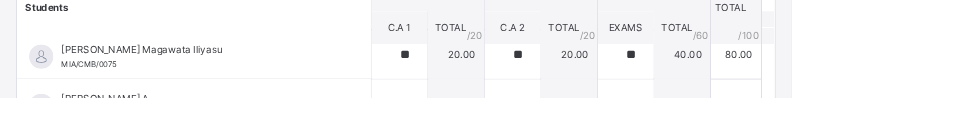 scroll, scrollTop: 416, scrollLeft: 0, axis: vertical 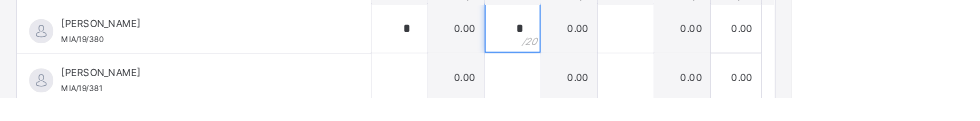click on "*" at bounding box center [634, 35] 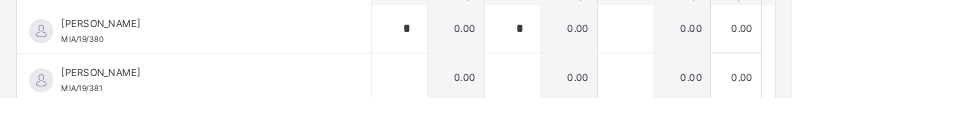 click on "*" at bounding box center [634, 35] 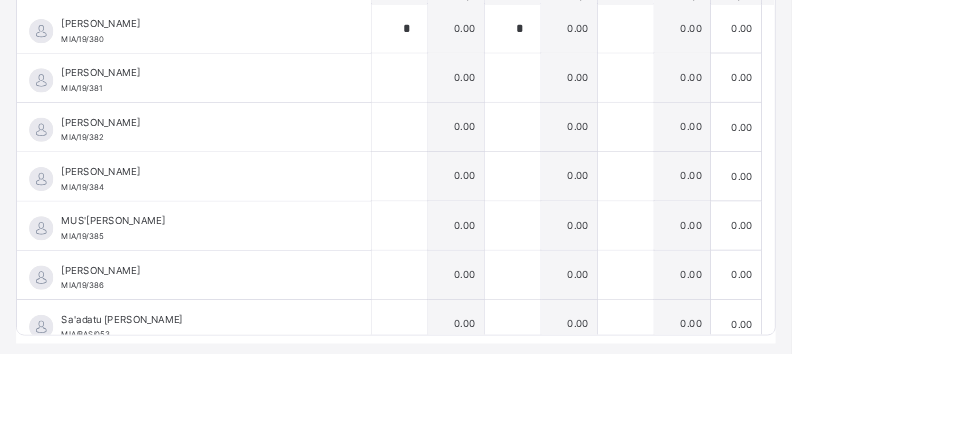 scroll, scrollTop: 368, scrollLeft: 0, axis: vertical 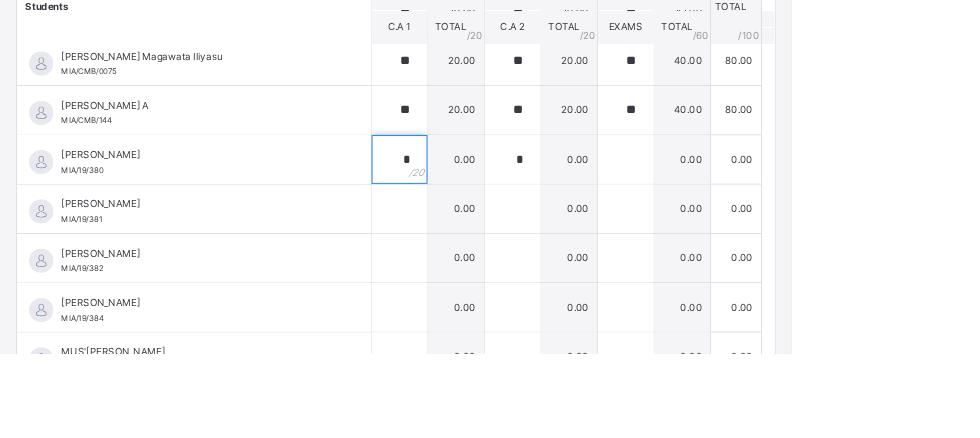 click on "*" at bounding box center (494, 197) 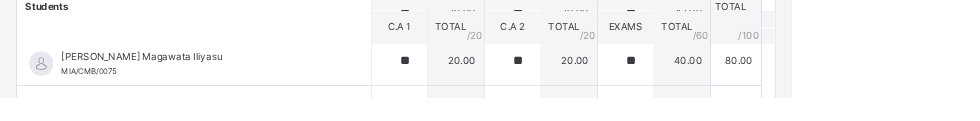 scroll, scrollTop: 424, scrollLeft: 0, axis: vertical 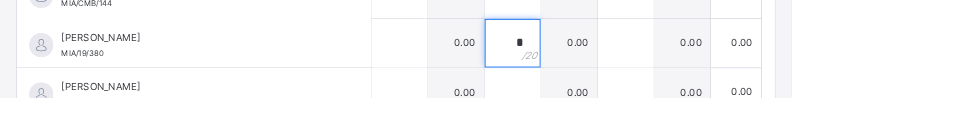 click on "*" at bounding box center [634, 54] 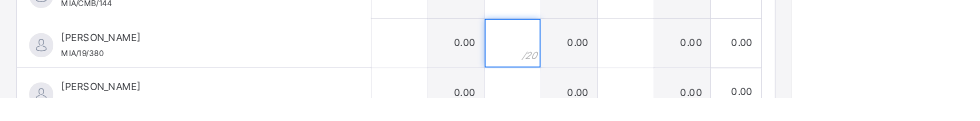 scroll, scrollTop: 593, scrollLeft: 0, axis: vertical 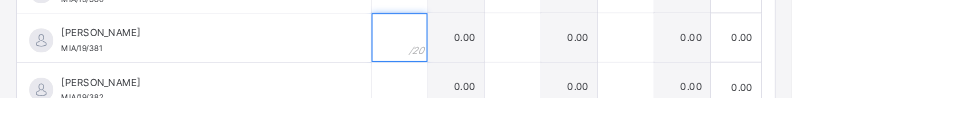 click at bounding box center [494, 47] 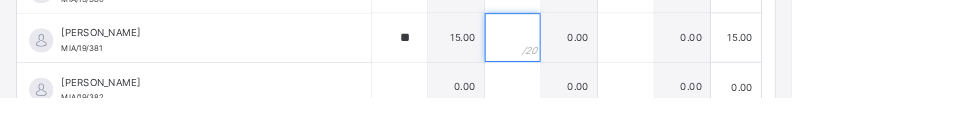 click at bounding box center (634, 47) 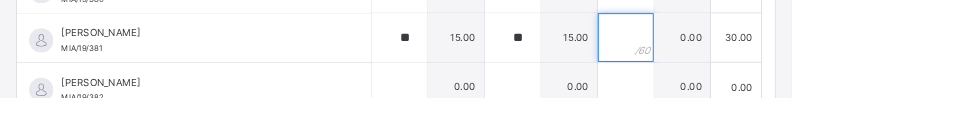click at bounding box center (774, 47) 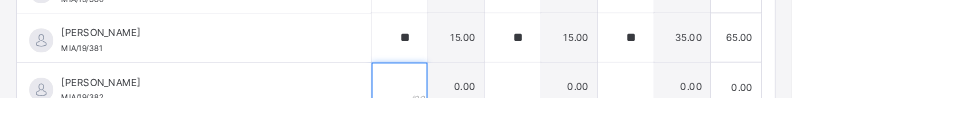 click at bounding box center [494, 108] 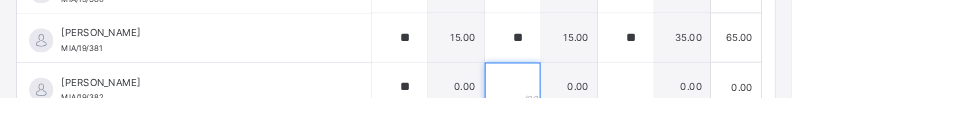 click at bounding box center [634, 108] 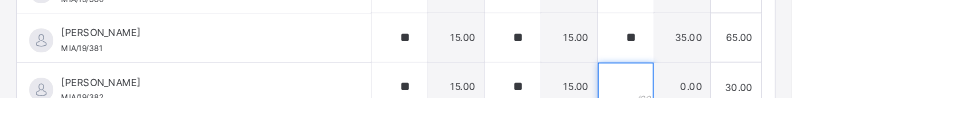 click at bounding box center [774, 108] 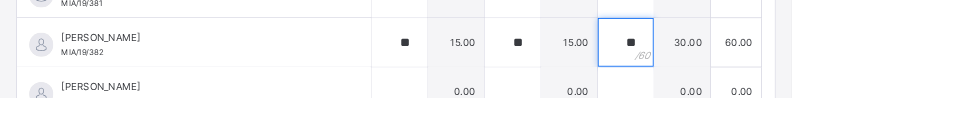 scroll, scrollTop: 674, scrollLeft: 0, axis: vertical 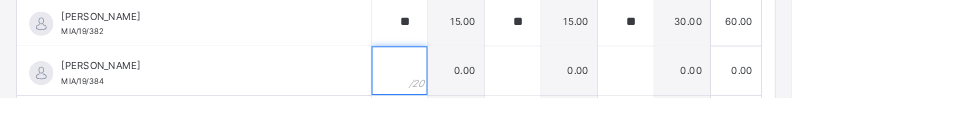 click at bounding box center [494, 88] 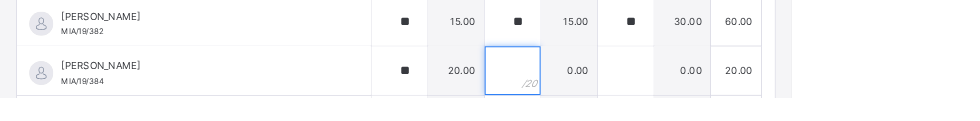 click at bounding box center (634, 88) 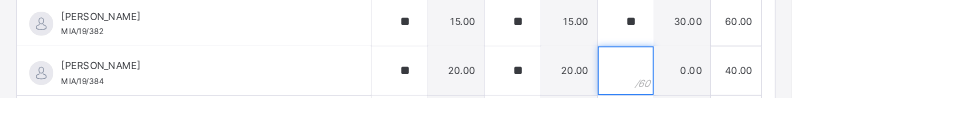 click at bounding box center (774, 88) 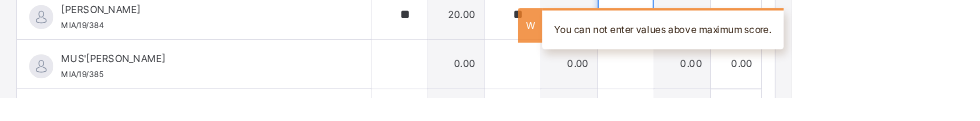 scroll, scrollTop: 752, scrollLeft: 0, axis: vertical 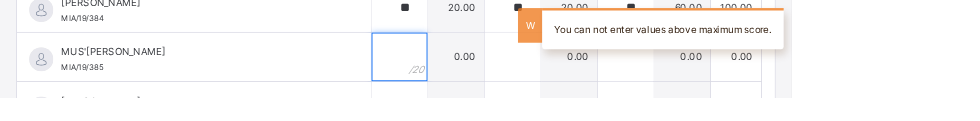click at bounding box center [494, 71] 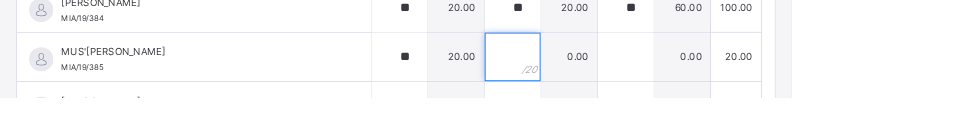 click at bounding box center [634, 71] 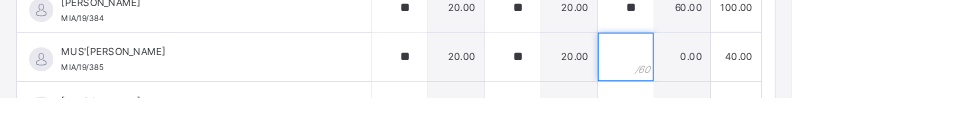 click at bounding box center (774, 71) 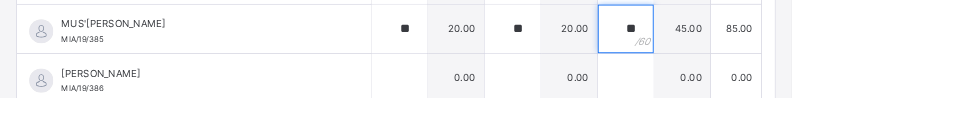 scroll, scrollTop: 460, scrollLeft: 0, axis: vertical 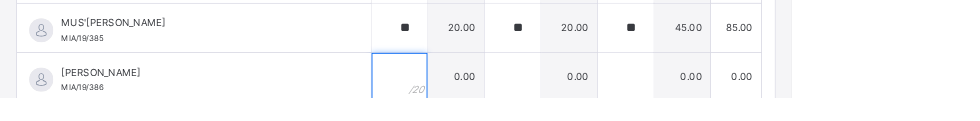 click at bounding box center (494, 96) 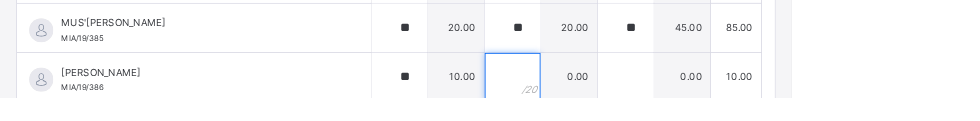 click at bounding box center [634, 96] 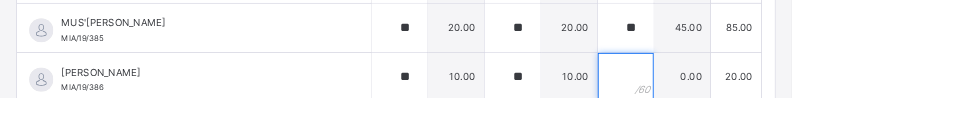 click at bounding box center (774, 96) 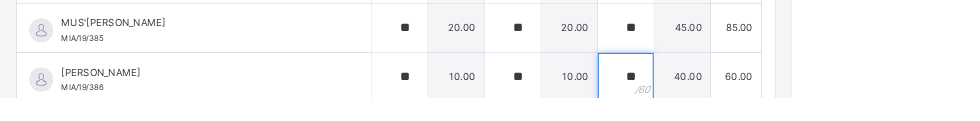 scroll, scrollTop: 551, scrollLeft: 0, axis: vertical 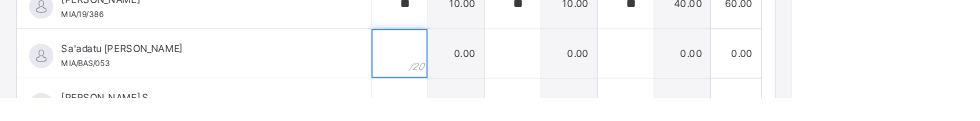 click at bounding box center (494, 66) 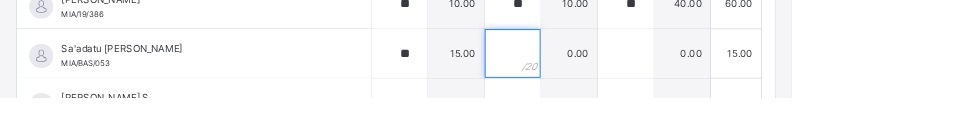 click at bounding box center [634, 66] 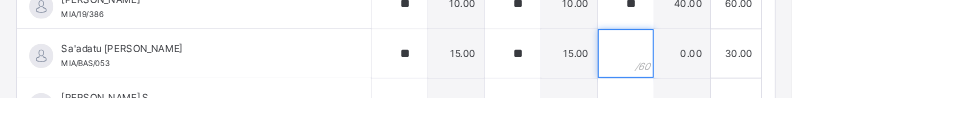 click at bounding box center [774, 66] 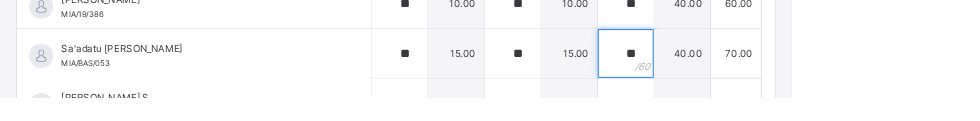 scroll, scrollTop: 1581, scrollLeft: 0, axis: vertical 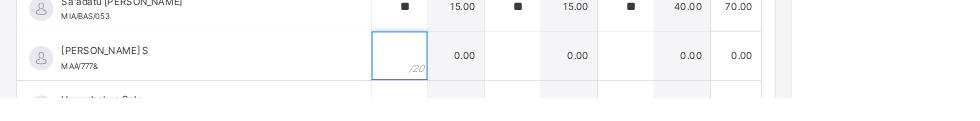click at bounding box center [494, 69] 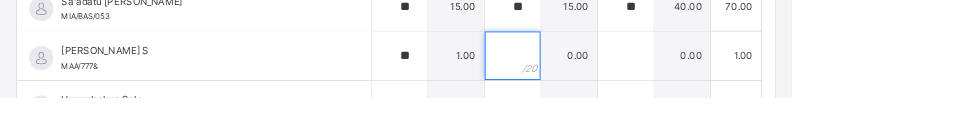 click at bounding box center [634, 69] 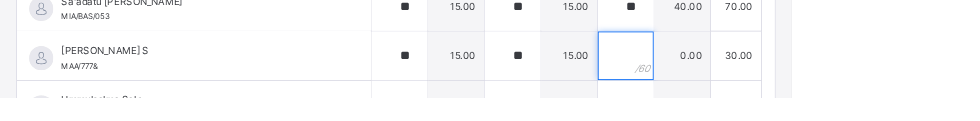 click at bounding box center (774, 69) 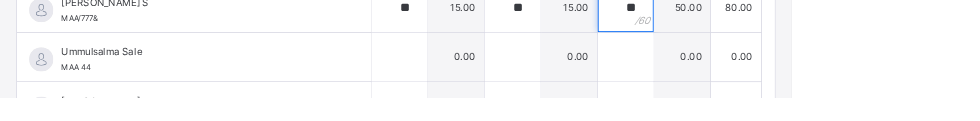 scroll, scrollTop: 676, scrollLeft: 0, axis: vertical 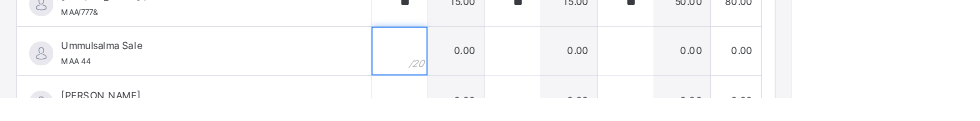 click at bounding box center [494, 63] 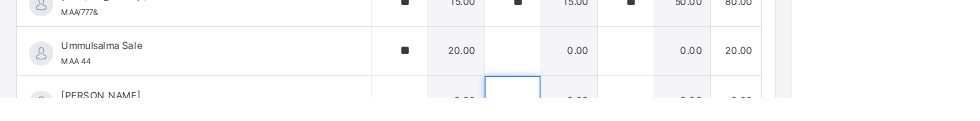 click at bounding box center [634, 124] 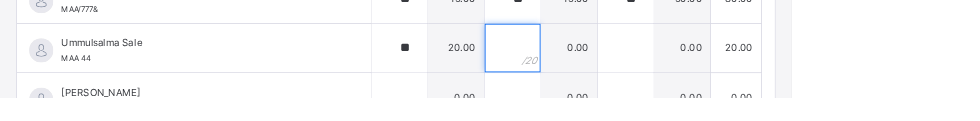 click at bounding box center (634, 60) 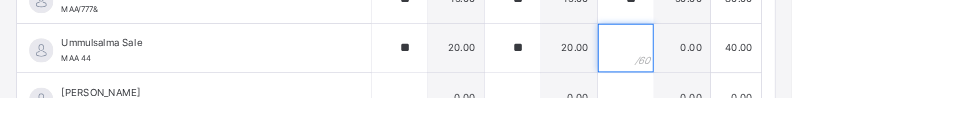 click at bounding box center (774, 60) 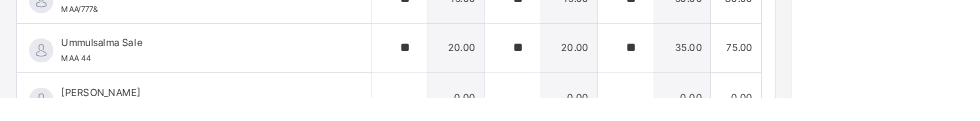 click on "**" at bounding box center (494, -184) 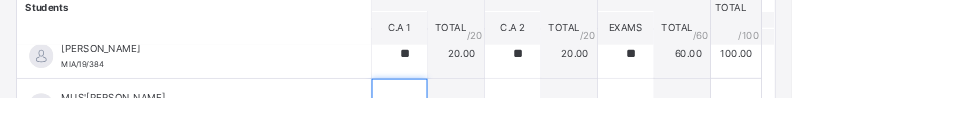 scroll, scrollTop: 1577, scrollLeft: 0, axis: vertical 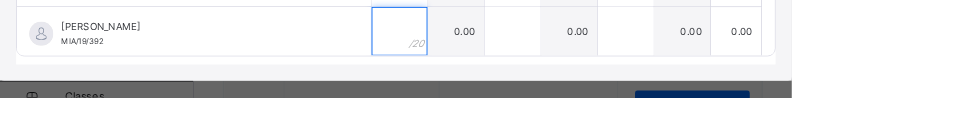 click at bounding box center (494, 39) 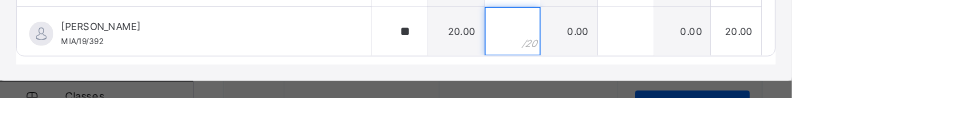 click at bounding box center (634, 39) 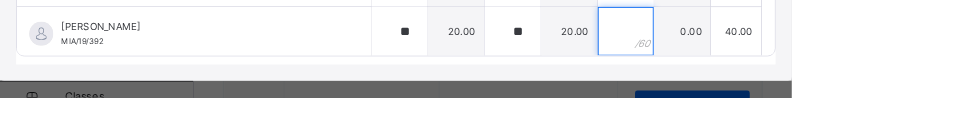 click at bounding box center (774, 39) 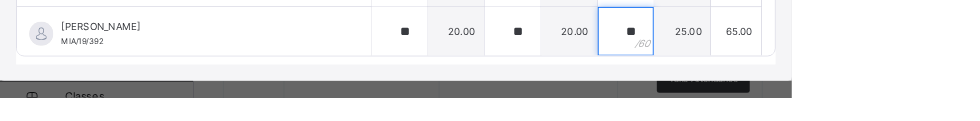scroll, scrollTop: 1301, scrollLeft: 0, axis: vertical 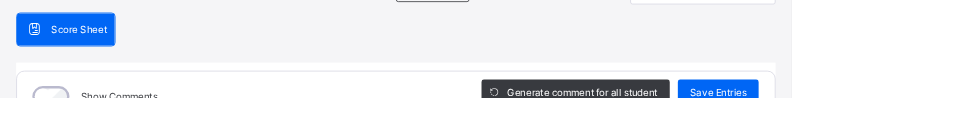click on "Save Entries" at bounding box center (889, 115) 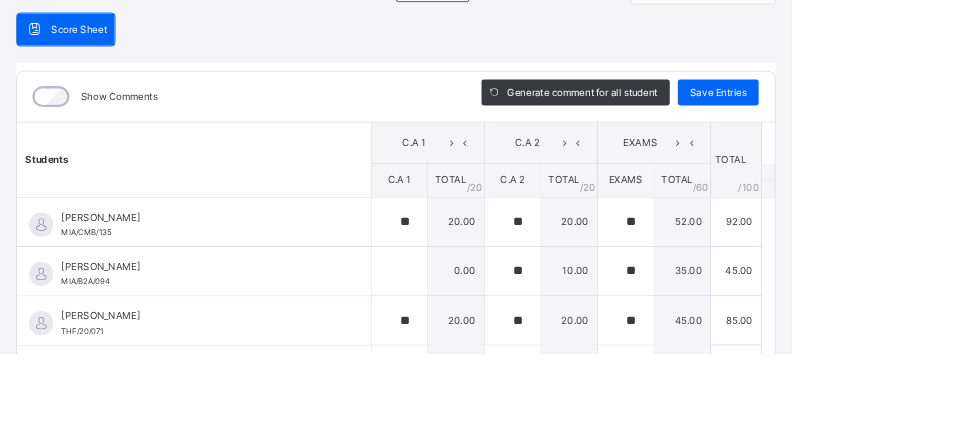click on "Save Entries" at bounding box center (889, 115) 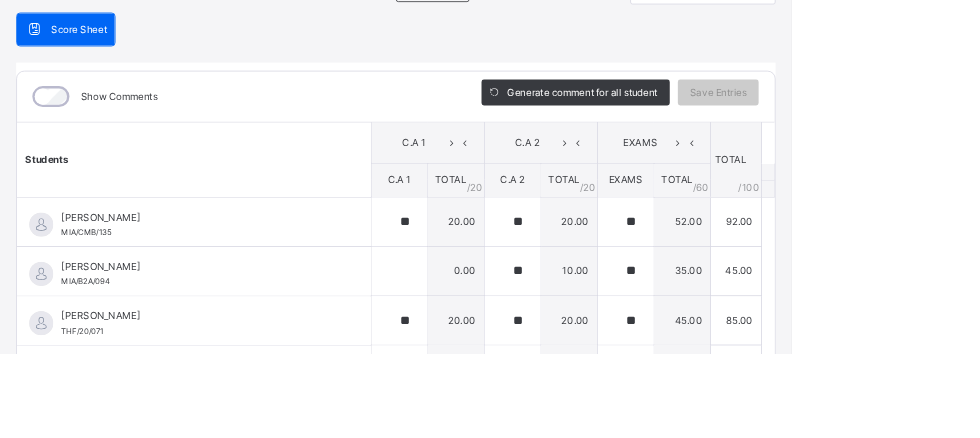 scroll, scrollTop: 462, scrollLeft: 0, axis: vertical 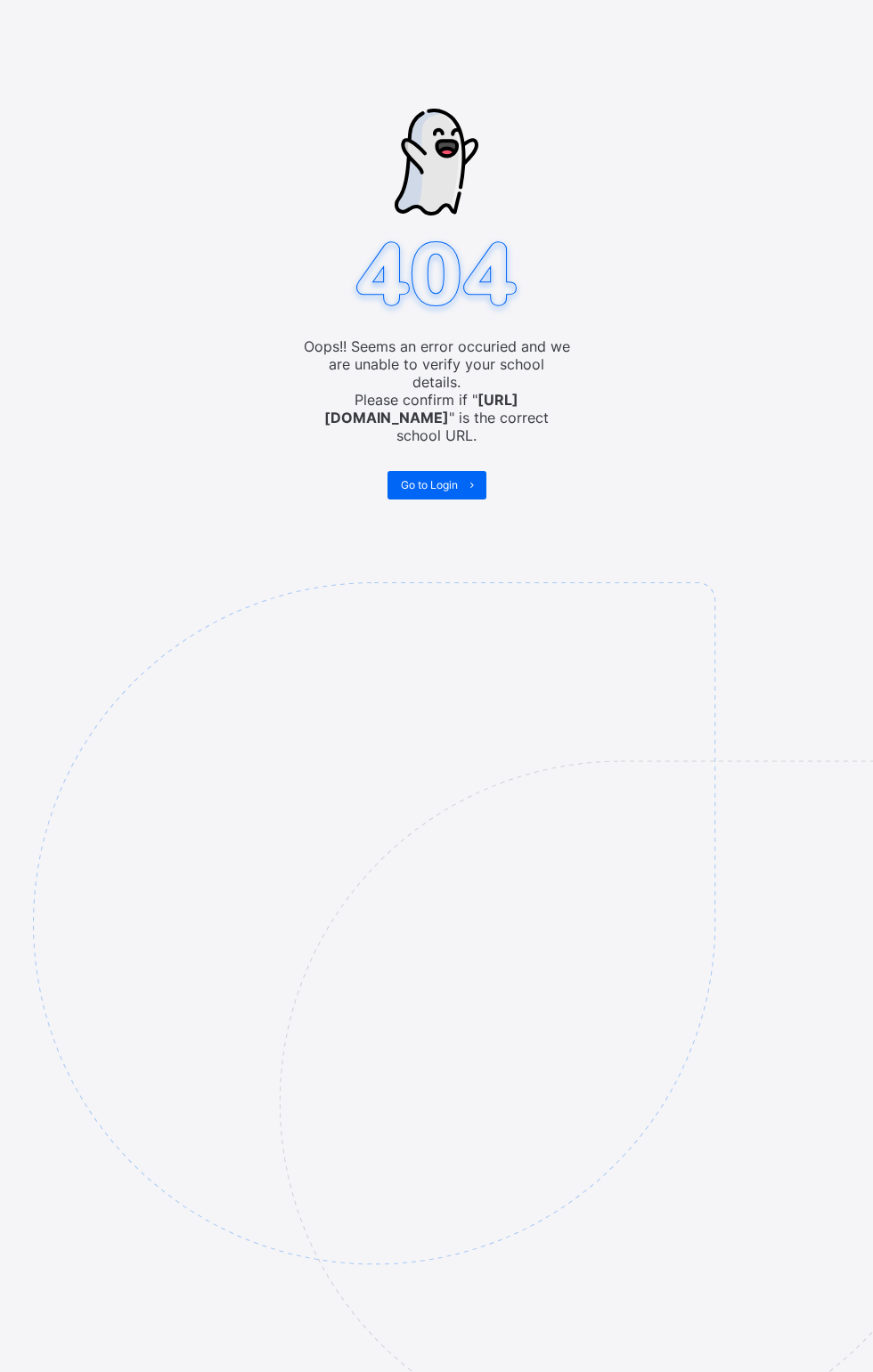 click on "Go to Login" at bounding box center (429, 484) 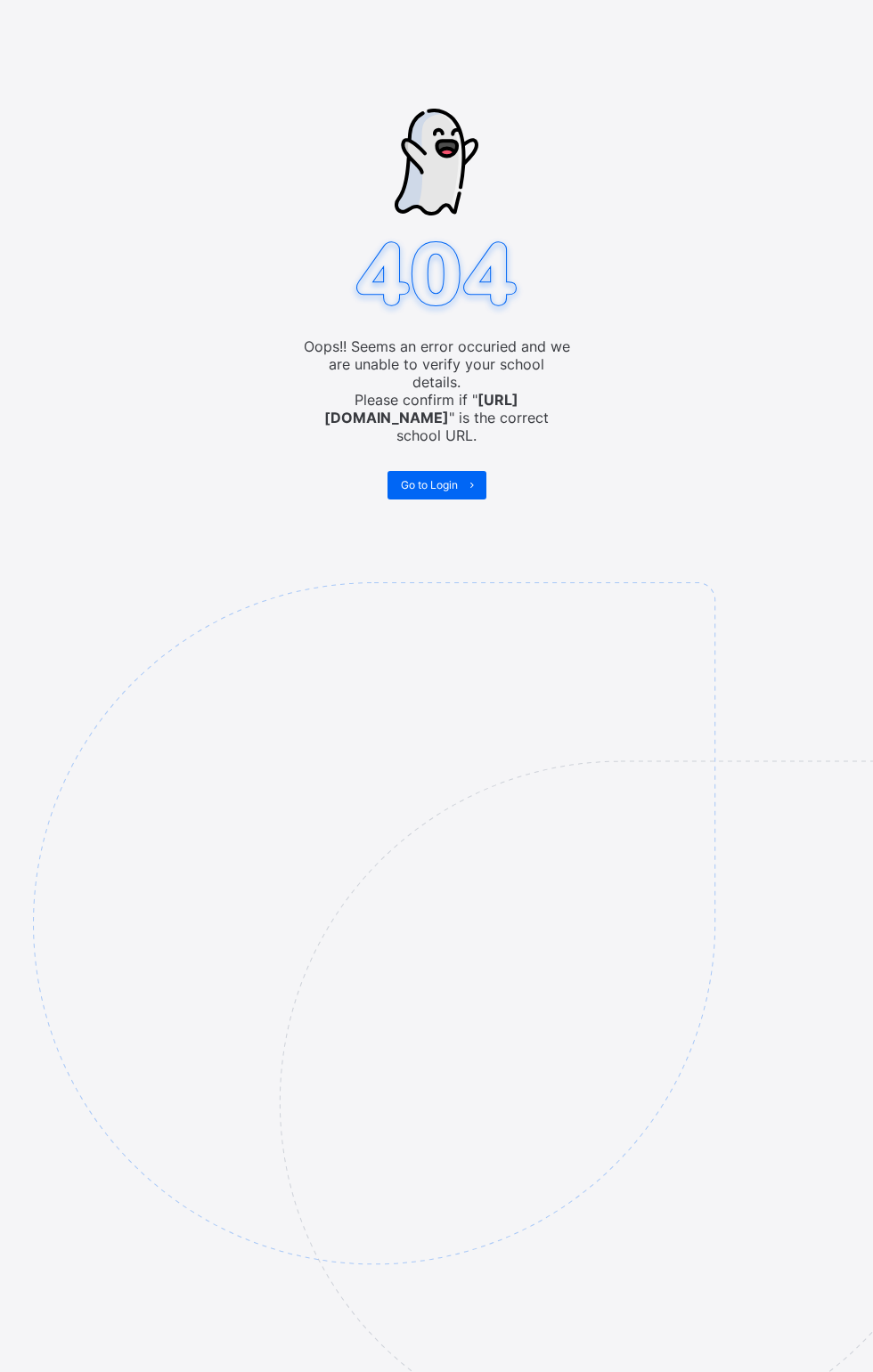 scroll, scrollTop: 0, scrollLeft: 0, axis: both 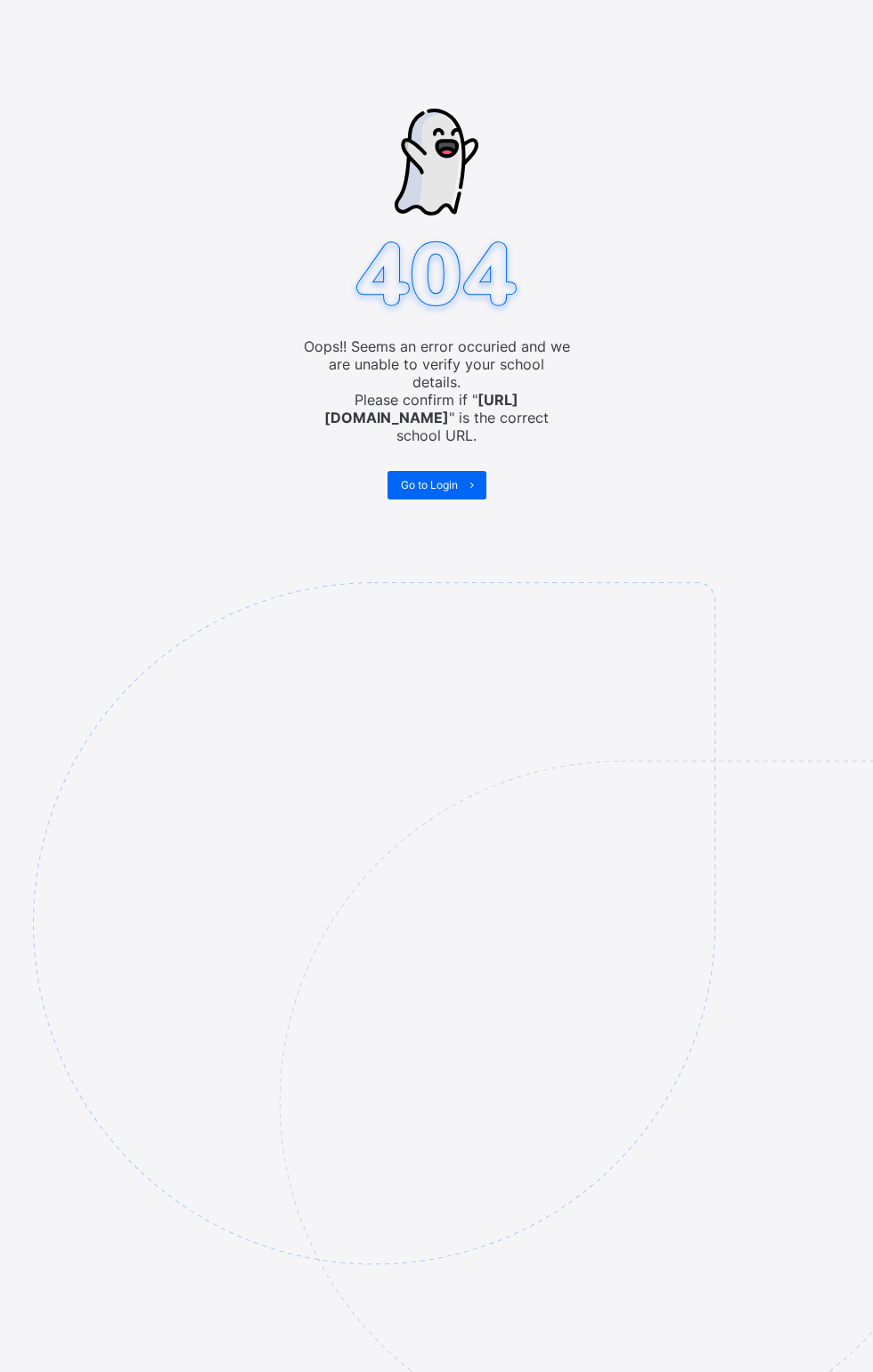 click on "Oops!! Seems an error occuried and we are unable to verify your school details. Please confirm if " https://maaliq.safsims.com " is the correct school URL. Go to Login" at bounding box center [436, 686] 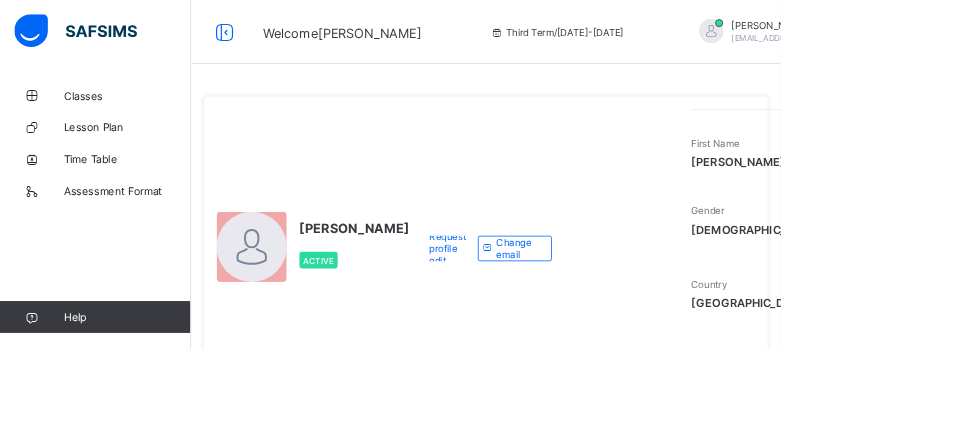 click on "Classes" at bounding box center [160, 120] 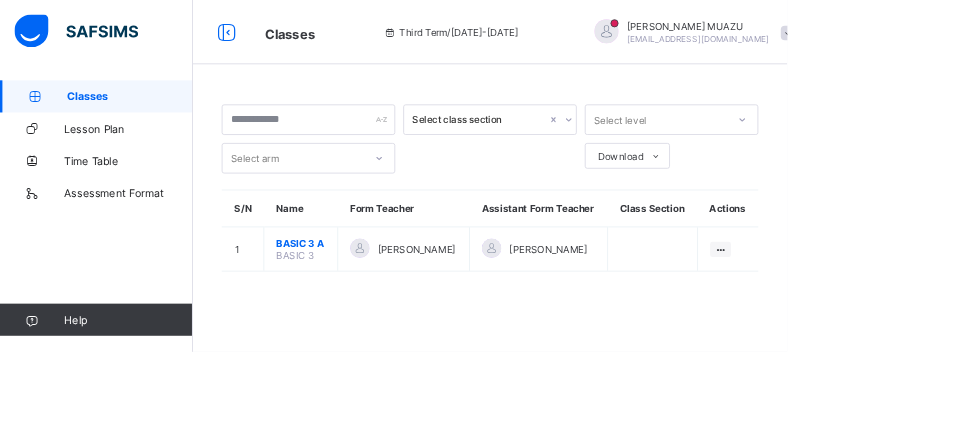 scroll, scrollTop: 0, scrollLeft: 0, axis: both 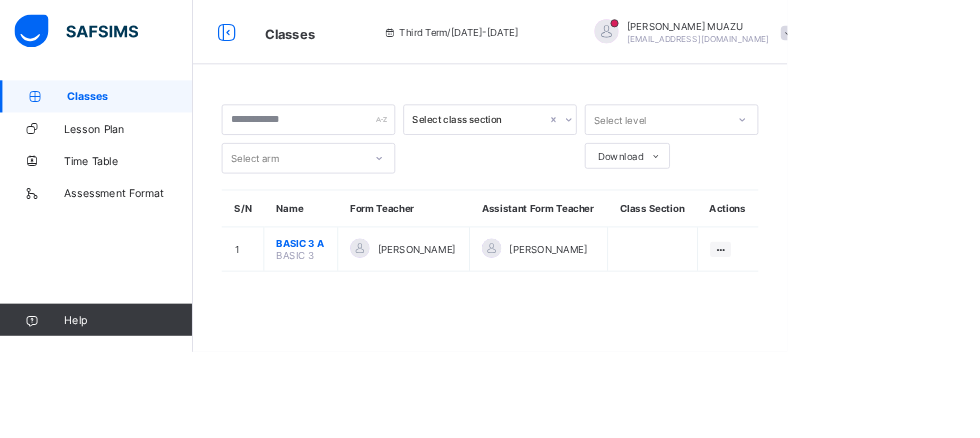 click on "BASIC 3   A" at bounding box center (374, 302) 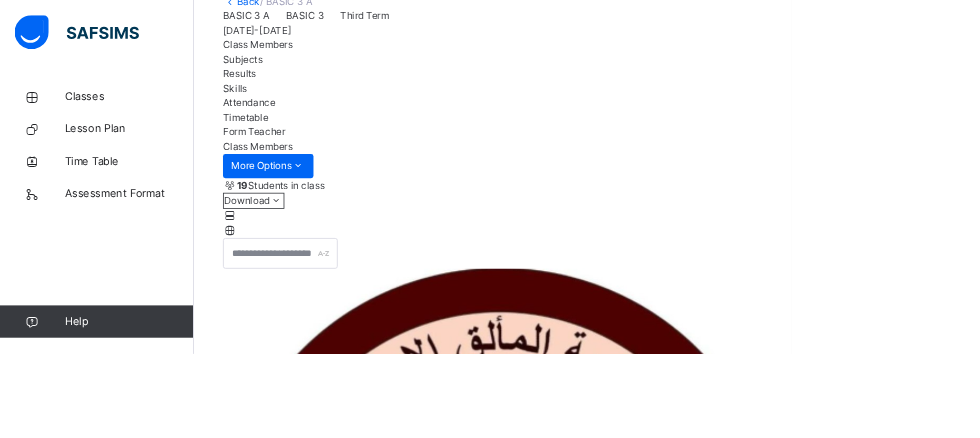 scroll, scrollTop: 141, scrollLeft: 0, axis: vertical 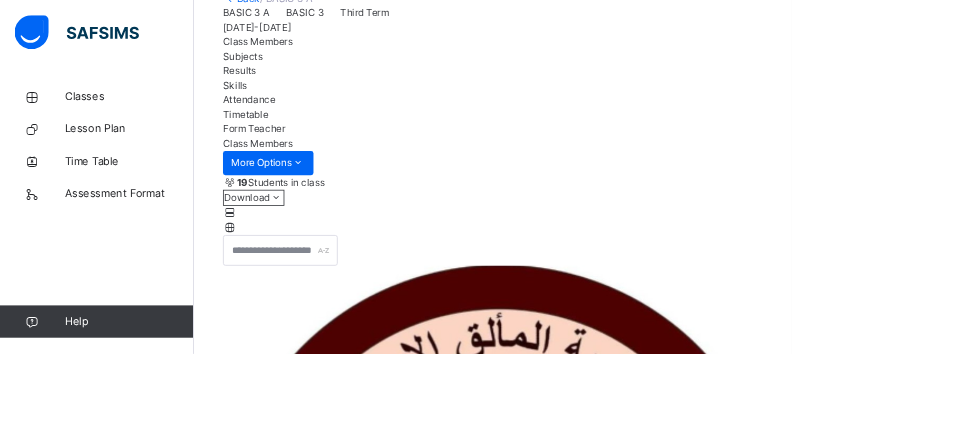click on "Subjects" at bounding box center (300, 69) 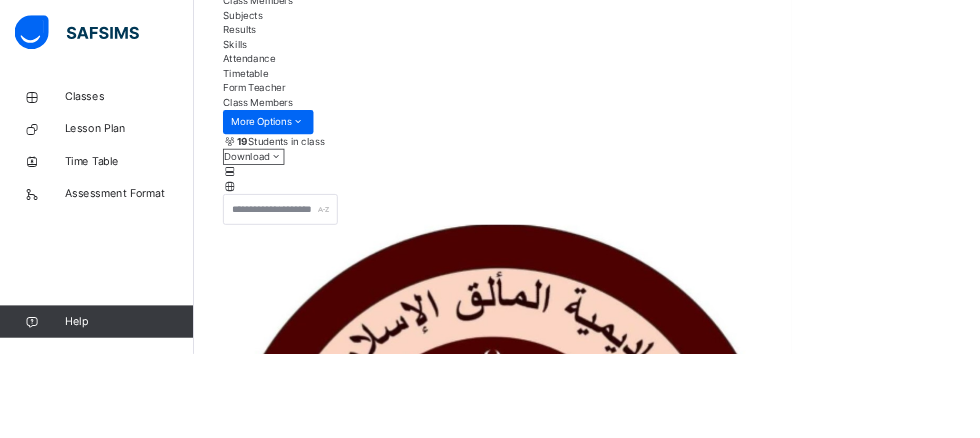 scroll, scrollTop: 255, scrollLeft: 0, axis: vertical 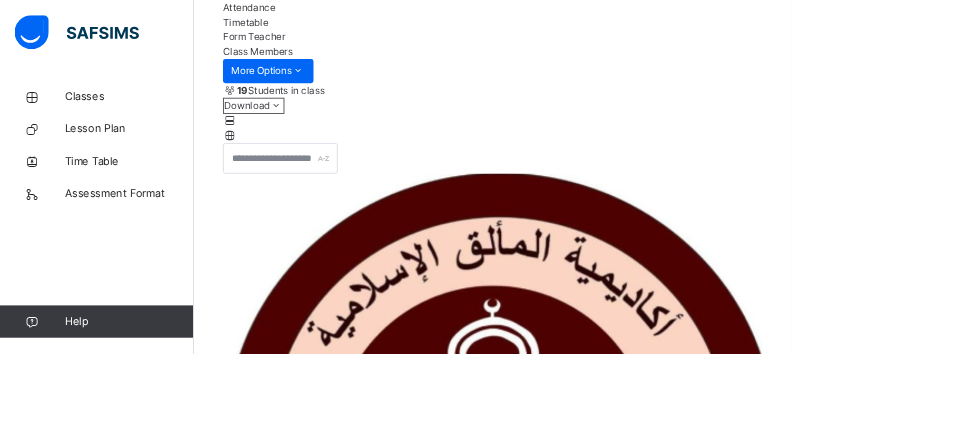 click on "Subjects" at bounding box center (300, -45) 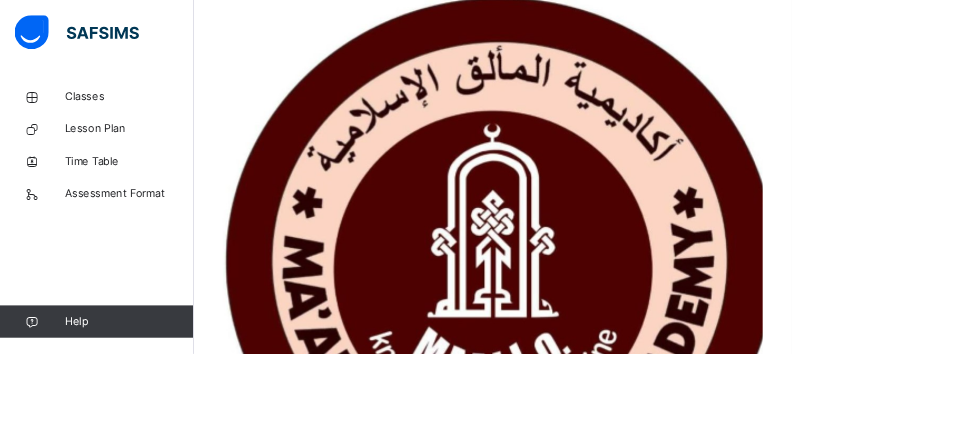 scroll, scrollTop: 0, scrollLeft: 0, axis: both 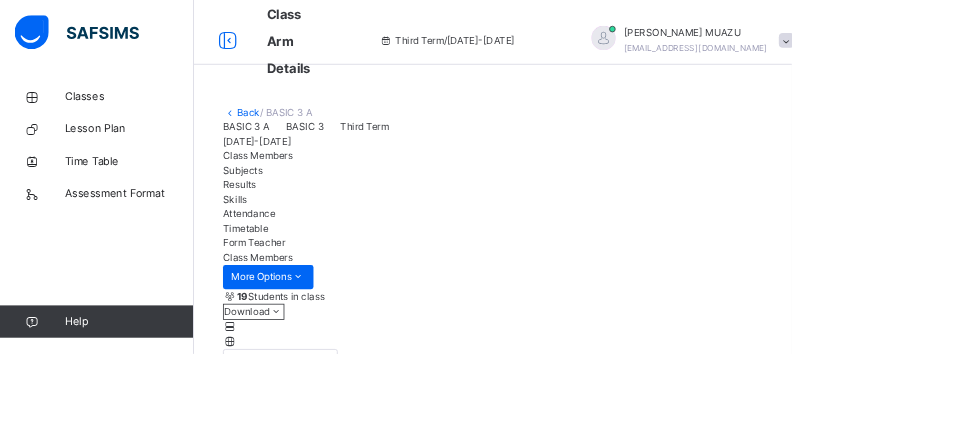 click on "Subjects" at bounding box center [300, 210] 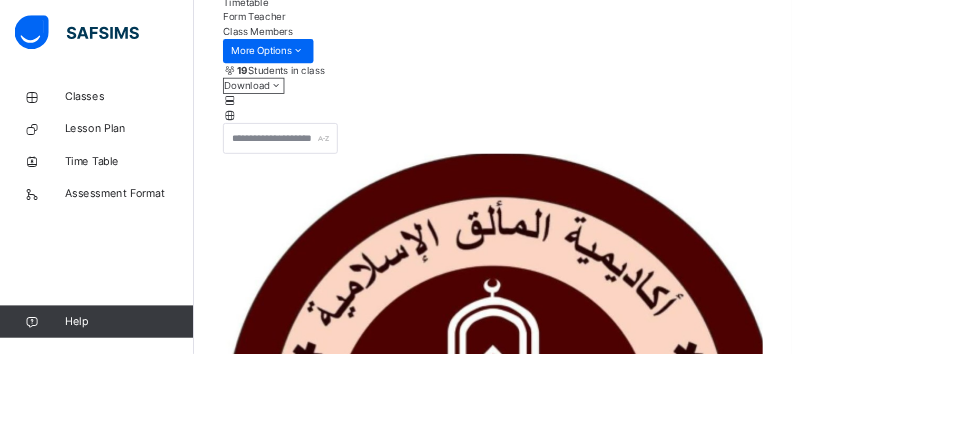 scroll, scrollTop: 276, scrollLeft: 0, axis: vertical 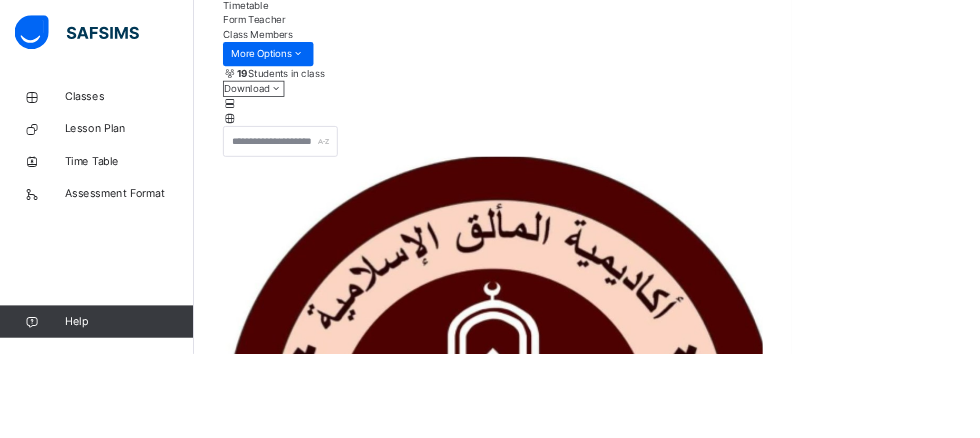 click on "Form Teacher" at bounding box center [610, 25] 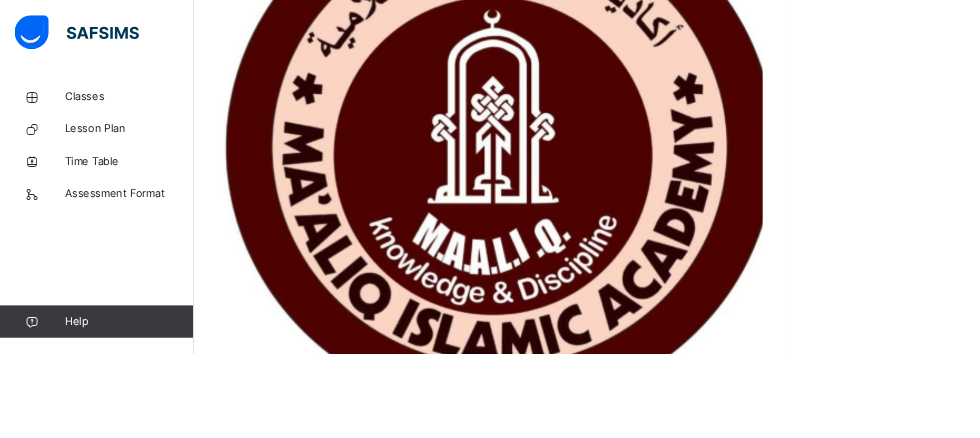 scroll, scrollTop: 622, scrollLeft: 0, axis: vertical 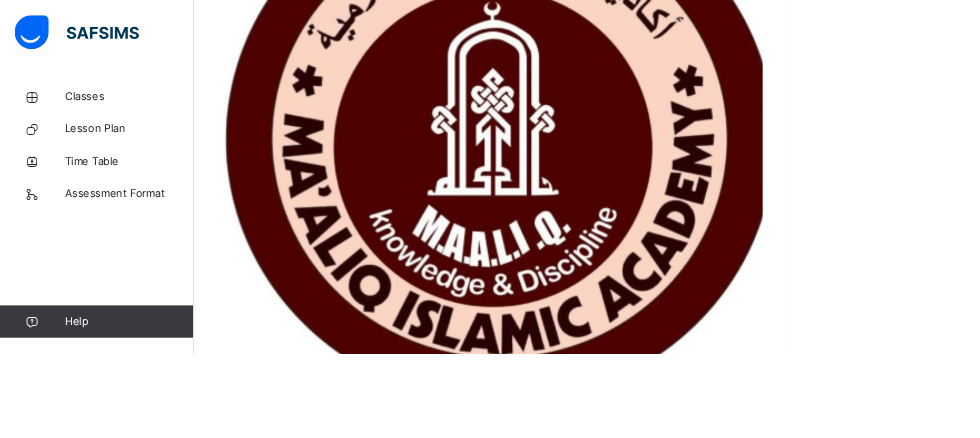 click on "ARABIC" at bounding box center [299, 3667] 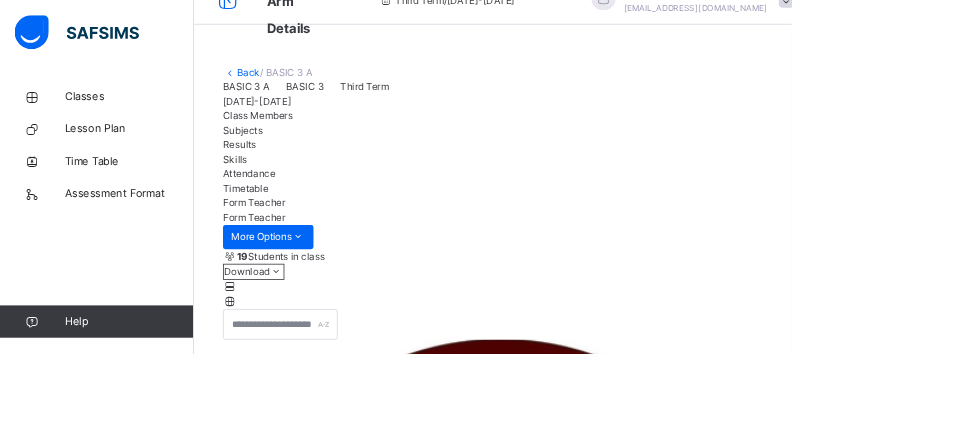 scroll, scrollTop: 23, scrollLeft: 0, axis: vertical 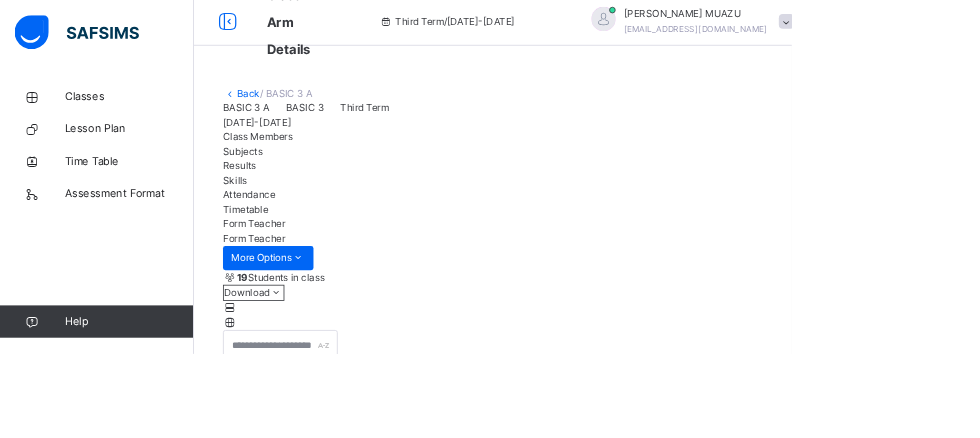 click on "Class Members" at bounding box center (319, 169) 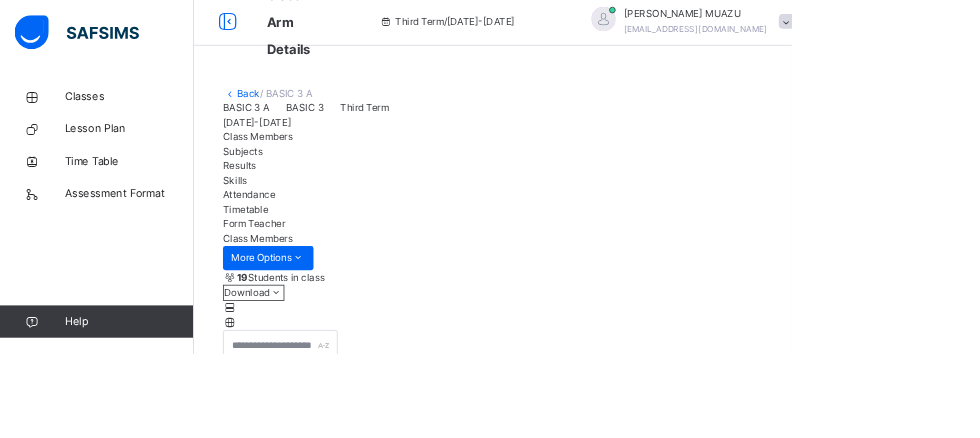 scroll, scrollTop: 0, scrollLeft: 0, axis: both 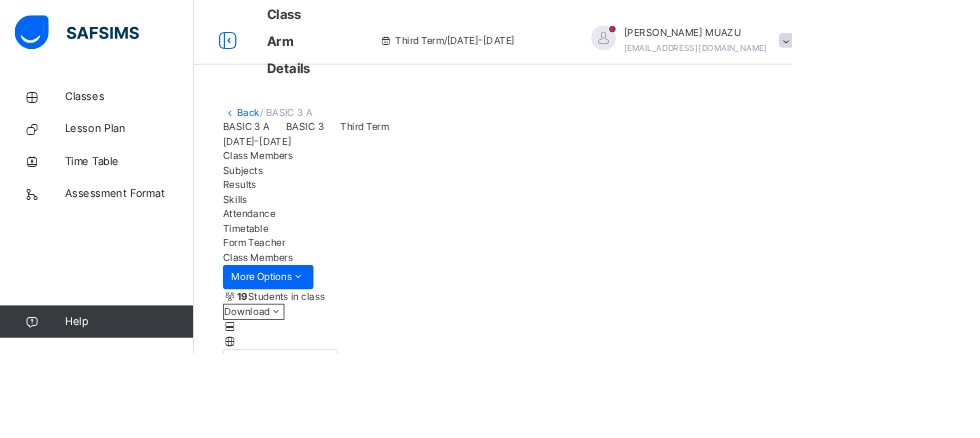 click on "Class Arm Details     Third Term  /  2024-2025   JAMILA   MUAZU jamilamuazu2019@gmail.com Classes Lesson Plan Time Table Assessment Format   Help Onboarding Great job! You have finished setting up all essential configurations. Our wizard which has lots of in-built templates will continue to guide you through with the academic configurations. Academic Configuration Steps Continue × Idle Mode Due to inactivity you would be logged out to the system in the next   15mins , click the "Resume" button to keep working or the "Log me out" button to log out of the system. Log me out Resume Back  / BASIC 3 A BASIC 3 A BASIC 3 Third Term 2024-2025 Class Members Subjects Results Skills Attendance Timetable Form Teacher Class Members More Options   19  Students in class Download Pdf Report Excel Report MA'ALIQ ISLAMIC ACADEMY Date: 14th Jul 2025, 3:33:39 pm Class Members Class:  BASIC 3 A Total no. of Students:  19 Term:  Third Term Session:  2024-2025 S/NO Admission No. Last Name First Name Other Name 1 MIA/CMB/135 2 3" at bounding box center [490, 2253] 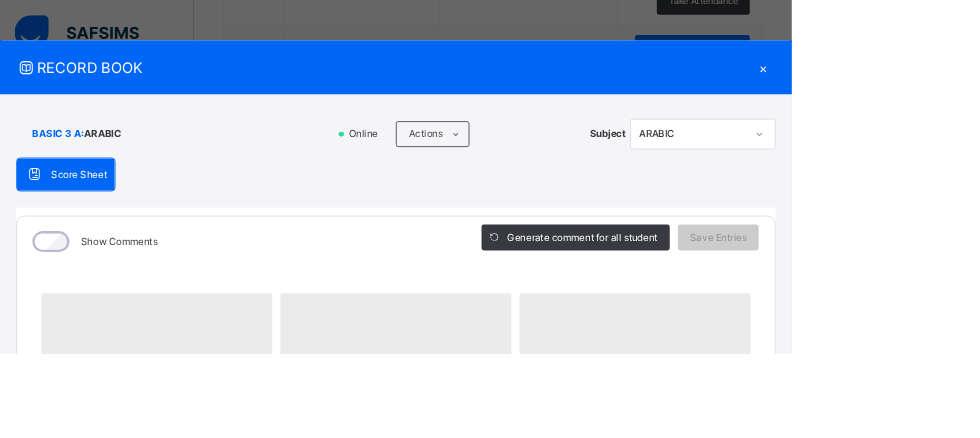 scroll, scrollTop: 1456, scrollLeft: 0, axis: vertical 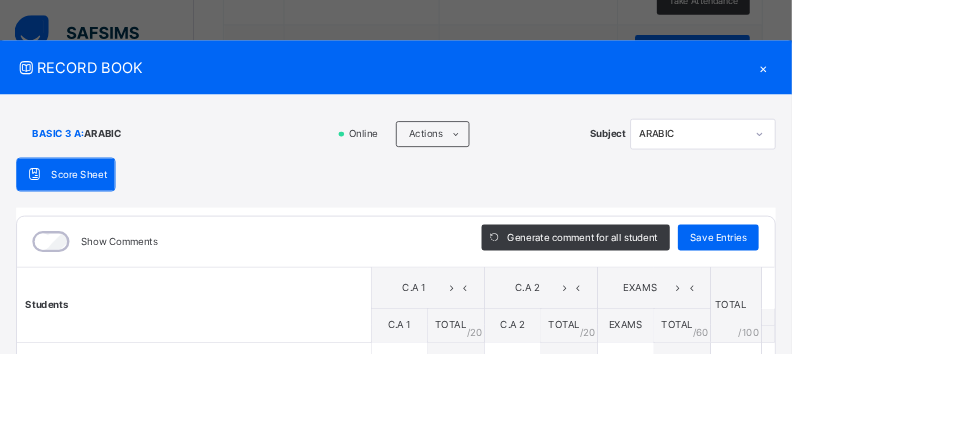 type on "**" 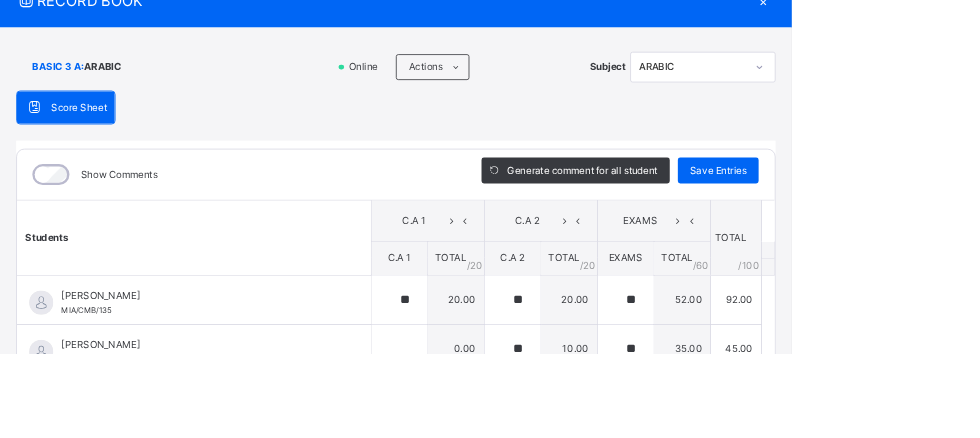 click on "Save Entries" at bounding box center [889, 211] 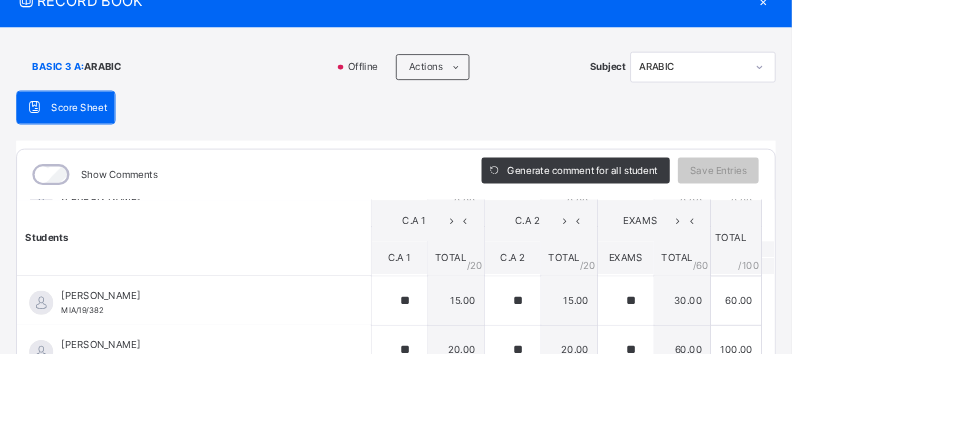 scroll, scrollTop: 752, scrollLeft: 0, axis: vertical 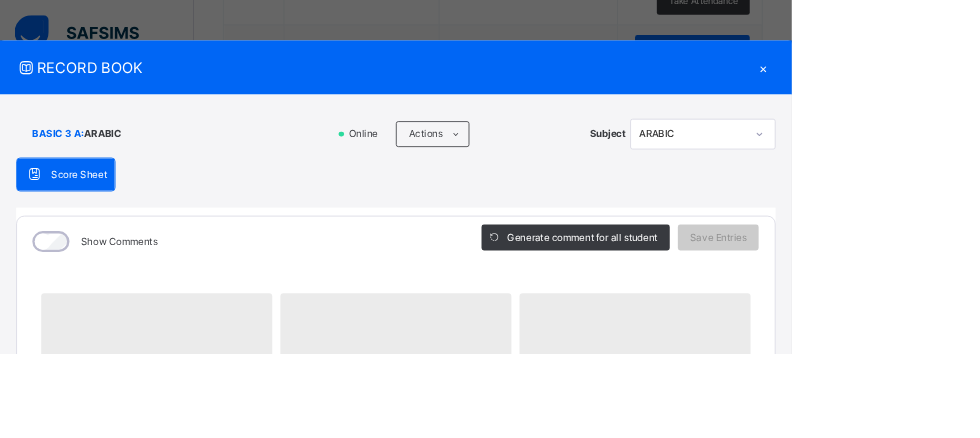 click on "×" at bounding box center [945, 83] 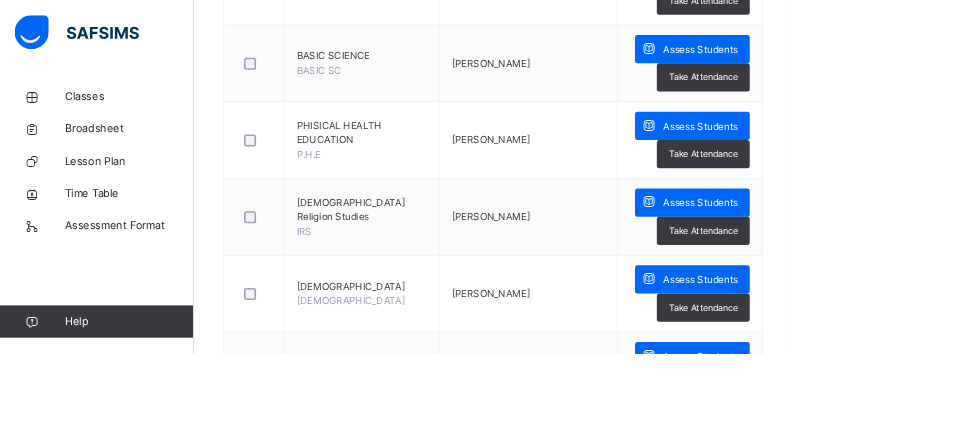 click on "Assess Students" at bounding box center [867, 536] 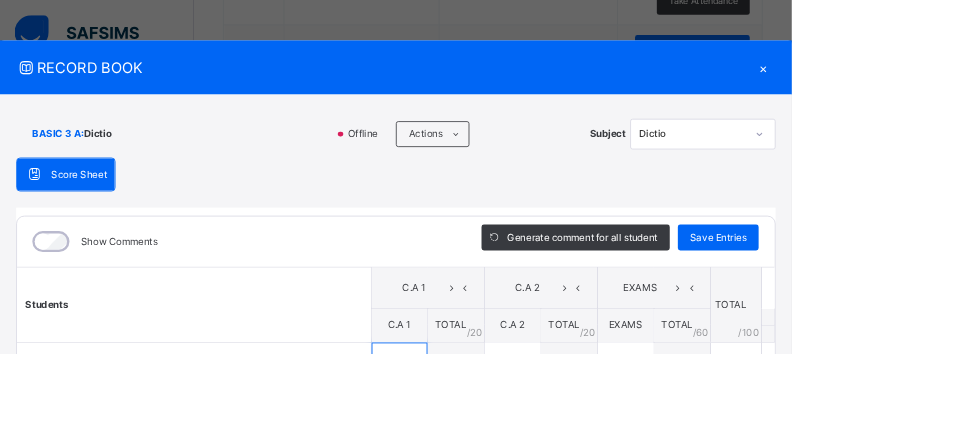 click at bounding box center (494, 454) 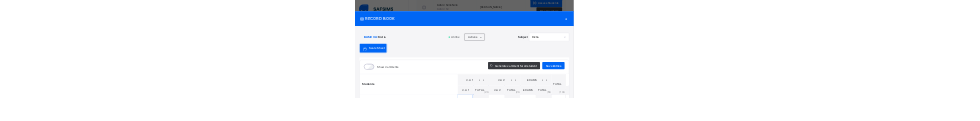 scroll, scrollTop: 1545, scrollLeft: 0, axis: vertical 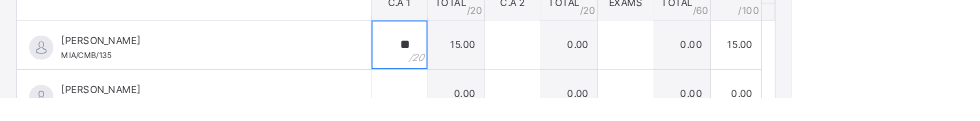 type on "**" 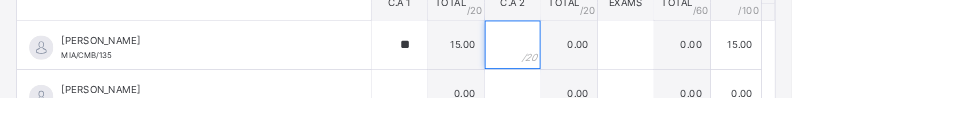 click at bounding box center [634, 56] 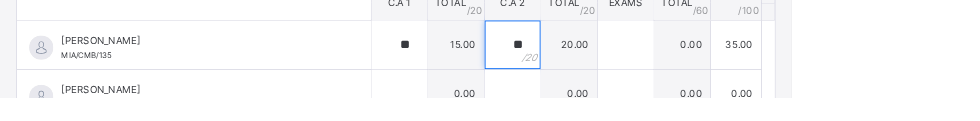 scroll, scrollTop: 34, scrollLeft: 0, axis: vertical 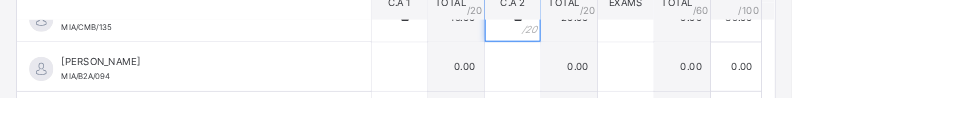 type on "**" 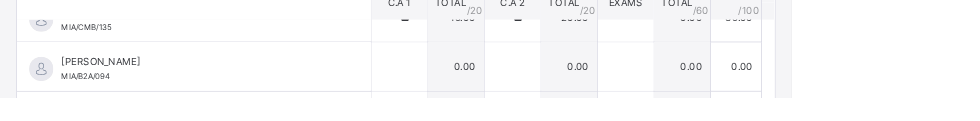 click on "0.00" at bounding box center [564, 82] 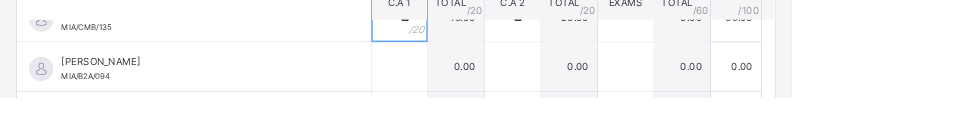 click on "**" at bounding box center [494, 22] 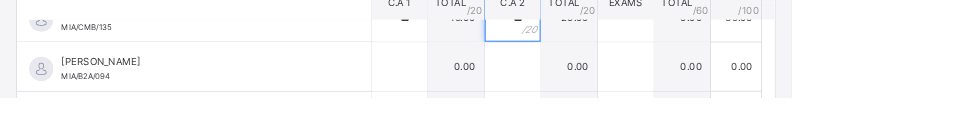 click on "**" at bounding box center [634, 22] 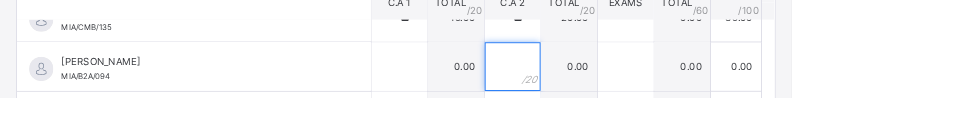 click at bounding box center [634, 83] 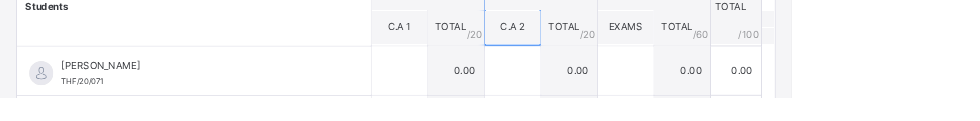 scroll, scrollTop: 124, scrollLeft: 0, axis: vertical 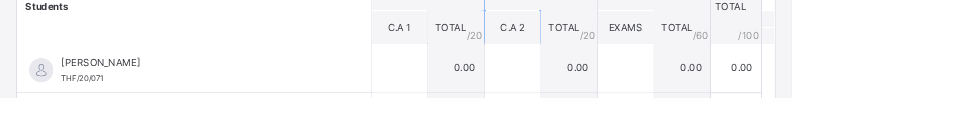 type on "**" 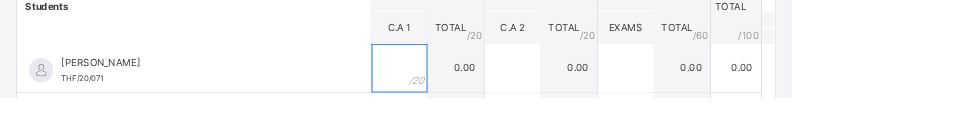 click at bounding box center [494, 84] 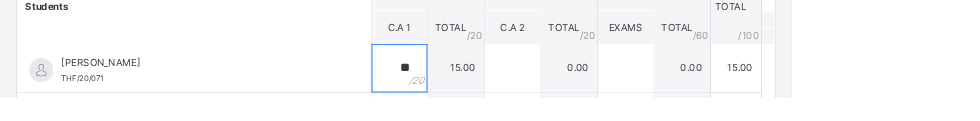 type on "**" 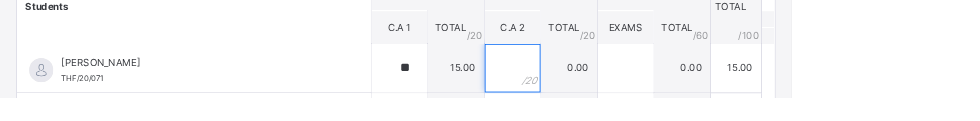 click at bounding box center [634, 84] 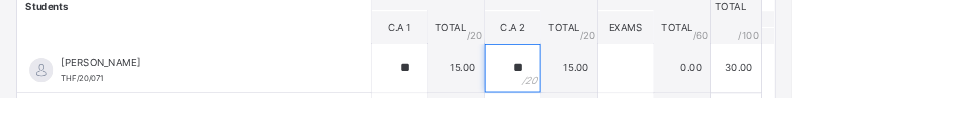 scroll, scrollTop: 189, scrollLeft: 0, axis: vertical 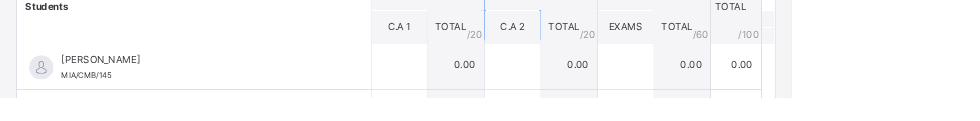 type on "**" 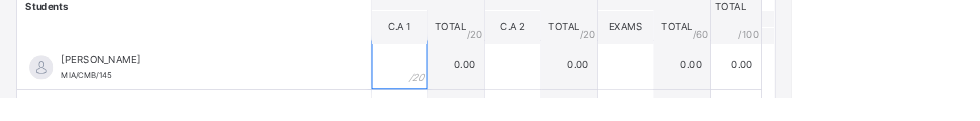 click at bounding box center (494, 80) 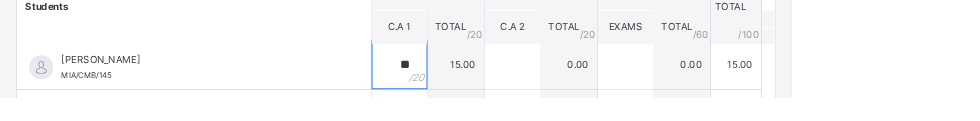 type on "**" 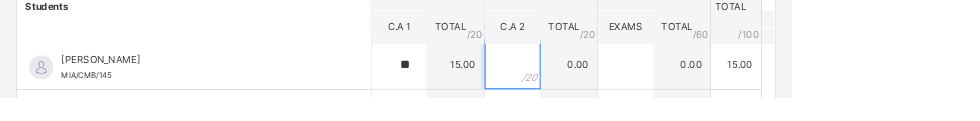 click at bounding box center (634, 80) 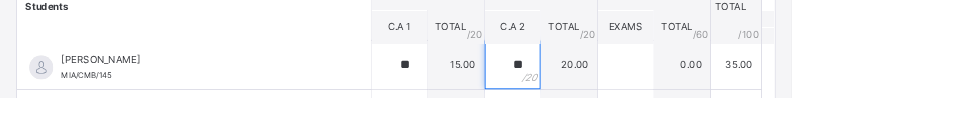 scroll, scrollTop: 220, scrollLeft: 0, axis: vertical 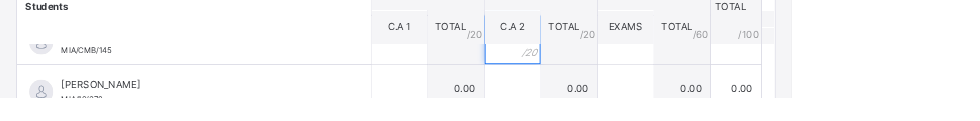 type on "**" 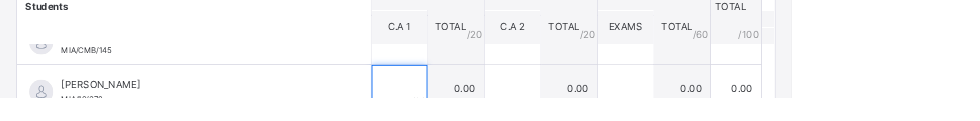 click at bounding box center [494, 110] 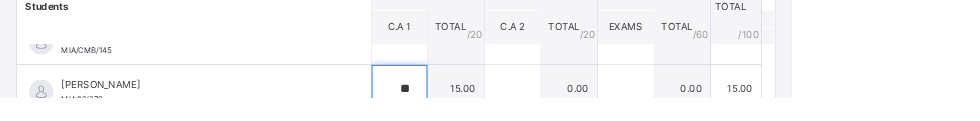 type on "**" 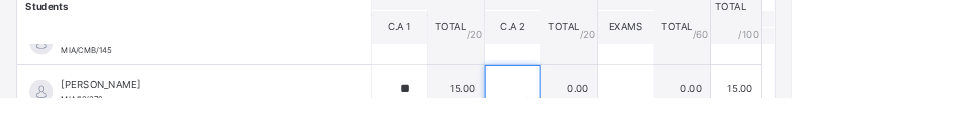 click at bounding box center (634, 110) 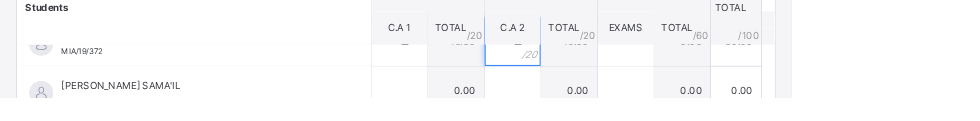 scroll, scrollTop: 291, scrollLeft: 0, axis: vertical 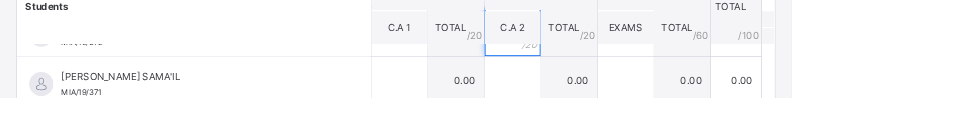 type on "**" 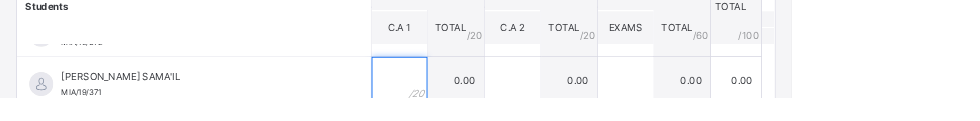 click at bounding box center (494, 100) 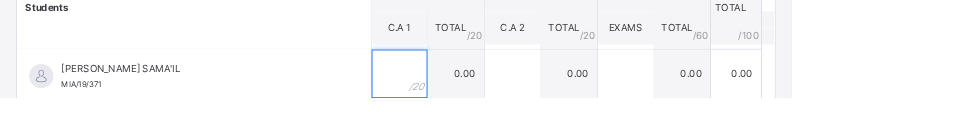 scroll, scrollTop: 358, scrollLeft: 0, axis: vertical 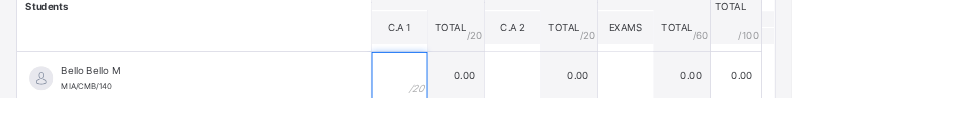 click at bounding box center (494, 94) 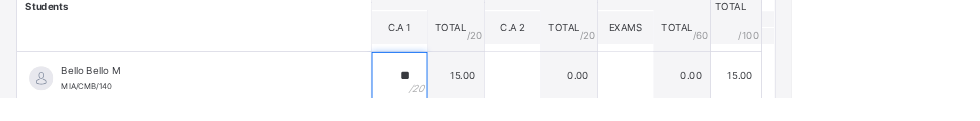 type on "**" 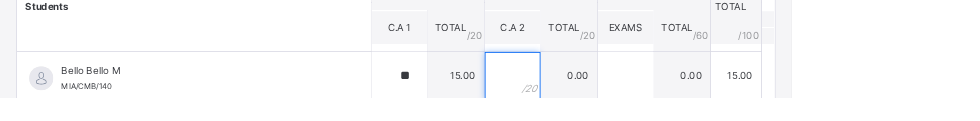 click at bounding box center [634, 94] 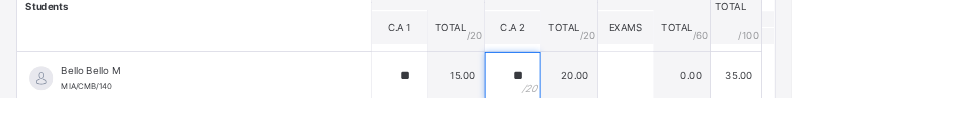 scroll, scrollTop: 438, scrollLeft: 0, axis: vertical 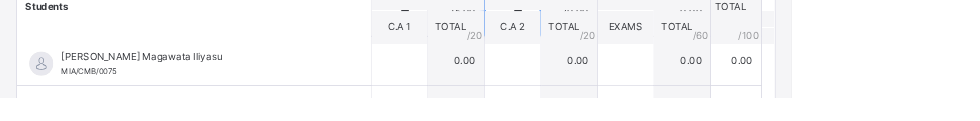 type on "**" 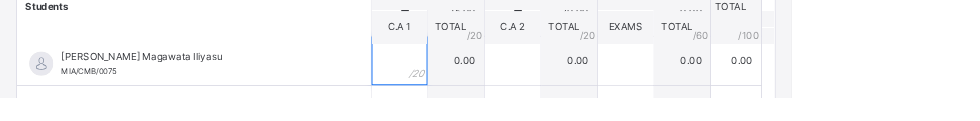 click at bounding box center (494, 75) 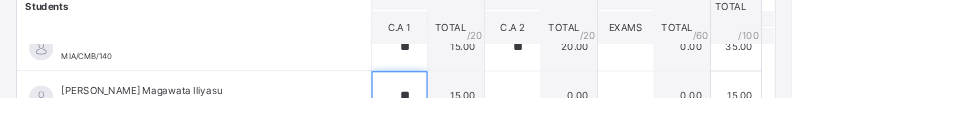 scroll, scrollTop: 412, scrollLeft: 0, axis: vertical 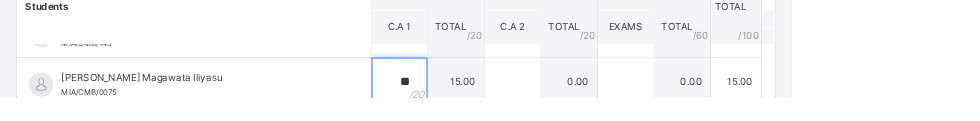 type on "**" 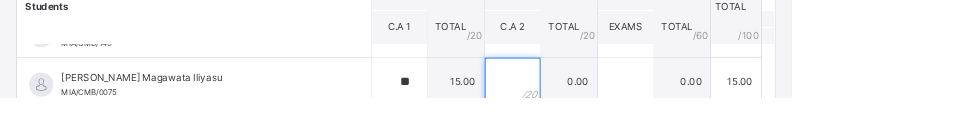 click at bounding box center [634, 101] 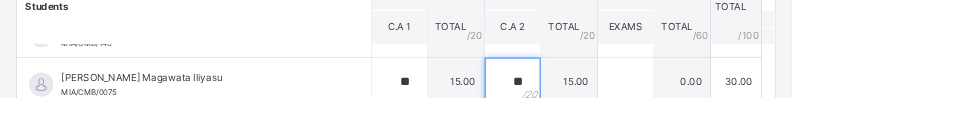 scroll, scrollTop: 470, scrollLeft: 0, axis: vertical 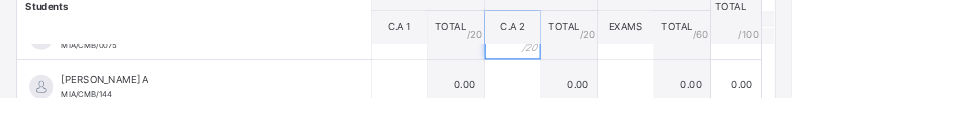 type on "**" 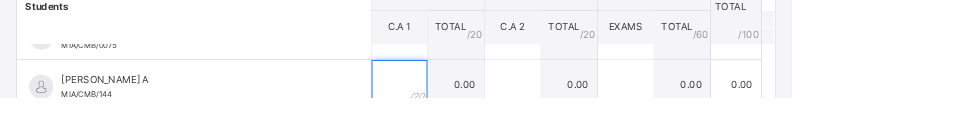 click at bounding box center [494, 104] 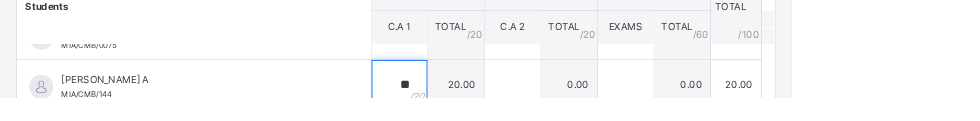 type on "**" 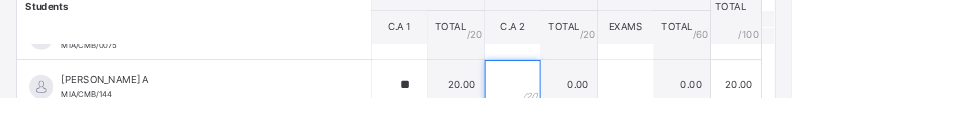 click at bounding box center (634, 104) 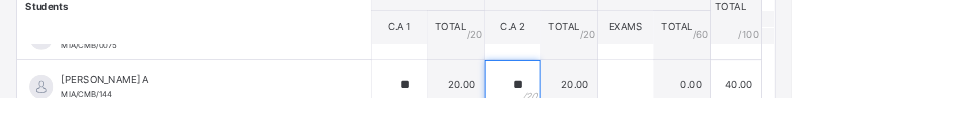 scroll, scrollTop: 547, scrollLeft: 0, axis: vertical 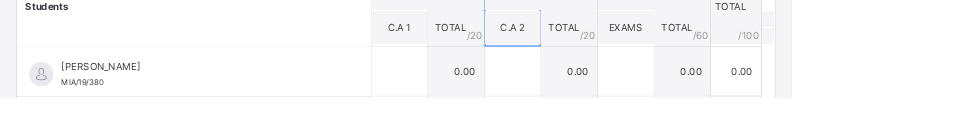 type on "**" 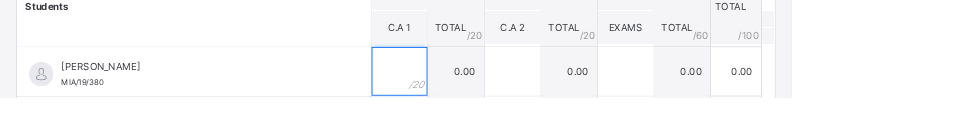 click at bounding box center [494, 88] 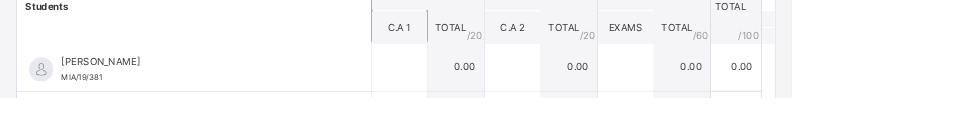 scroll, scrollTop: 613, scrollLeft: 0, axis: vertical 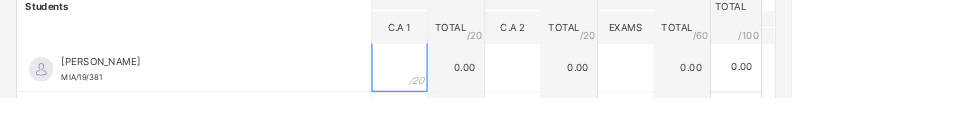 click at bounding box center (494, 83) 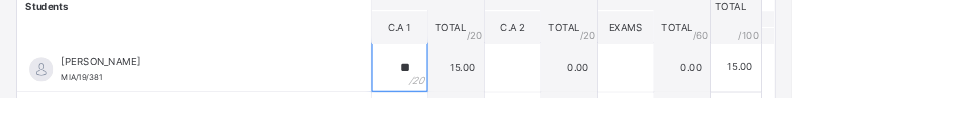 scroll, scrollTop: 580, scrollLeft: 0, axis: vertical 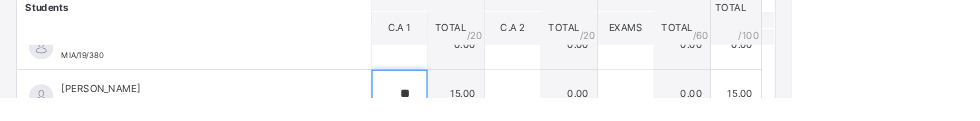 type on "**" 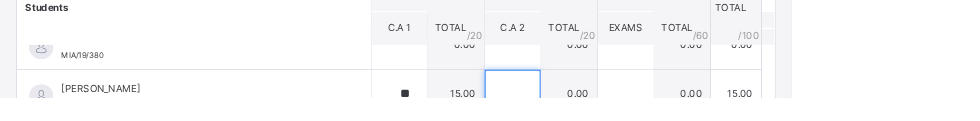 click at bounding box center (634, 116) 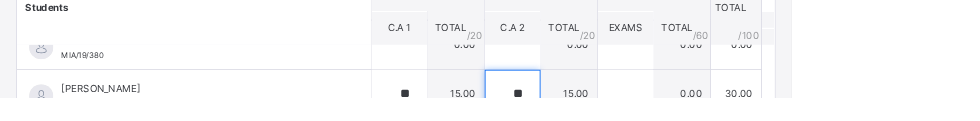scroll, scrollTop: 652, scrollLeft: 0, axis: vertical 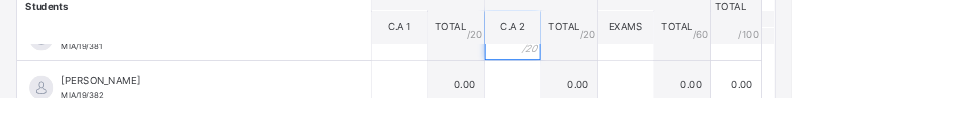 type on "**" 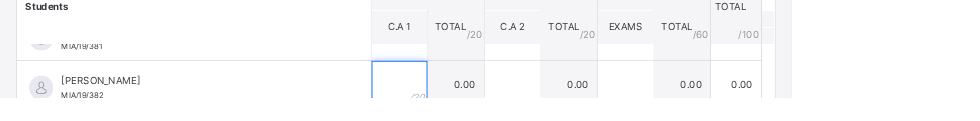 click at bounding box center (494, 105) 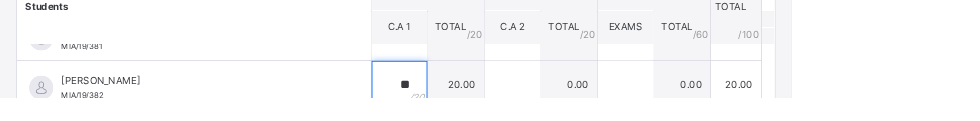 type on "**" 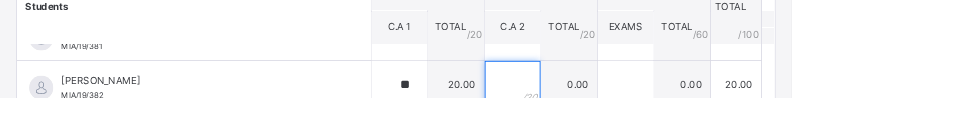 click at bounding box center [634, 105] 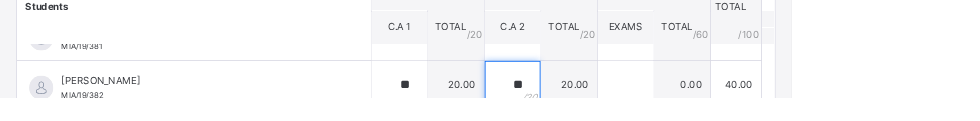 scroll, scrollTop: 726, scrollLeft: 0, axis: vertical 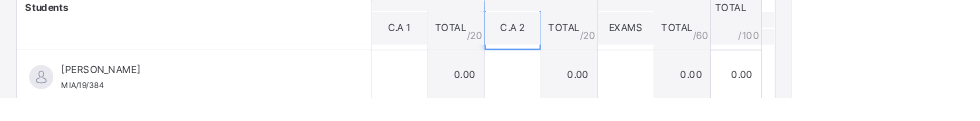 type on "**" 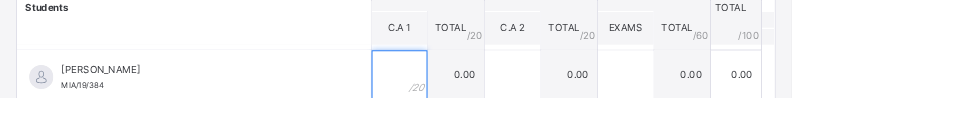 click at bounding box center [494, 92] 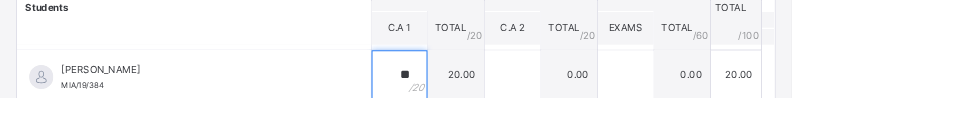 type on "**" 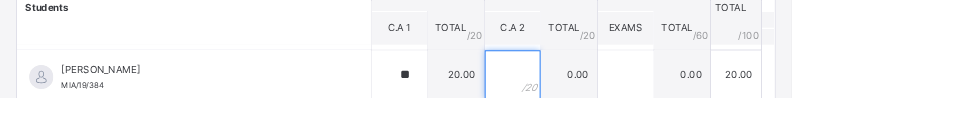click at bounding box center [634, 92] 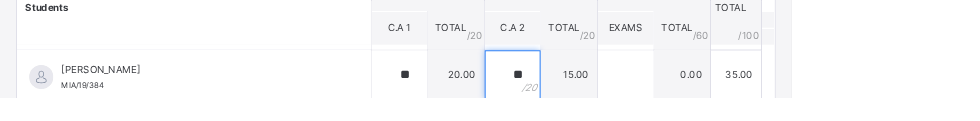scroll, scrollTop: 752, scrollLeft: 0, axis: vertical 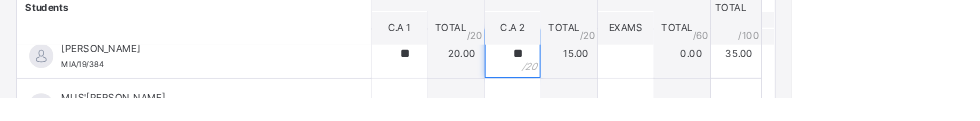 type on "**" 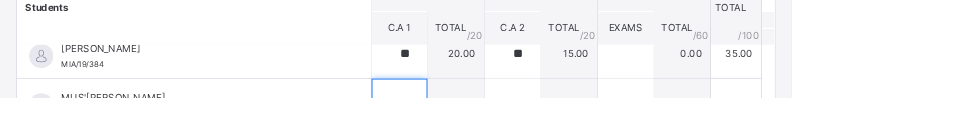 click at bounding box center (494, 127) 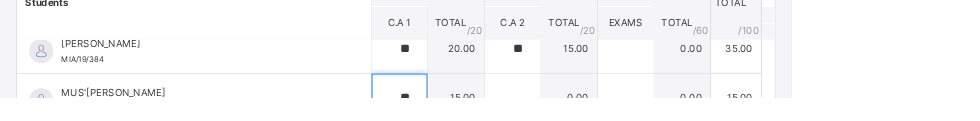 type on "**" 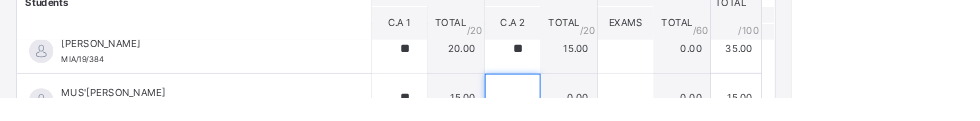 click at bounding box center (634, 121) 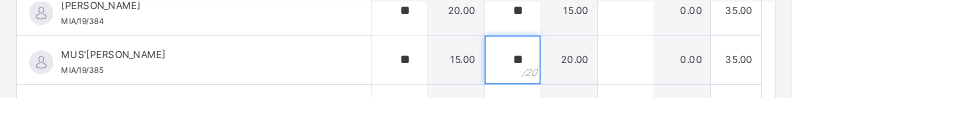 scroll, scrollTop: 459, scrollLeft: 0, axis: vertical 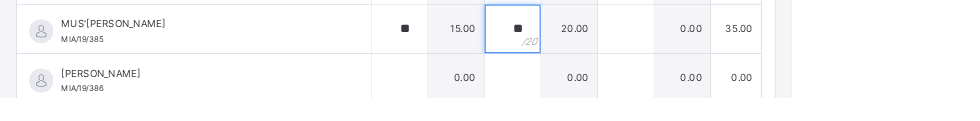 type on "**" 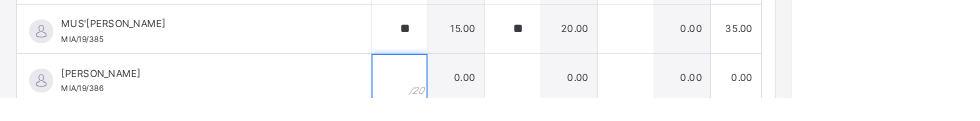 click at bounding box center [494, 97] 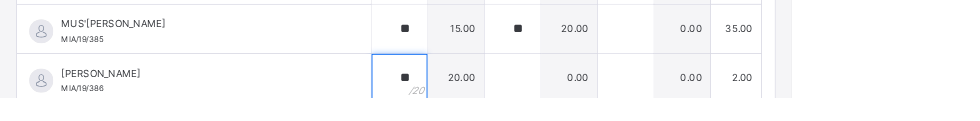 type on "**" 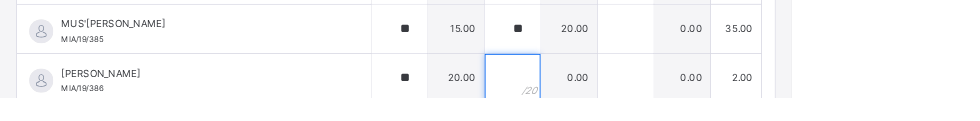 click at bounding box center (634, 97) 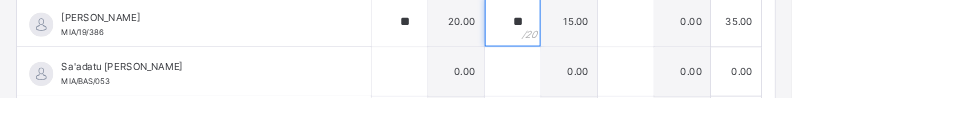 scroll, scrollTop: 530, scrollLeft: 0, axis: vertical 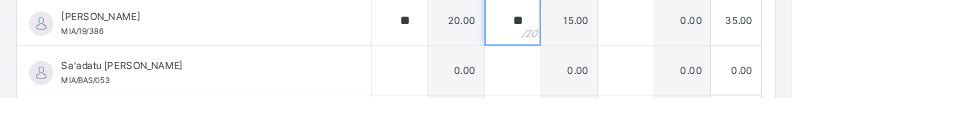 type on "**" 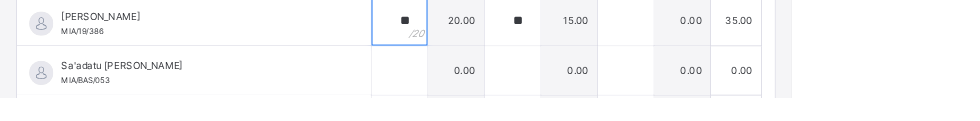 click on "**" at bounding box center [494, 26] 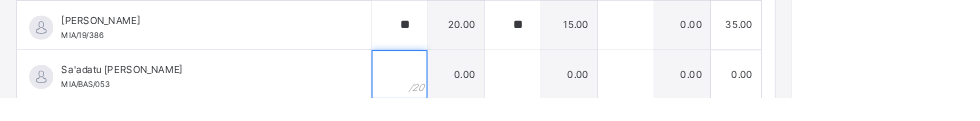 click at bounding box center (494, 92) 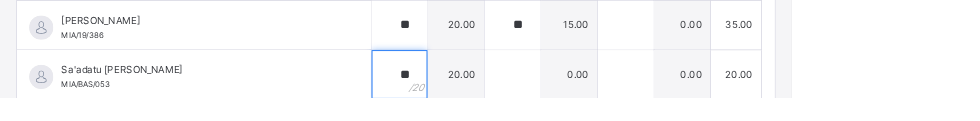type on "**" 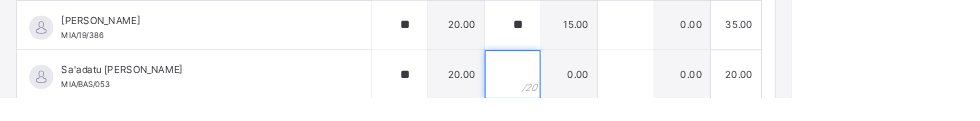 click at bounding box center [634, 92] 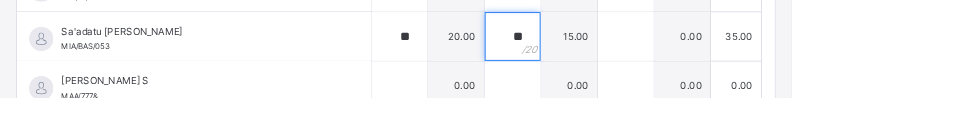 scroll, scrollTop: 589, scrollLeft: 0, axis: vertical 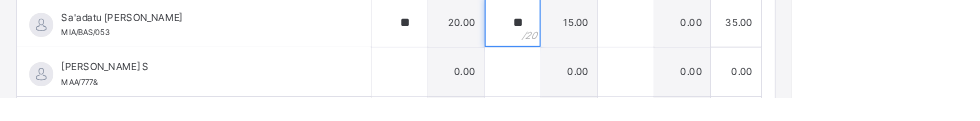 type on "**" 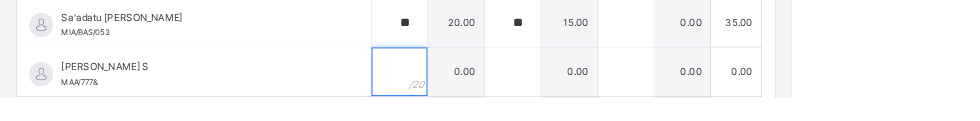 click at bounding box center [494, 89] 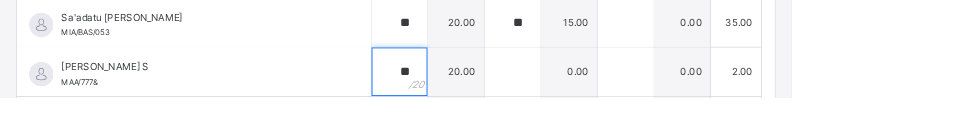 type on "**" 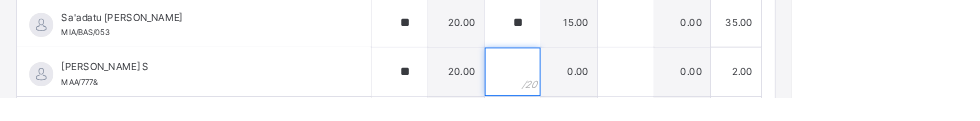 click at bounding box center (634, 89) 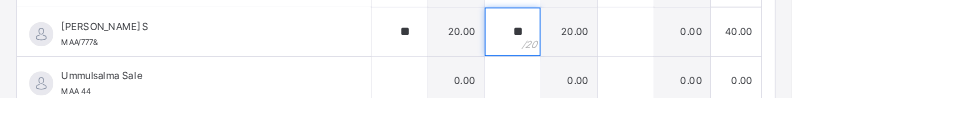 scroll, scrollTop: 659, scrollLeft: 0, axis: vertical 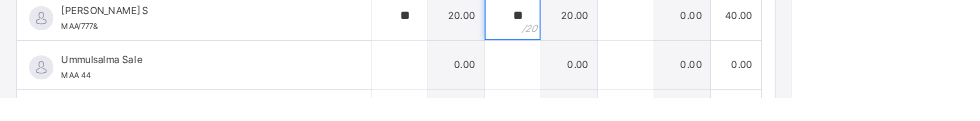 type on "**" 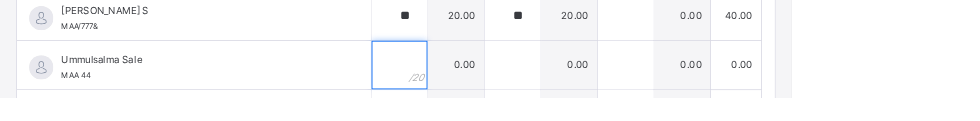 click at bounding box center [494, 80] 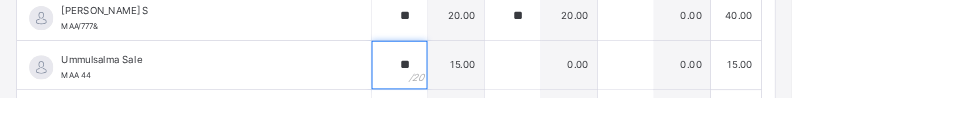 type on "**" 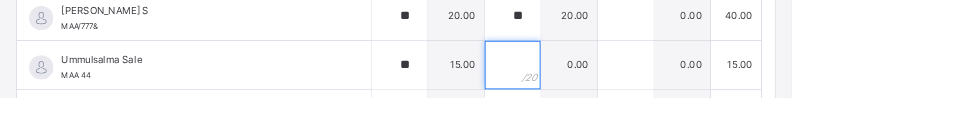 click at bounding box center [634, 80] 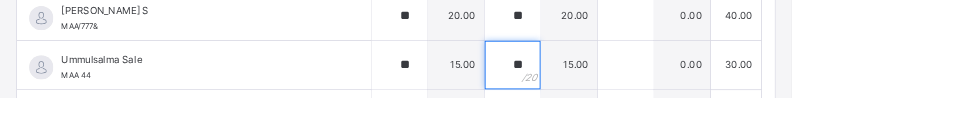 type on "**" 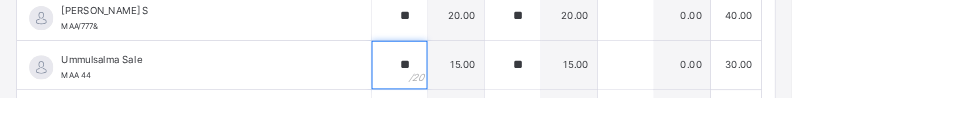 click on "**" at bounding box center (494, 80) 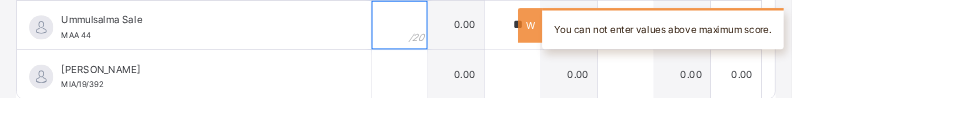 type on "*" 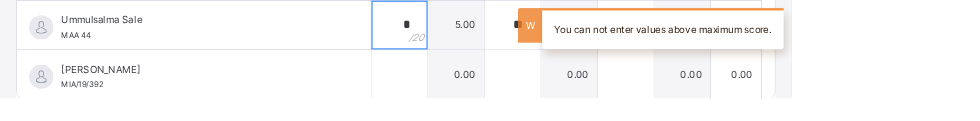 scroll, scrollTop: 690, scrollLeft: 0, axis: vertical 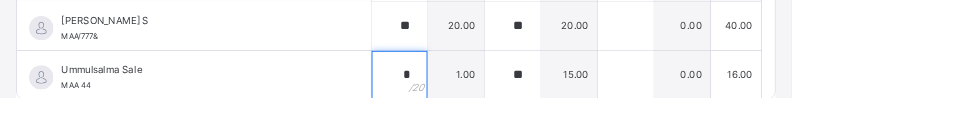type on "**" 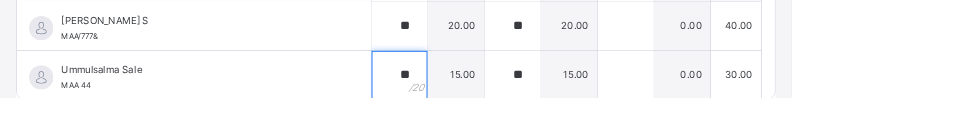 scroll, scrollTop: 743, scrollLeft: 0, axis: vertical 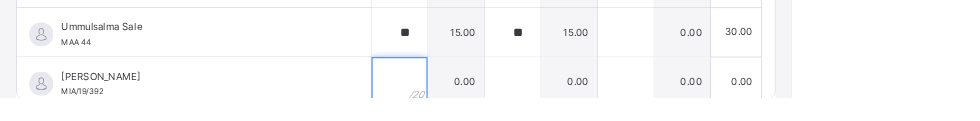 click at bounding box center (494, 101) 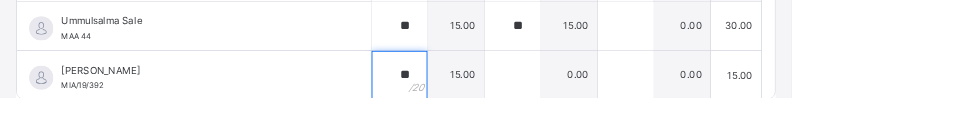 type on "**" 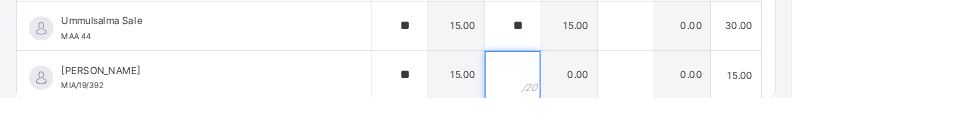 click at bounding box center [634, 93] 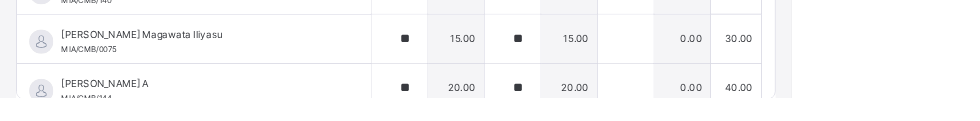 scroll, scrollTop: 0, scrollLeft: 0, axis: both 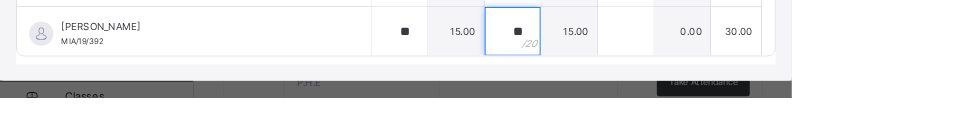 type on "**" 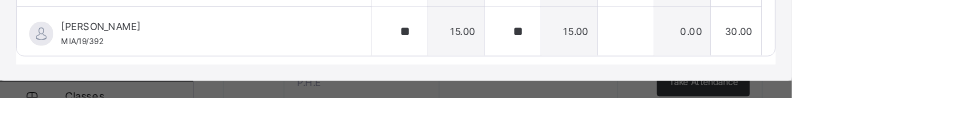 click on "RECORD BOOK × BASIC 3   A :   Dictio Offline Actions  Download Empty Score Sheet  Upload/map score sheet Subject  Dictio MA'ALIQ ISLAMIC ACADEMY Date: [DATE] 3:36:41 pm Score Sheet Score Sheet Show Comments   Generate comment for all student   Save Entries Class Level:  BASIC 3   A Subject:  Dictio Session:  2024/2025 Session Session:  Third Term Students C.A 1 C.A 2 EXAMS TOTAL /100 Comment C.A 1 TOTAL / 20 C.A 2 TOTAL / 20 EXAMS TOTAL / 60 [PERSON_NAME] MIA/CMB/135 [PERSON_NAME] MIA/CMB/135 ** 15.00 ** 20.00 0.00 35.00 Generate comment 0 / 250   ×   Subject Teacher’s Comment Generate and see in full the comment developed by the AI with an option to regenerate the comment [PERSON_NAME]   MIA/CMB/135   Total 35.00  / 100.00 [PERSON_NAME] Bot   Regenerate     Use this comment   [PERSON_NAME]  MIA/B2A/094 [PERSON_NAME]  MIA/B2A/094 0.00 ** 10.00 0.00 10.00 Generate comment 0 / 250   ×   Subject Teacher’s Comment [PERSON_NAME]   YUNUS    MIA/B2A/094   Total 10.00  / 100.00" at bounding box center [490, 60] 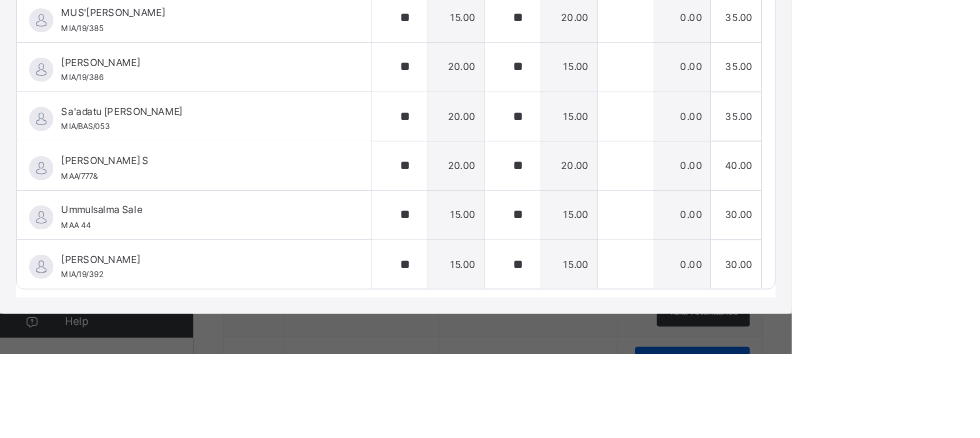scroll, scrollTop: 0, scrollLeft: 0, axis: both 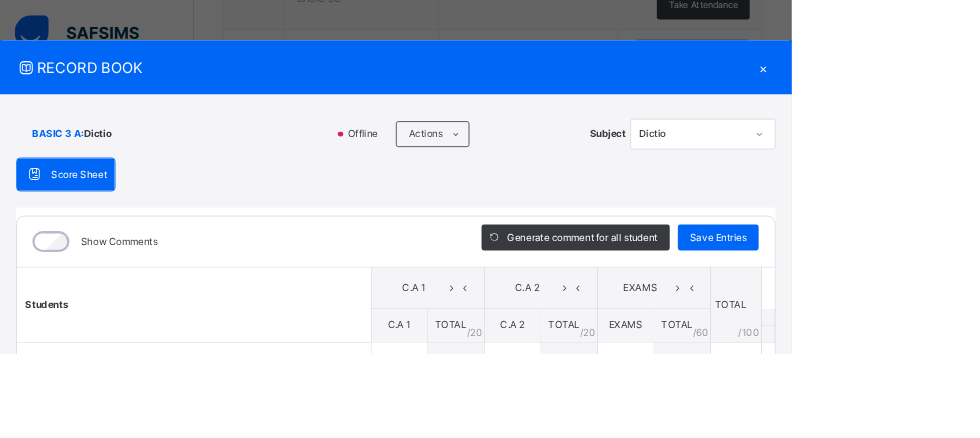 click on "Save Entries" at bounding box center (889, 294) 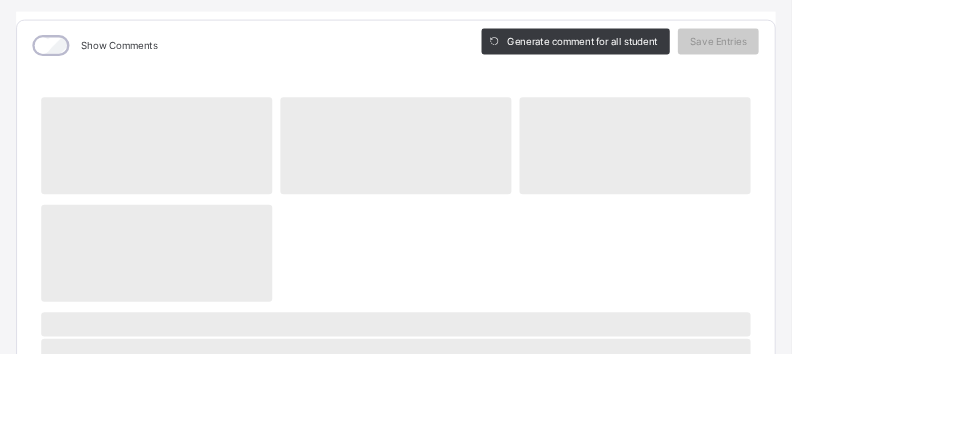 scroll, scrollTop: 0, scrollLeft: 0, axis: both 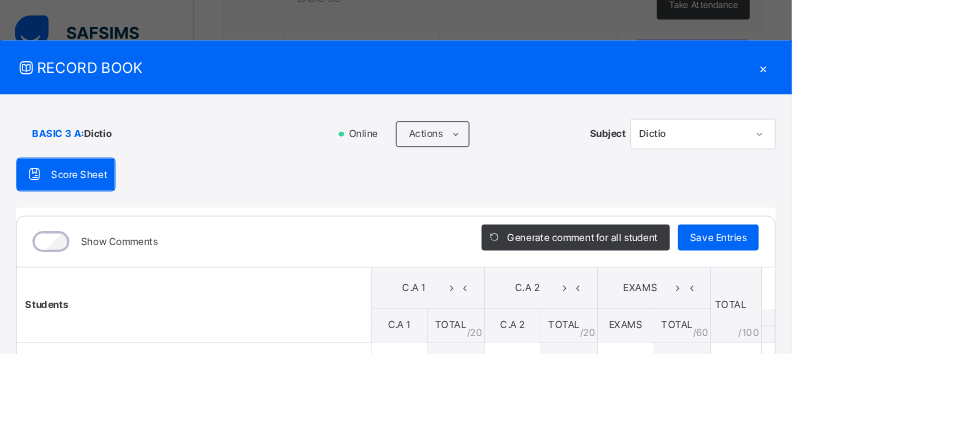 type on "**" 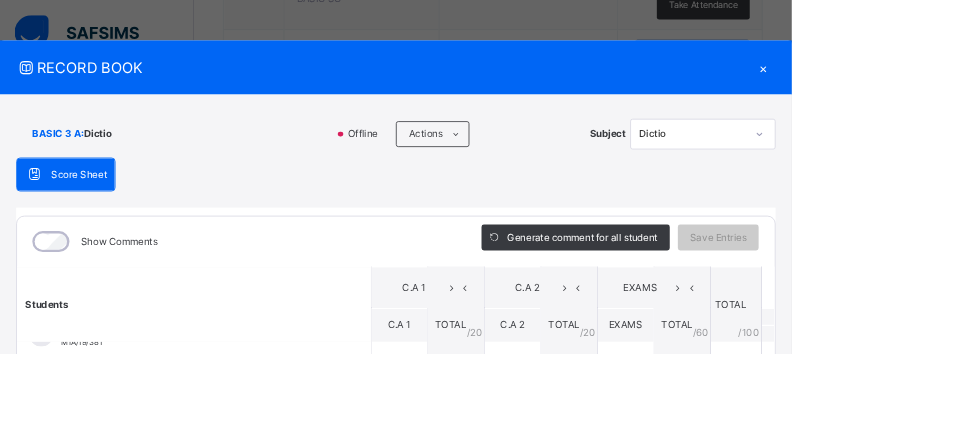 scroll, scrollTop: 752, scrollLeft: 0, axis: vertical 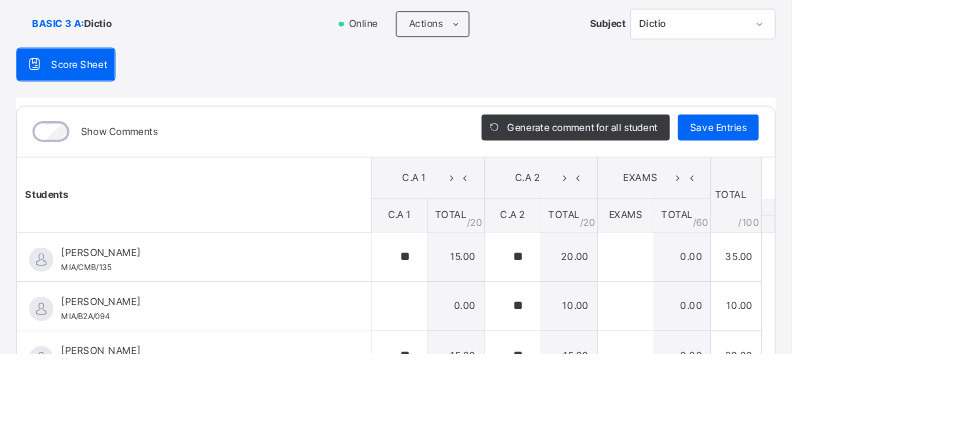 click on "Save Entries" at bounding box center [889, 158] 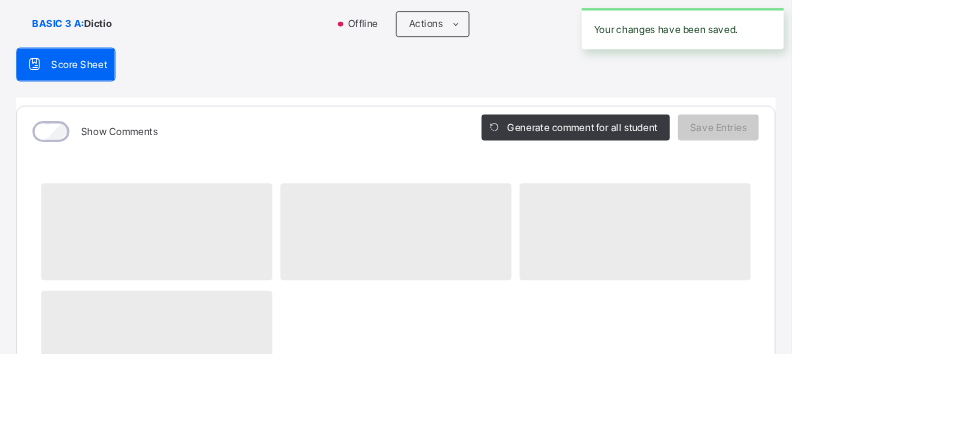 scroll, scrollTop: 0, scrollLeft: 0, axis: both 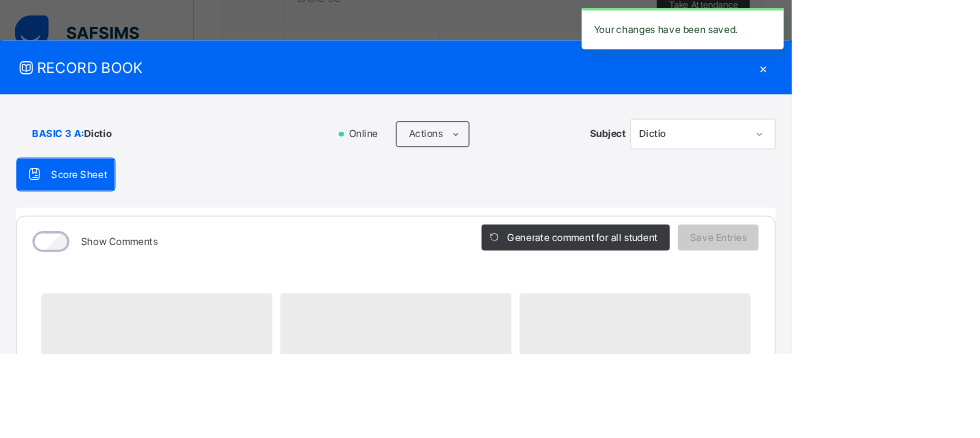 click on "×" at bounding box center (945, 83) 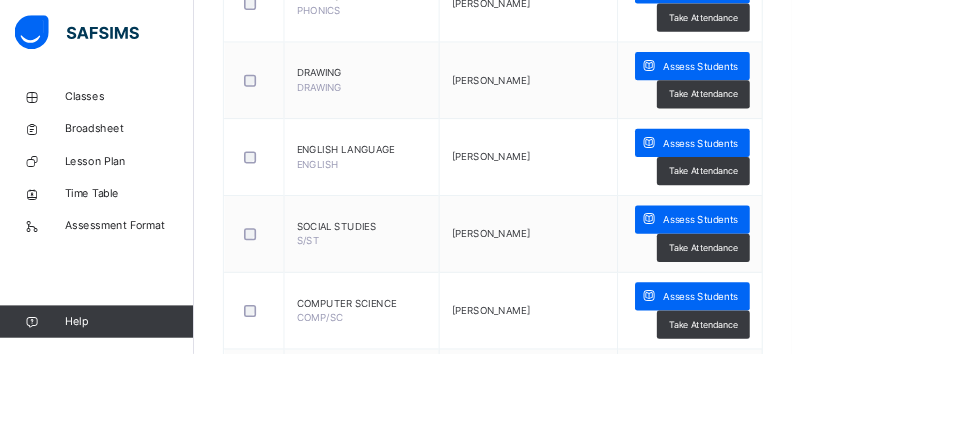 scroll, scrollTop: 1053, scrollLeft: 0, axis: vertical 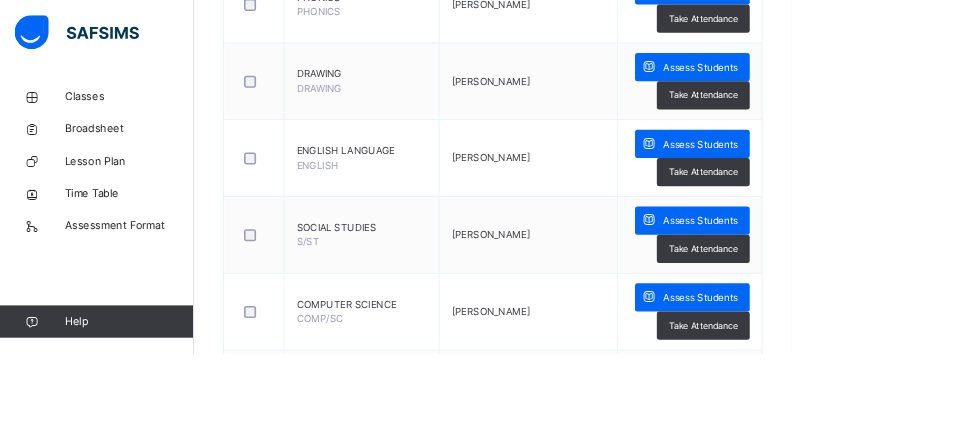 click on "Take Attendance" at bounding box center (870, 403) 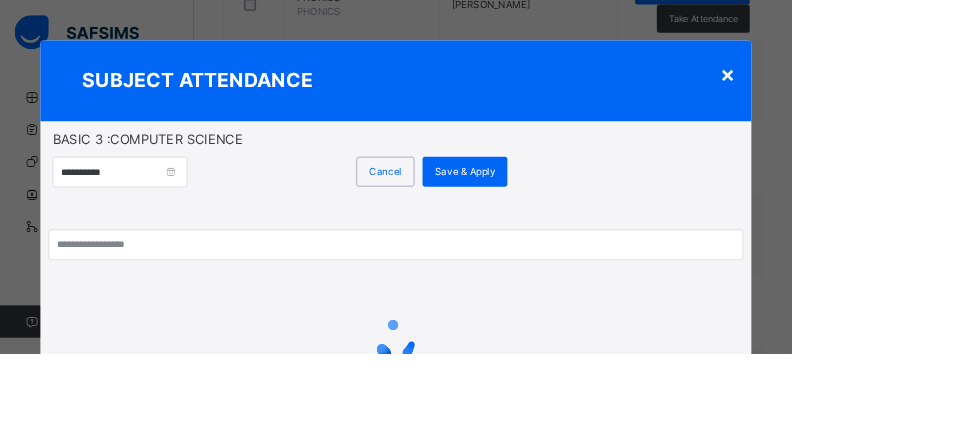 scroll, scrollTop: 1024, scrollLeft: 0, axis: vertical 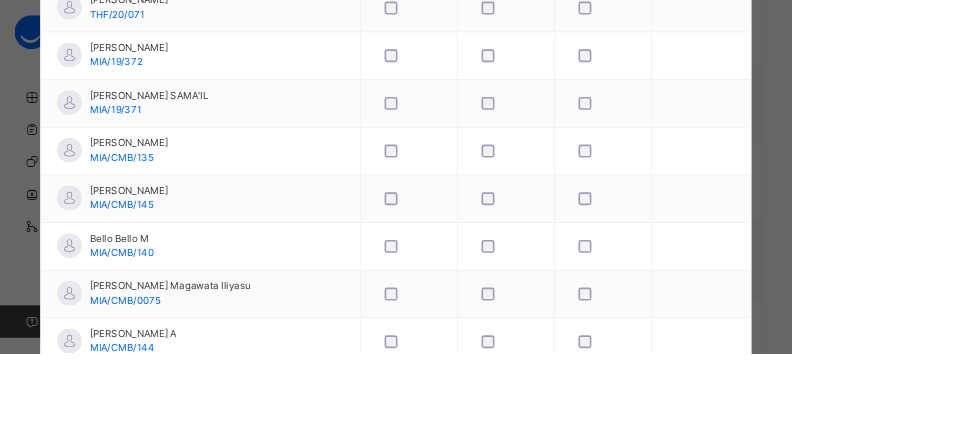 click at bounding box center [506, 187] 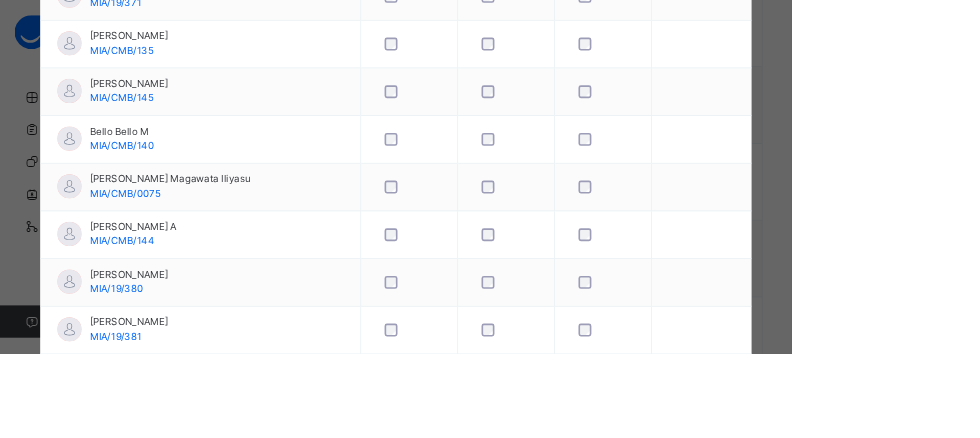 scroll, scrollTop: 663, scrollLeft: 0, axis: vertical 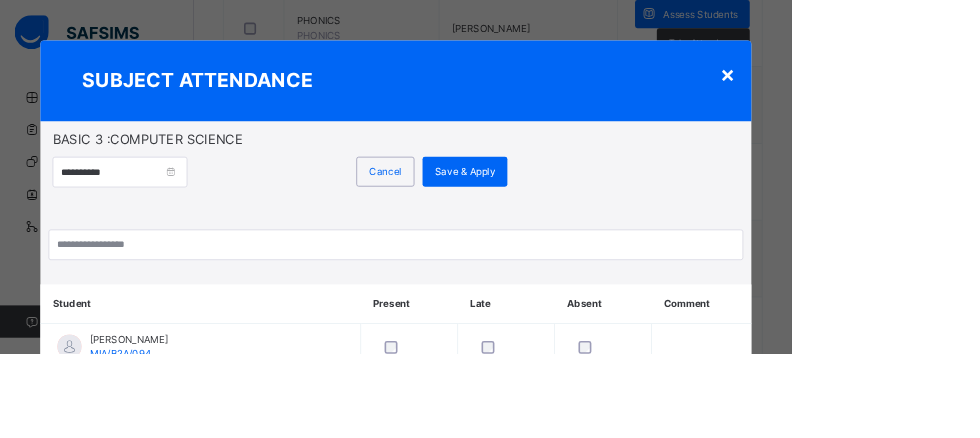 click on "Save & Apply" at bounding box center [575, 213] 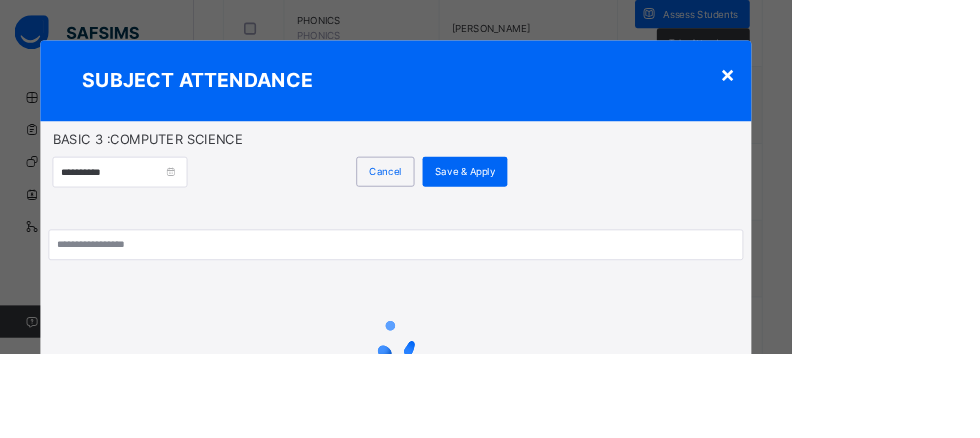 scroll, scrollTop: 19, scrollLeft: 0, axis: vertical 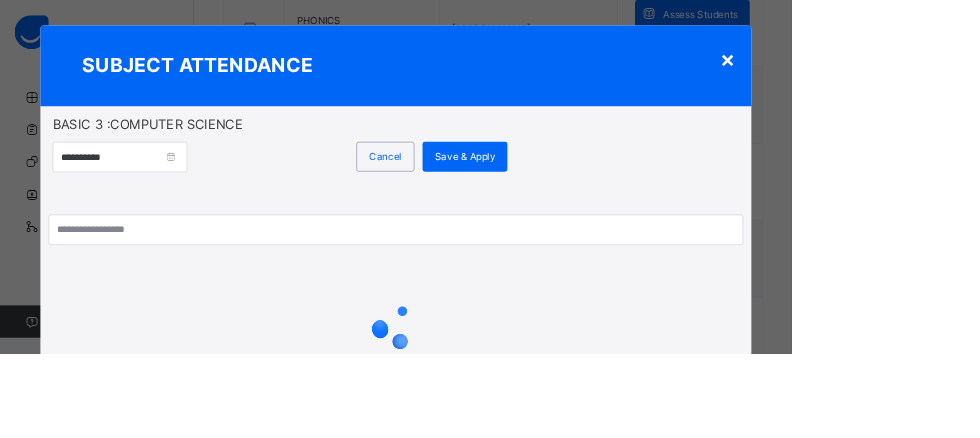 click at bounding box center (980, 0) 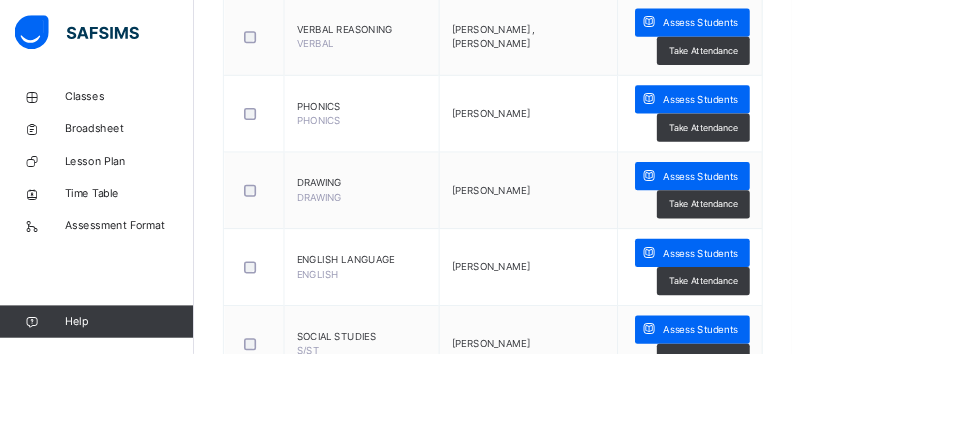 scroll, scrollTop: 932, scrollLeft: 0, axis: vertical 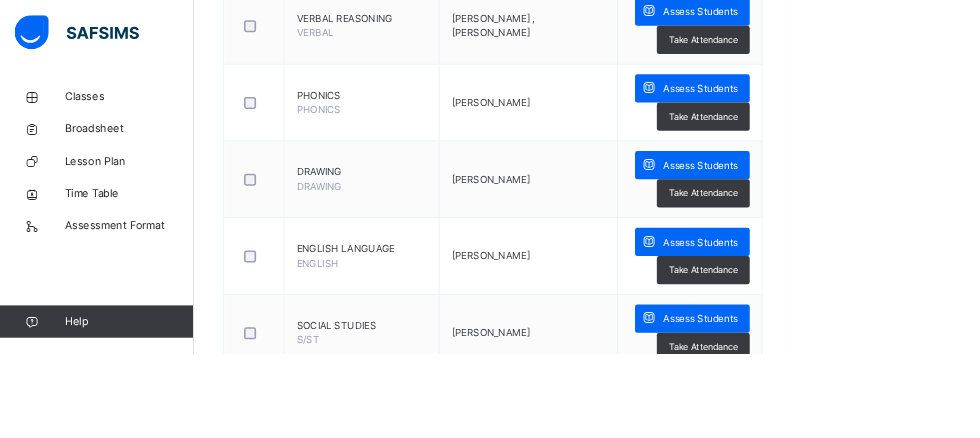 click on "Assess Students" at bounding box center (867, 490) 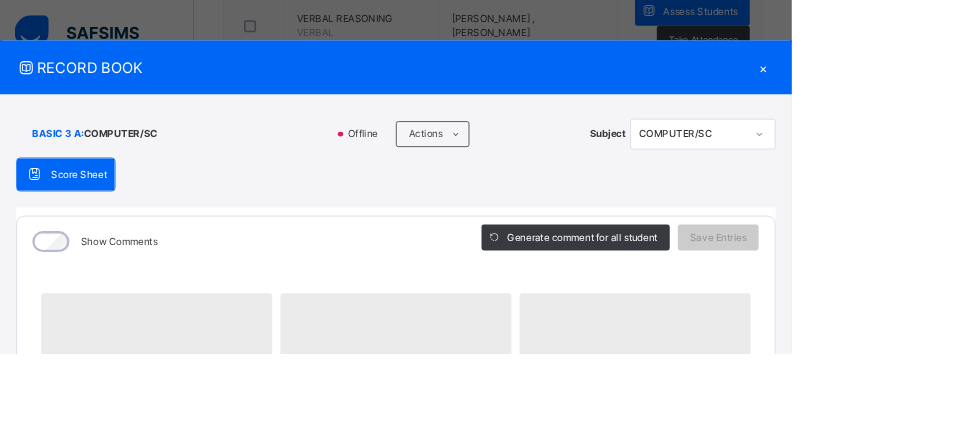 scroll, scrollTop: 9, scrollLeft: 0, axis: vertical 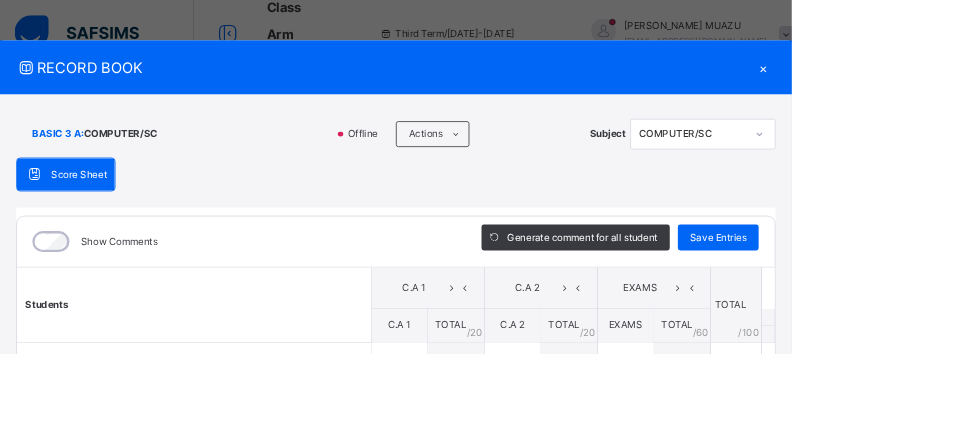 type on "**" 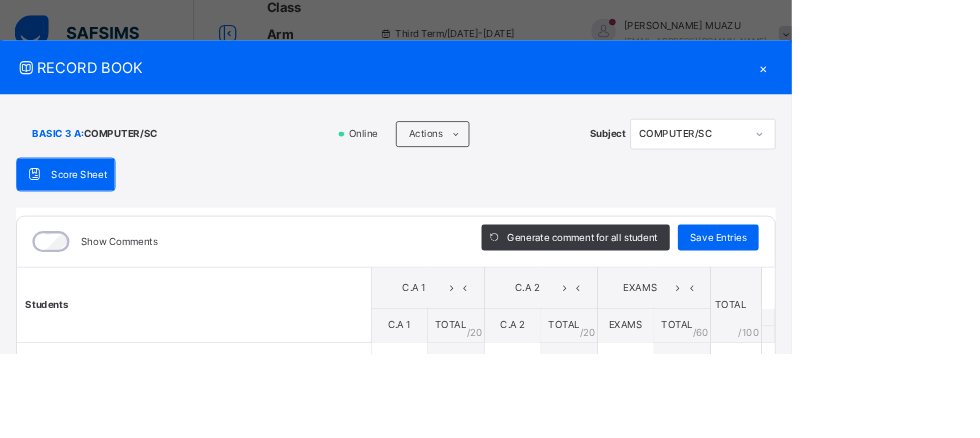 scroll, scrollTop: 591, scrollLeft: 0, axis: vertical 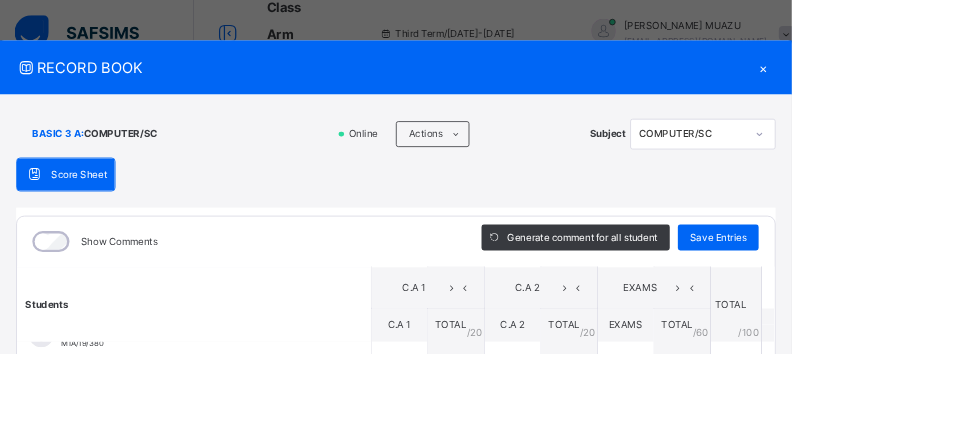 click on "Save Entries" at bounding box center [889, 294] 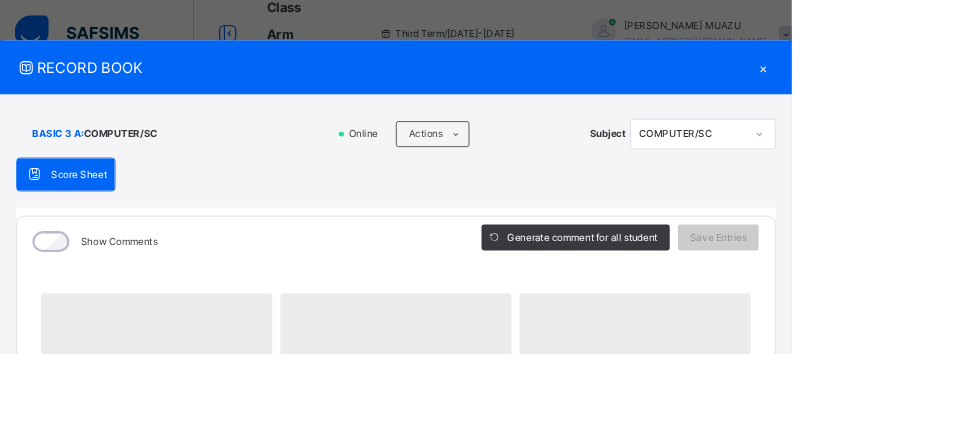 scroll, scrollTop: 913, scrollLeft: 0, axis: vertical 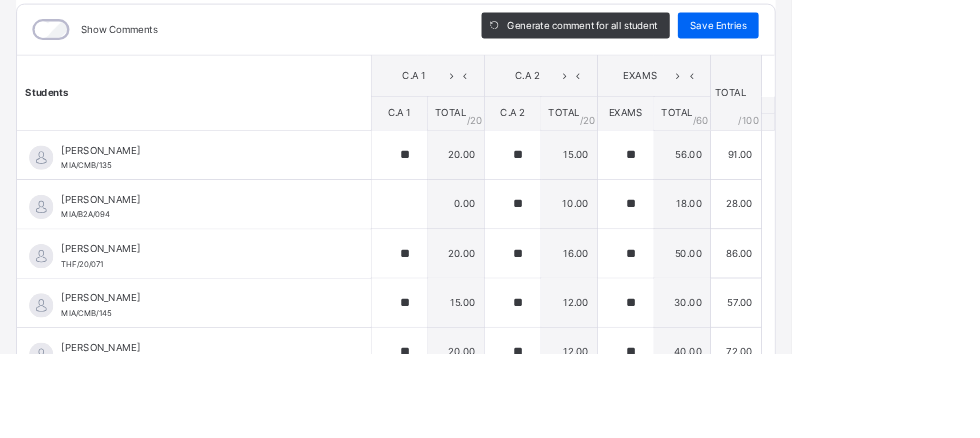 type on "**" 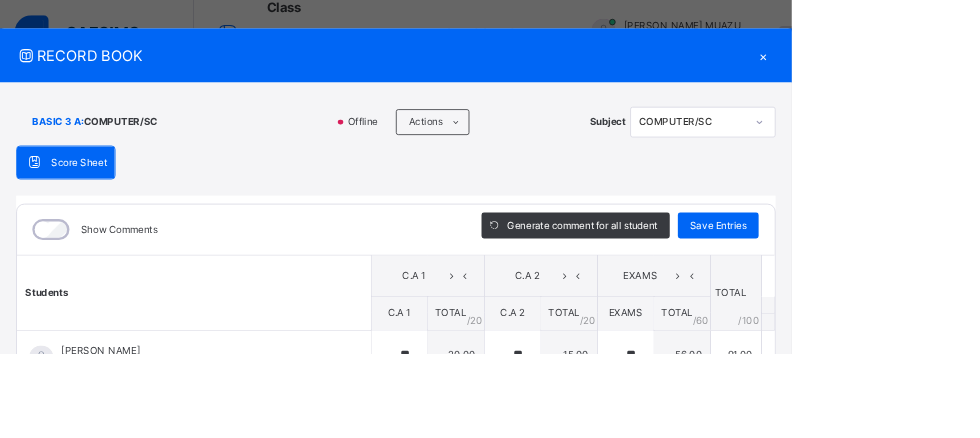 scroll, scrollTop: 0, scrollLeft: 0, axis: both 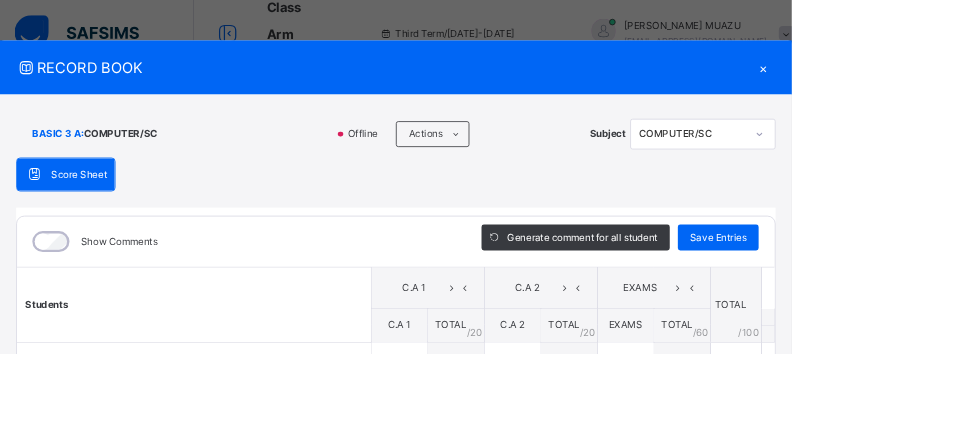 click on "Save Entries" at bounding box center [889, 294] 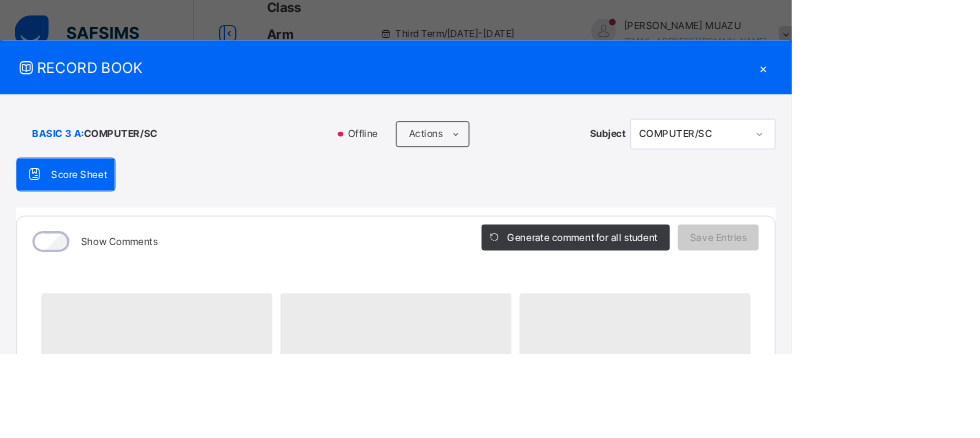 click on "×" at bounding box center (945, 83) 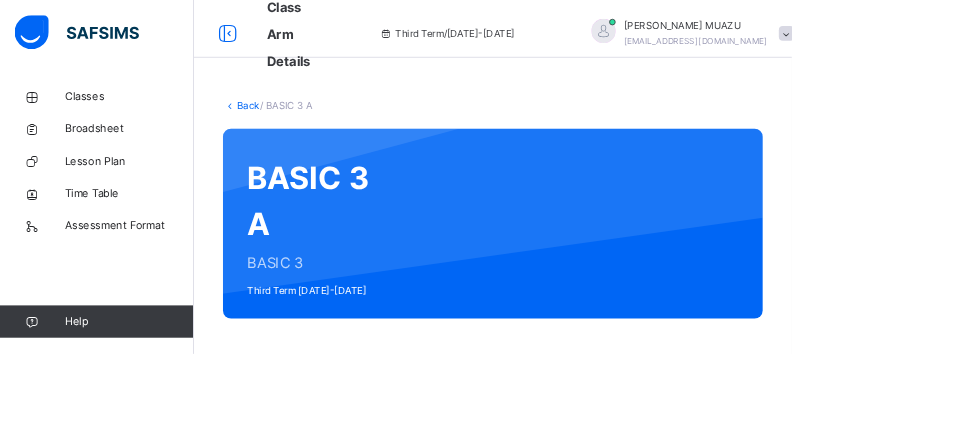click on "Third Term  /  [DATE]-[DATE]   [PERSON_NAME] [EMAIL_ADDRESS][DOMAIN_NAME]" at bounding box center (861, 41) 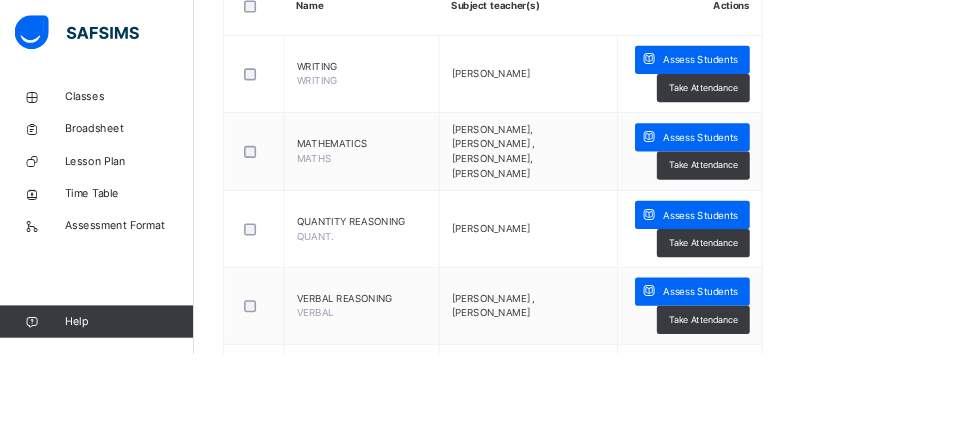 scroll, scrollTop: 591, scrollLeft: 0, axis: vertical 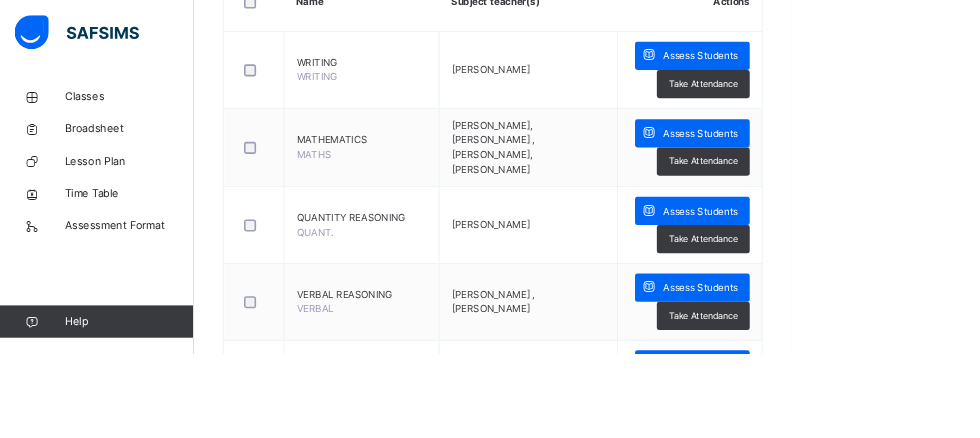 click on "Assess Students" at bounding box center [867, 451] 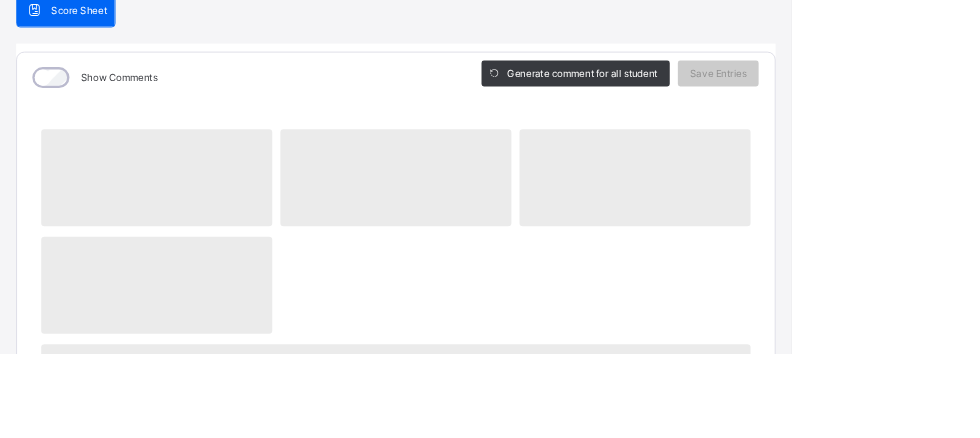 scroll, scrollTop: 207, scrollLeft: 0, axis: vertical 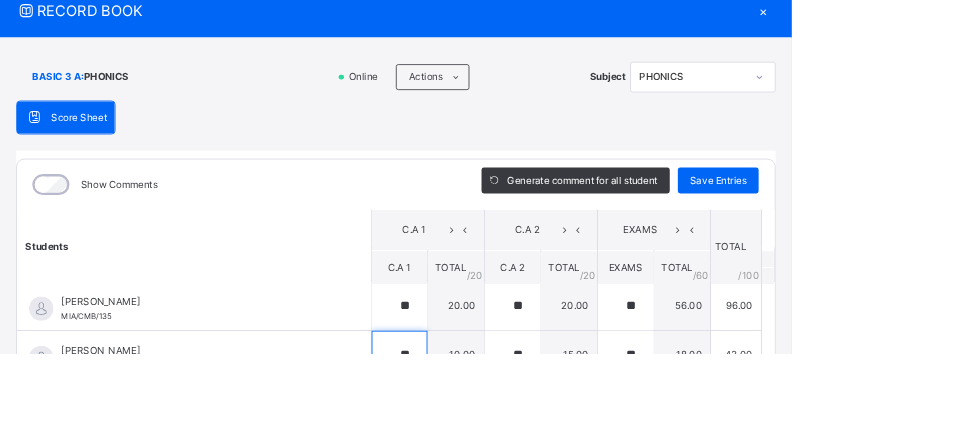 click on "**" at bounding box center [494, 440] 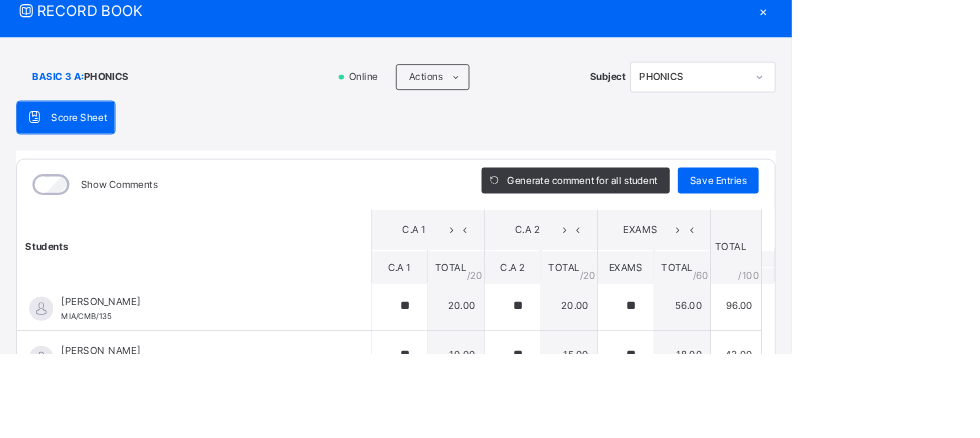 click on "**" at bounding box center (494, 440) 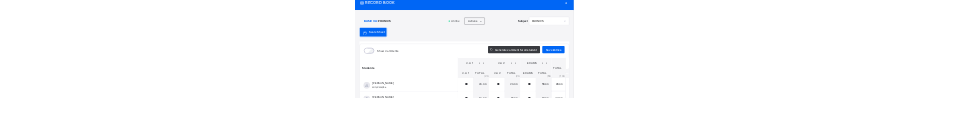 scroll, scrollTop: 265, scrollLeft: 0, axis: vertical 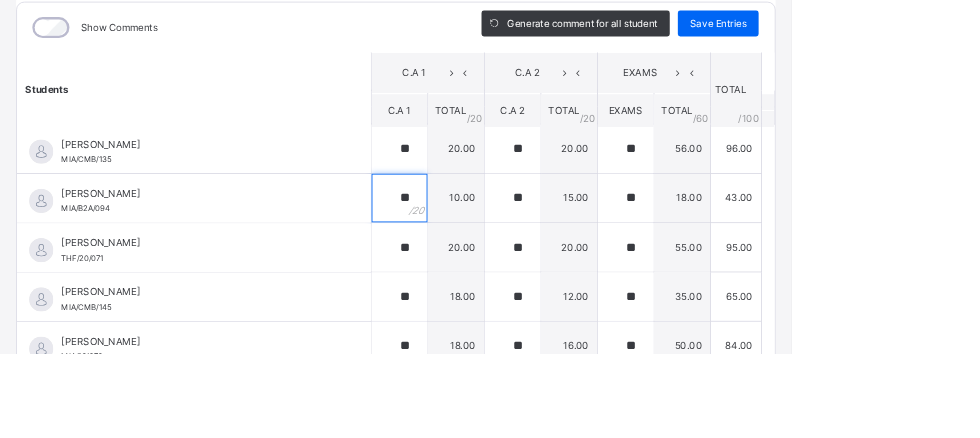 click on "**" at bounding box center [494, 245] 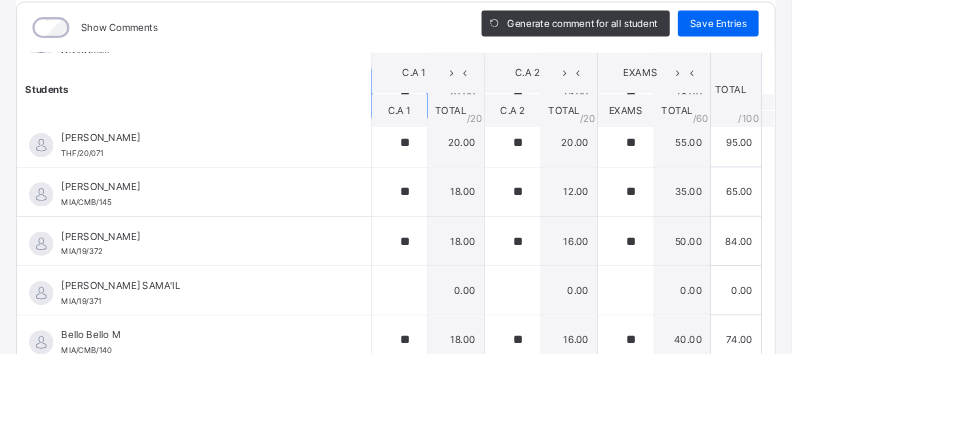 scroll, scrollTop: 0, scrollLeft: 0, axis: both 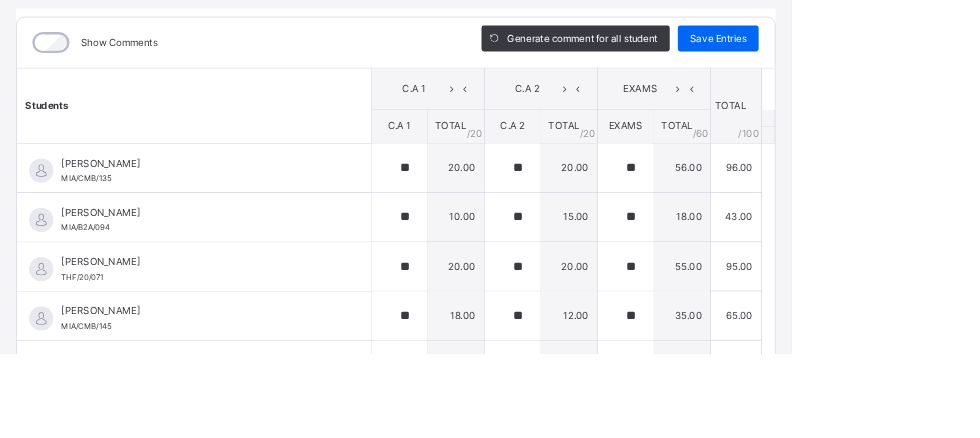 click on "**" at bounding box center (494, 269) 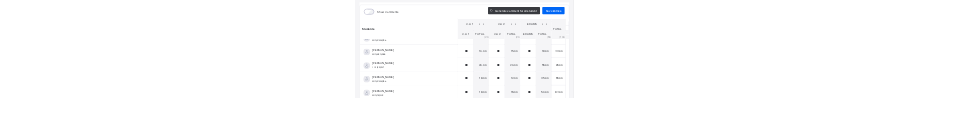 scroll, scrollTop: 70, scrollLeft: 0, axis: vertical 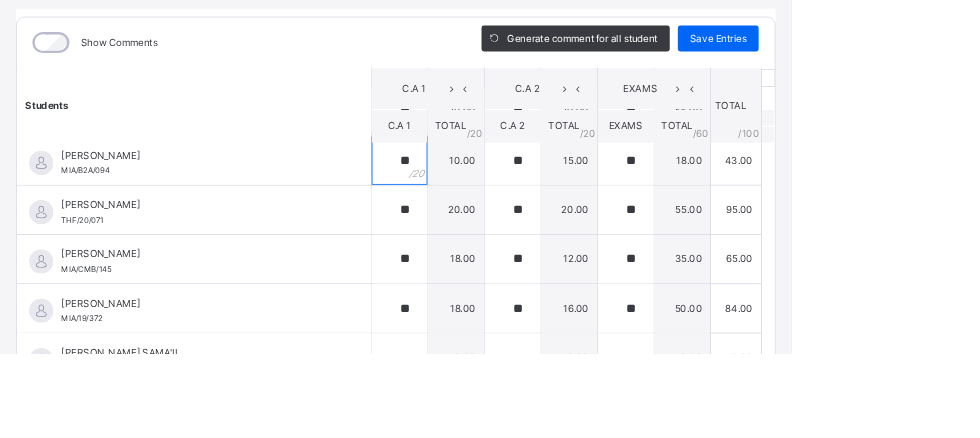 click on "**" at bounding box center [494, 199] 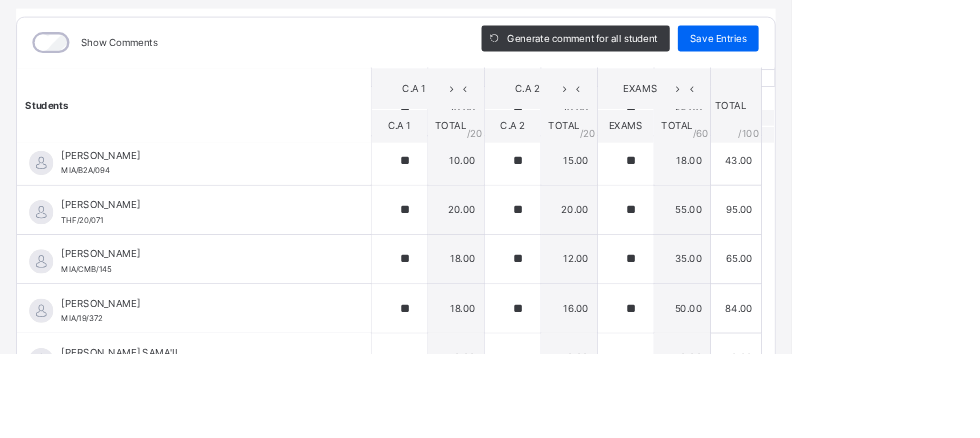 click on "**" at bounding box center (494, 199) 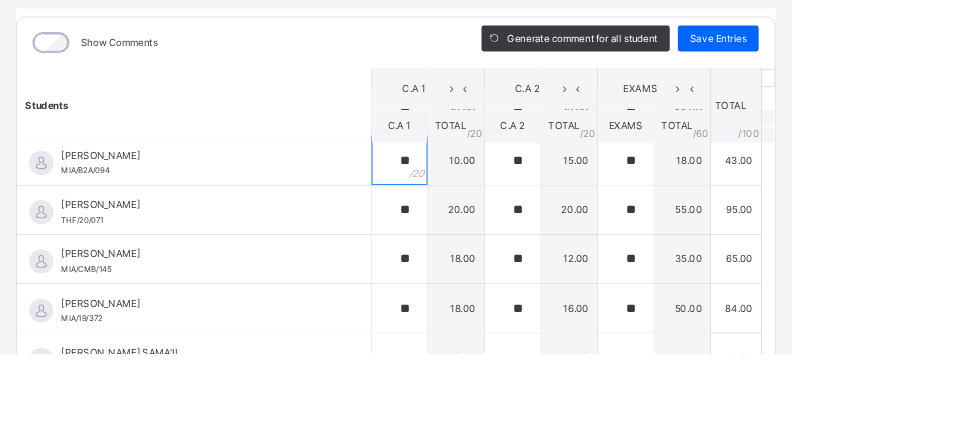 click on "**" at bounding box center (494, 199) 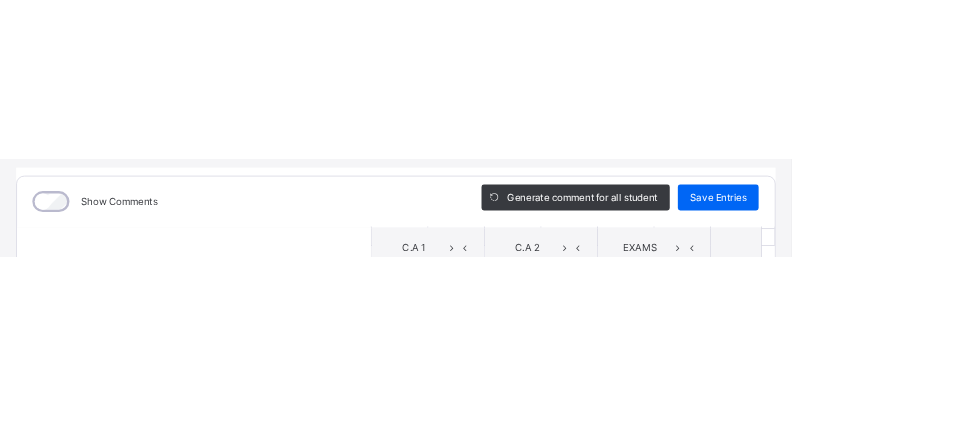 scroll, scrollTop: 322, scrollLeft: 0, axis: vertical 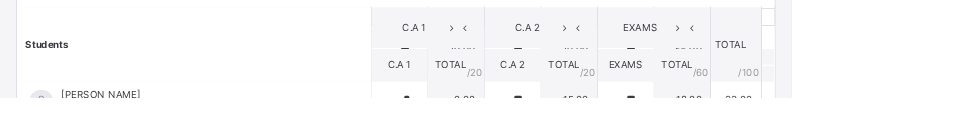 click on "*" at bounding box center [494, 123] 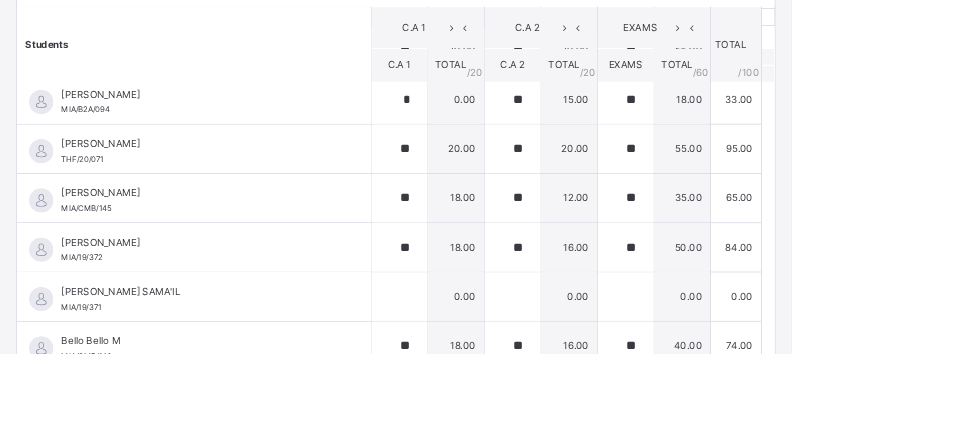 scroll, scrollTop: 0, scrollLeft: 0, axis: both 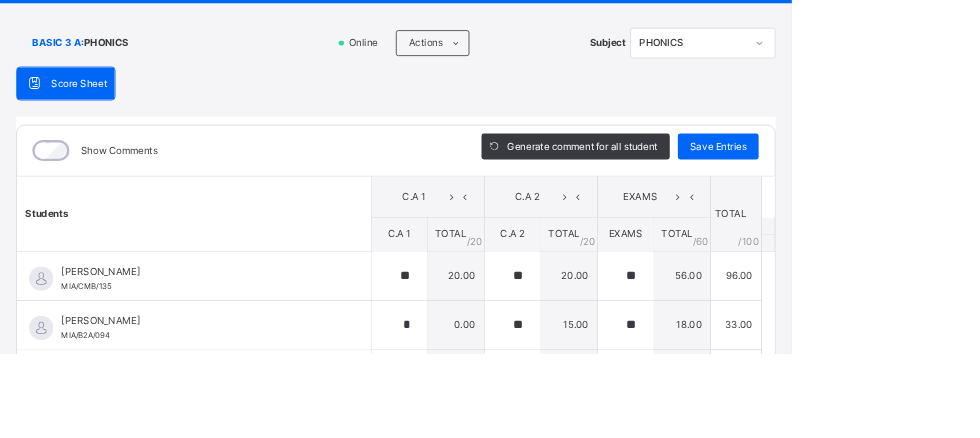 click on "Save Entries" at bounding box center (889, 181) 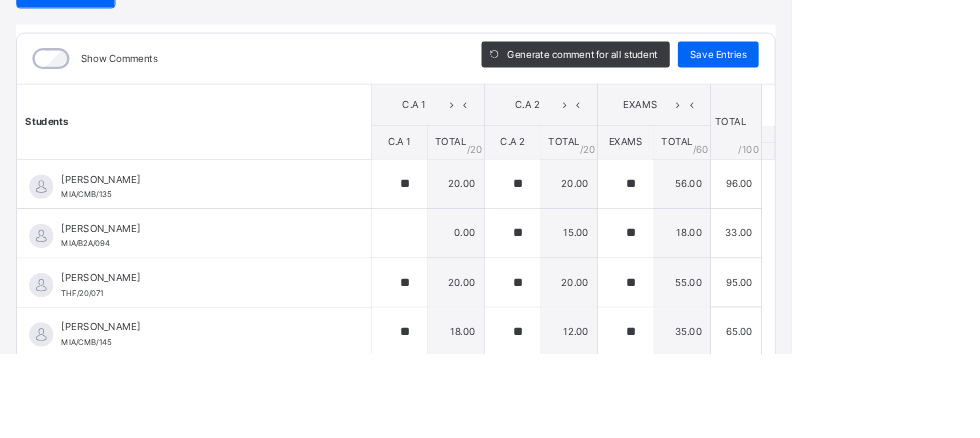 scroll, scrollTop: 228, scrollLeft: 0, axis: vertical 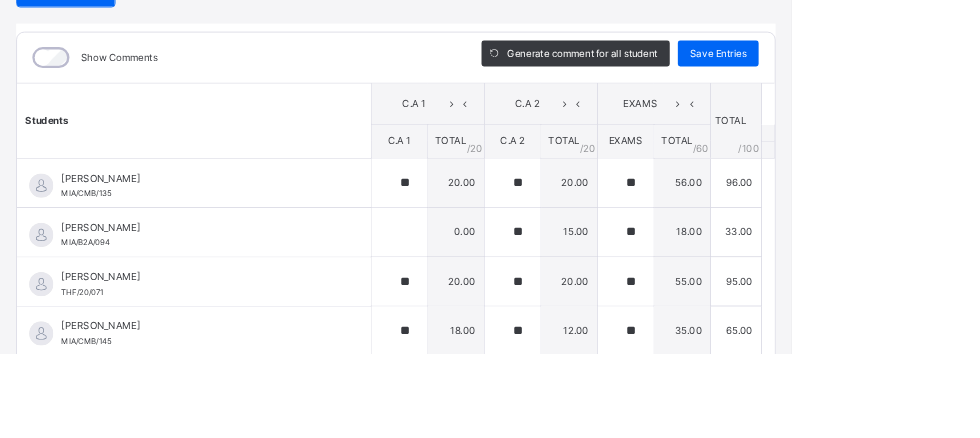 click on "Save Entries" at bounding box center [889, 66] 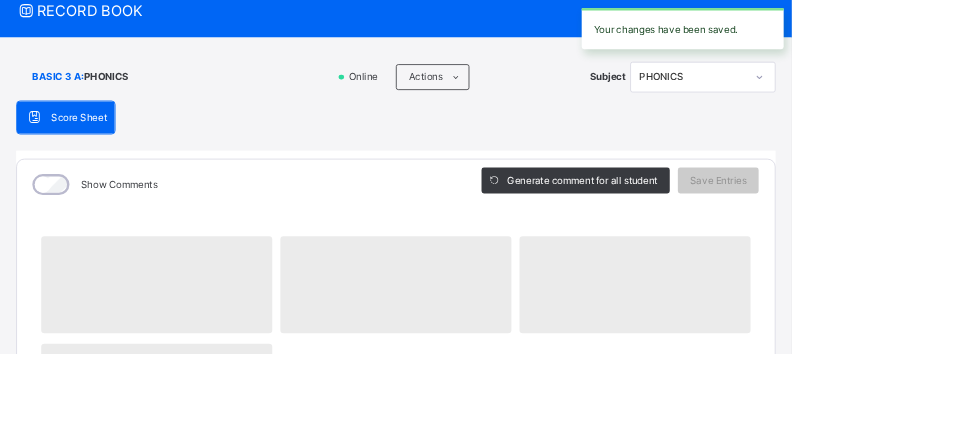 scroll, scrollTop: 46, scrollLeft: 0, axis: vertical 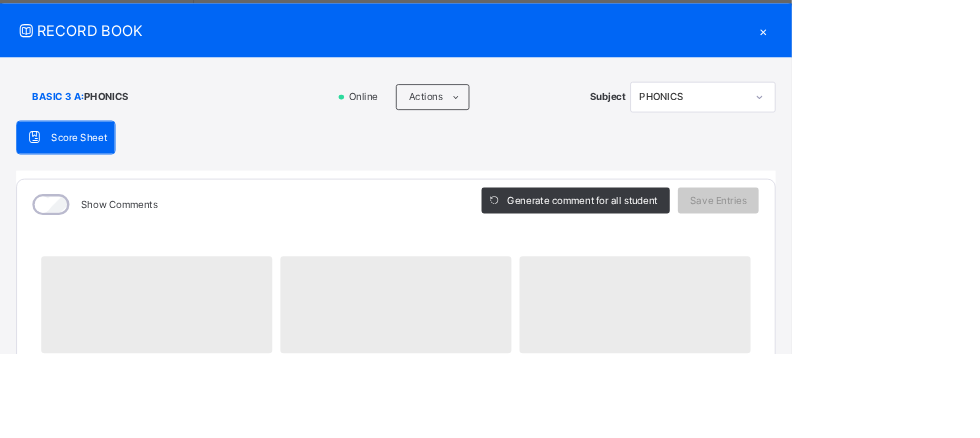 click on "×" at bounding box center [945, 37] 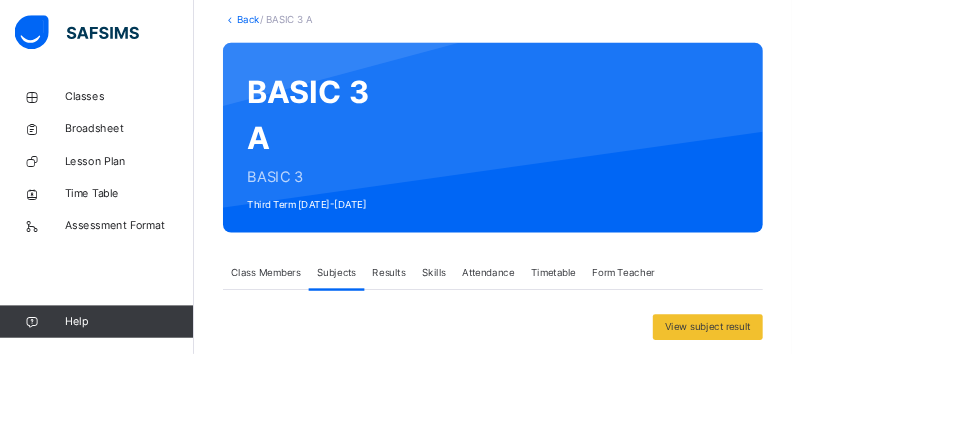 click on "Assess Students" at bounding box center [867, 832] 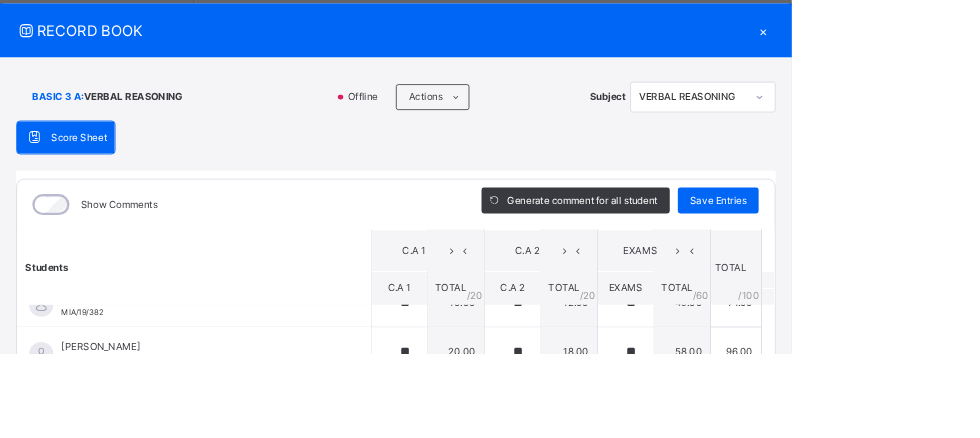 scroll, scrollTop: 752, scrollLeft: 0, axis: vertical 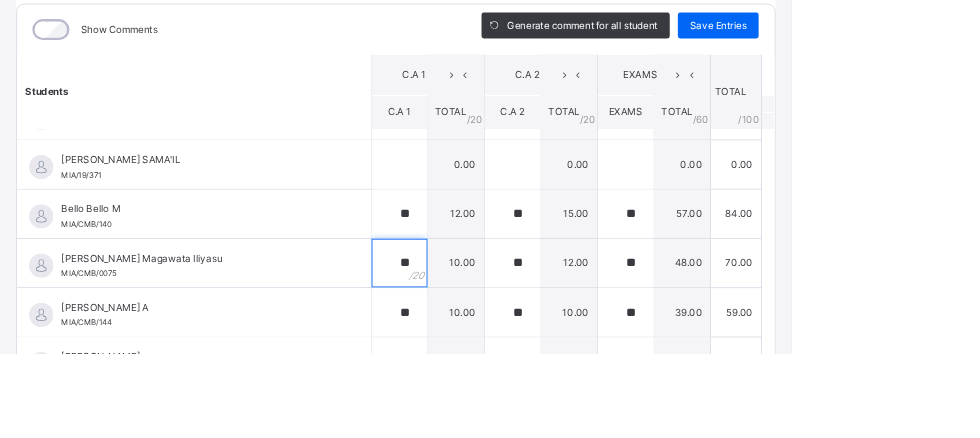 click on "**" at bounding box center [494, 326] 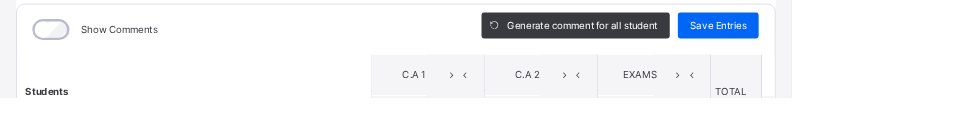 scroll, scrollTop: 888, scrollLeft: 0, axis: vertical 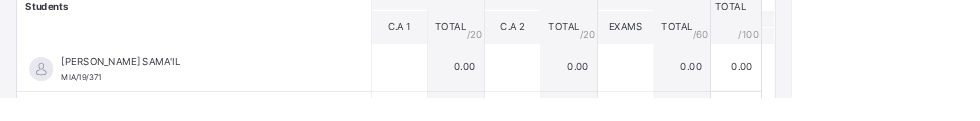 click on "**" at bounding box center (494, 204) 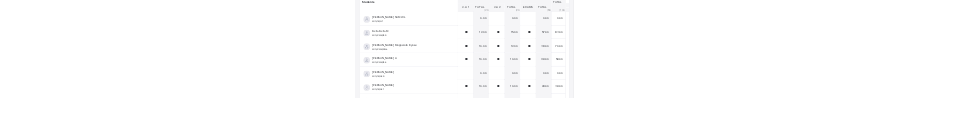 scroll, scrollTop: 391, scrollLeft: 0, axis: vertical 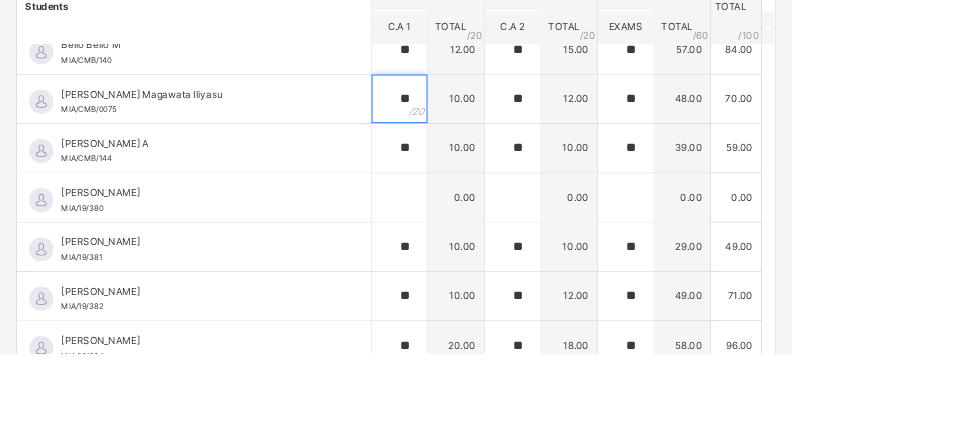 click on "**" at bounding box center [494, 122] 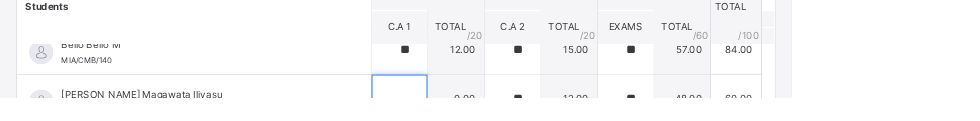 scroll, scrollTop: 369, scrollLeft: 0, axis: vertical 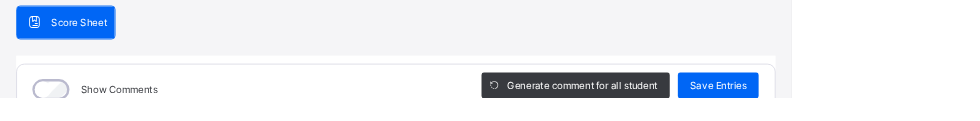 click on "Save Entries" at bounding box center [889, 106] 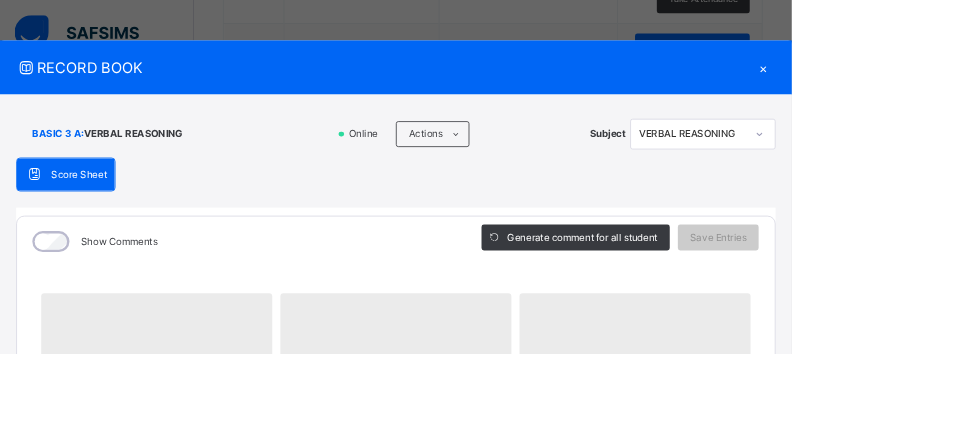 scroll, scrollTop: 95, scrollLeft: 0, axis: vertical 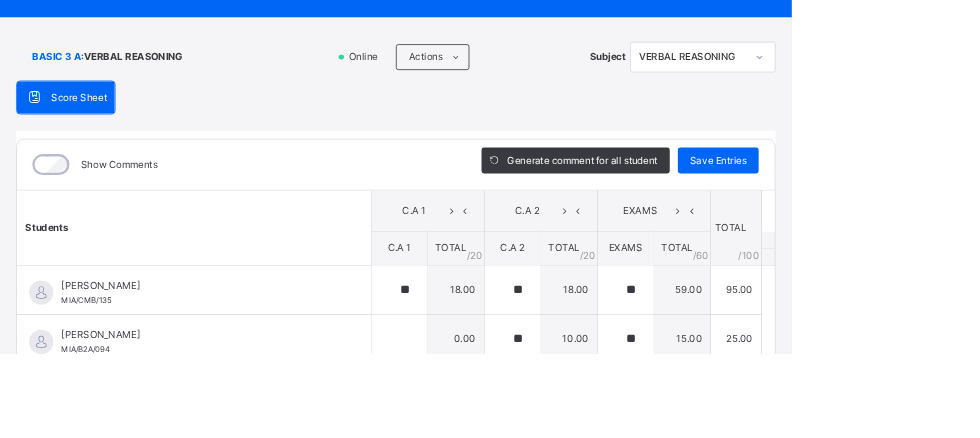 click on "Save Entries" at bounding box center [889, 199] 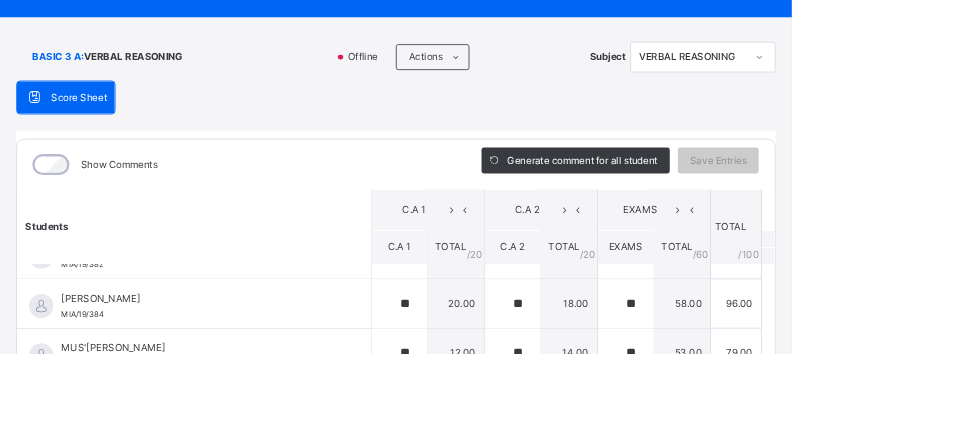 scroll, scrollTop: 752, scrollLeft: 0, axis: vertical 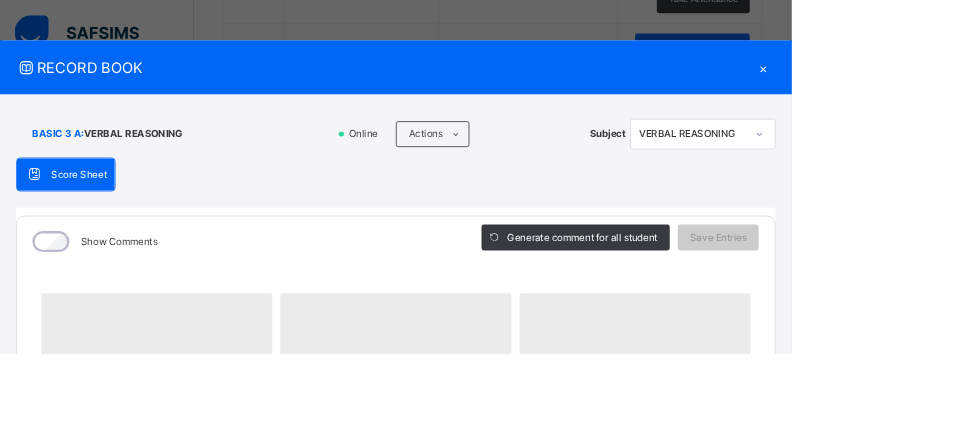 click on "RECORD BOOK × BASIC 3   A :   VERBAL REASONING Online Actions  Download Empty Score Sheet  Upload/map score sheet Subject  VERBAL REASONING MA'ALIQ ISLAMIC ACADEMY Date: [DATE] 3:49:46 pm Score Sheet Score Sheet Show Comments   Generate comment for all student   Save Entries Class Level:  BASIC 3   A Subject:  VERBAL REASONING Session:  2024/2025 Session Session:  Third Term ‌ ‌ ‌ ‌ ‌ ‌ ‌ ‌ ‌ ‌ ‌ ‌ ‌ ‌ ‌ ‌ ‌ ‌ ‌ ‌ ‌ ‌ ‌ ‌ ‌ ‌ ‌ ‌ ‌   ×   Subject Teacher’s Comment Generate and see in full the comment developed by the AI with an option to regenerate the comment [PERSON_NAME] Bot Please wait while the [PERSON_NAME] Bot generates comments for all your students × How satisfied are you with using SAFSIMS? 😞 🙁 😐 🙂 😄 Very Dissatisfied Very Satisfied Submit Close Import subject assessment score Map your assessment to those on our system Upload excel file used to fill out assessment   This excel file is the empty score sheet you downloaded eariler ×" at bounding box center (490, 219) 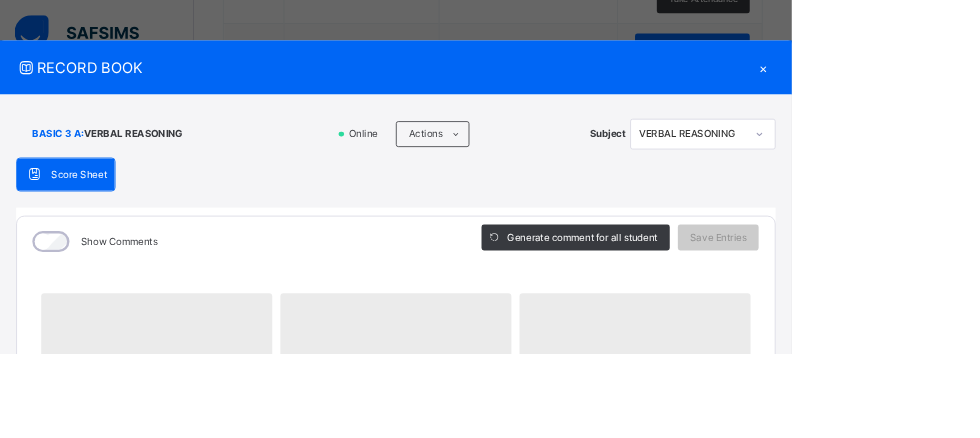 click on "×" at bounding box center [945, 83] 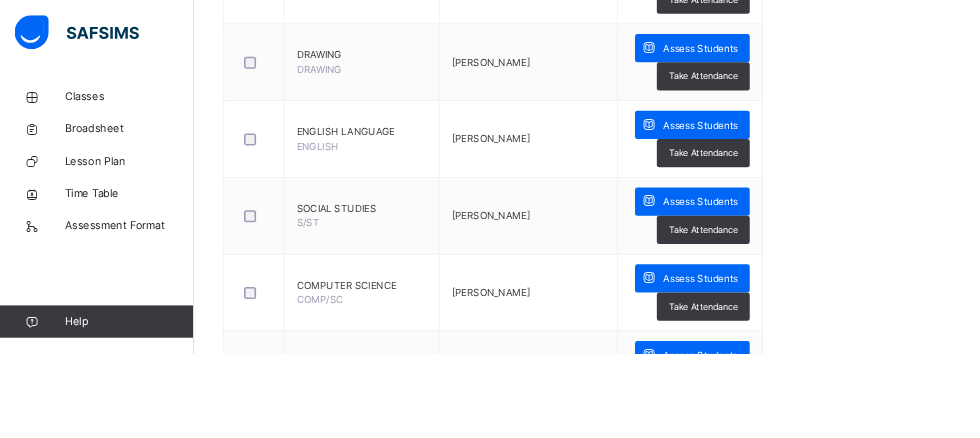 scroll, scrollTop: 1084, scrollLeft: 0, axis: vertical 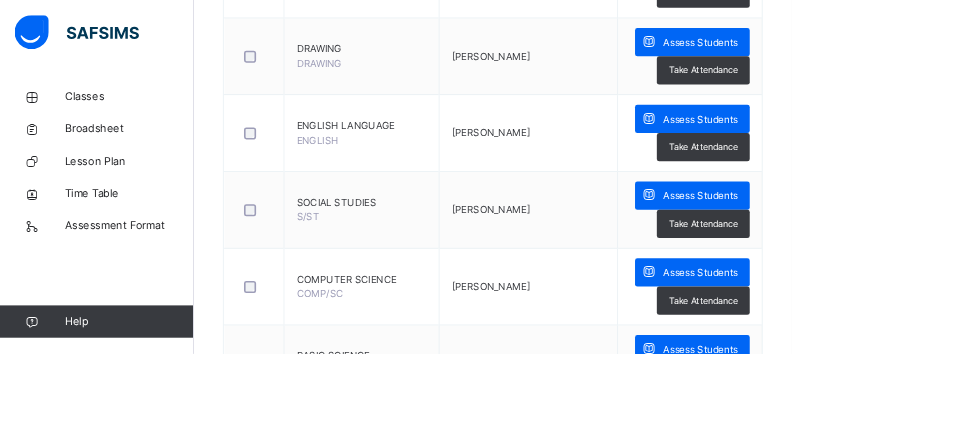 click on "Assess Students" at bounding box center [867, 433] 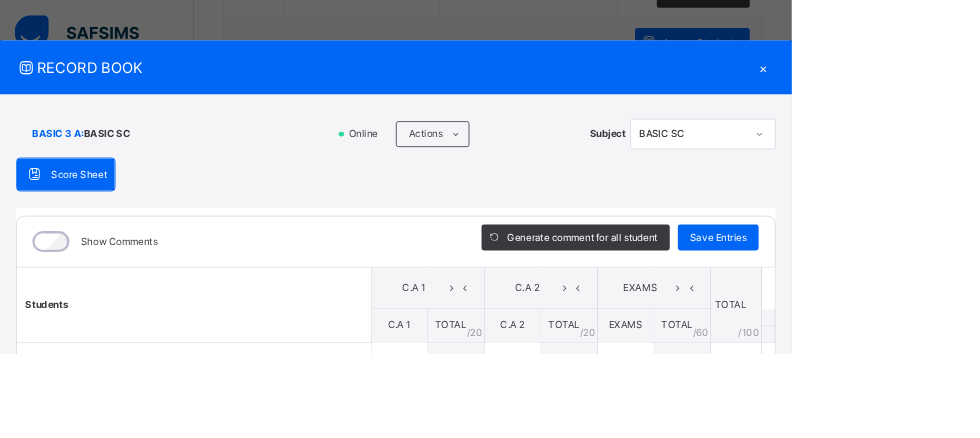 scroll, scrollTop: 638, scrollLeft: 0, axis: vertical 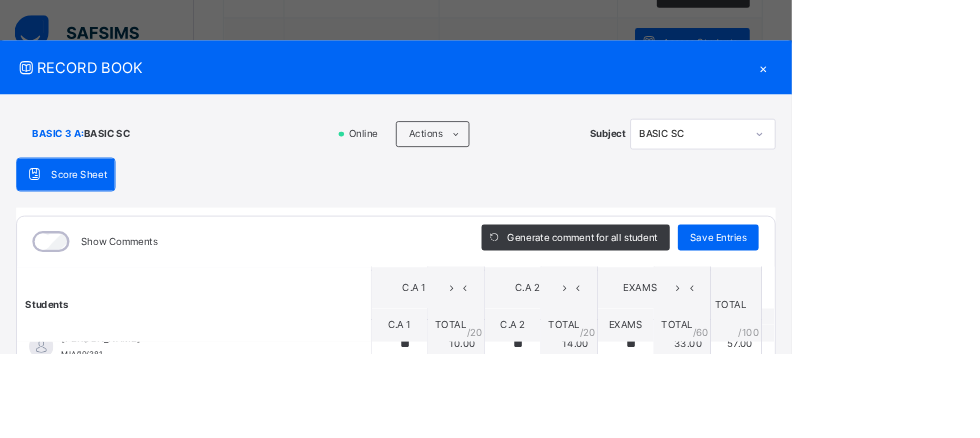 click on "×" at bounding box center (945, 83) 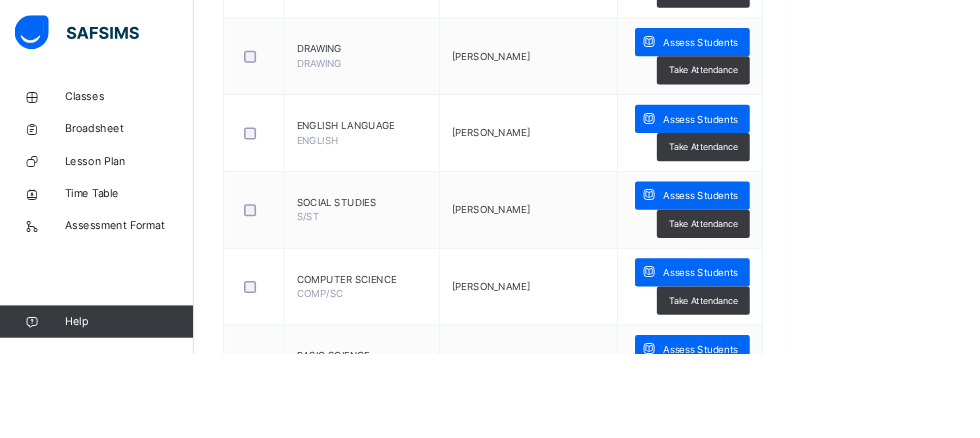 click on "Assess Students" at bounding box center [867, 528] 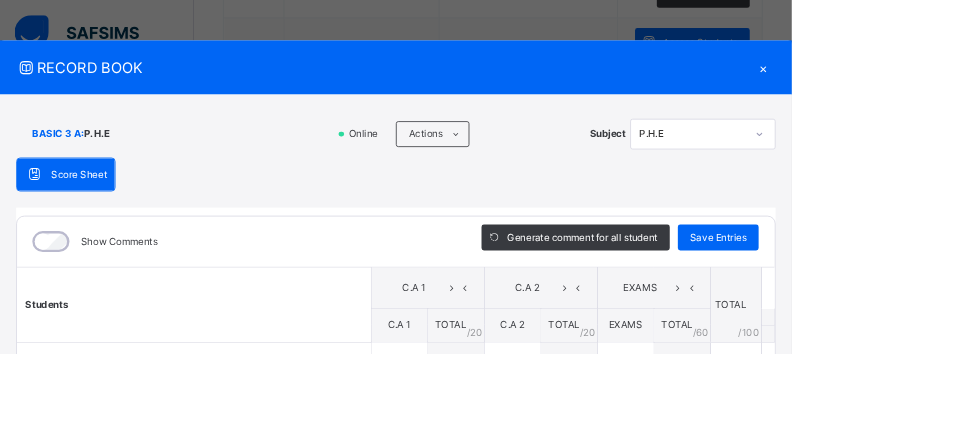 click on "×" at bounding box center (945, 83) 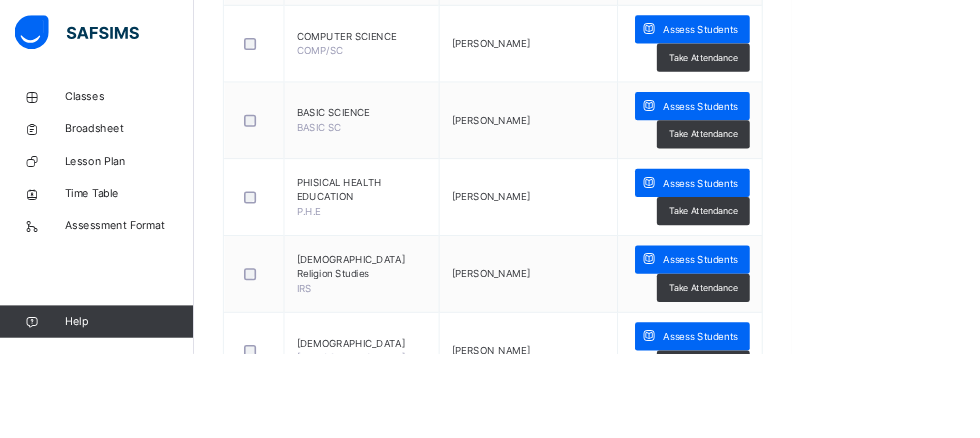 scroll, scrollTop: 1456, scrollLeft: 0, axis: vertical 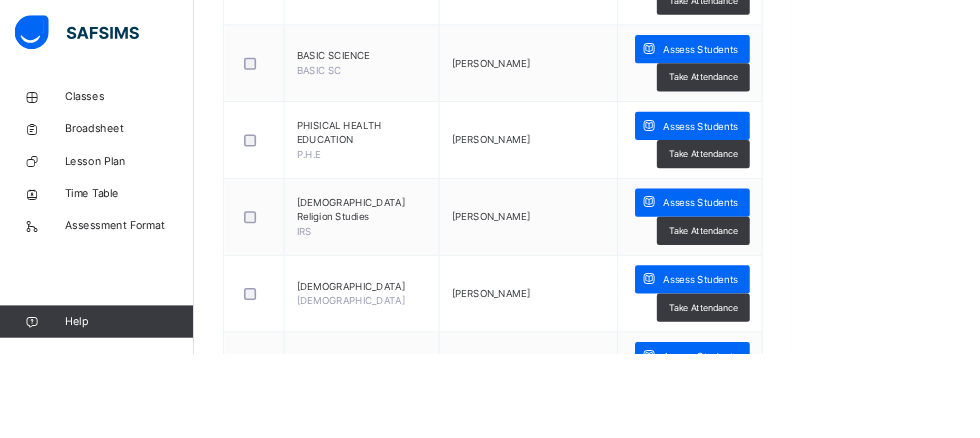 click at bounding box center (803, 440) 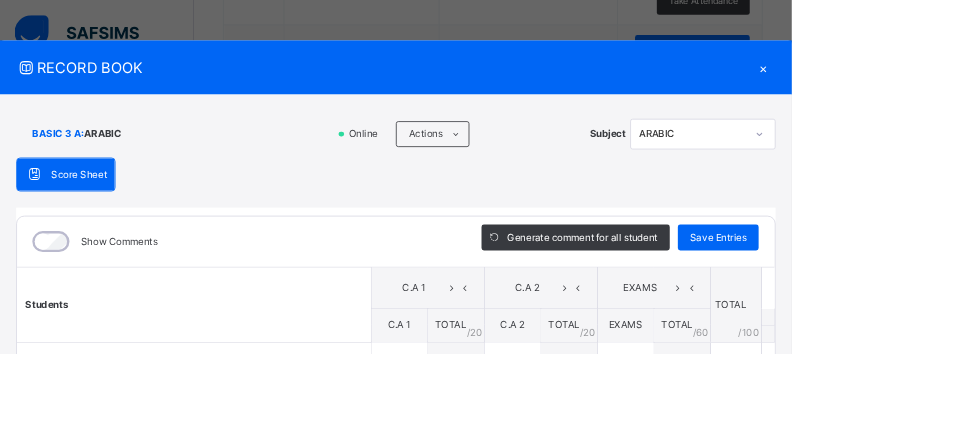 click on "×" at bounding box center [945, 83] 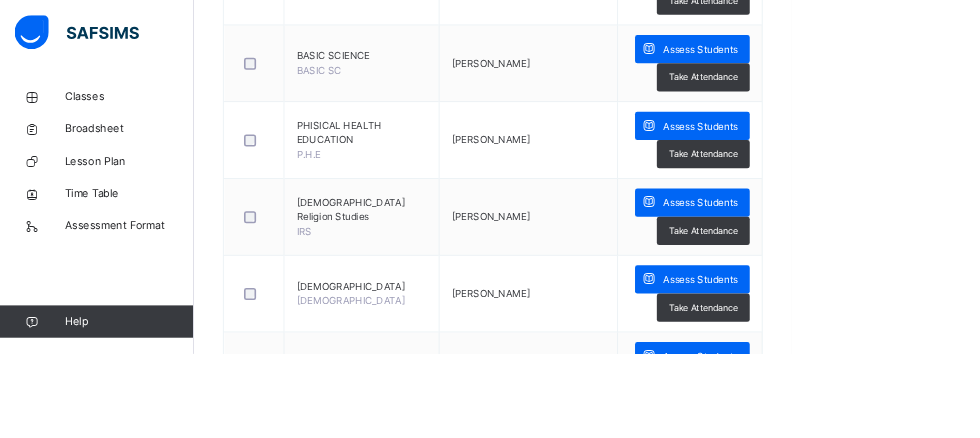 click on "Take Attendance" at bounding box center (870, -762) 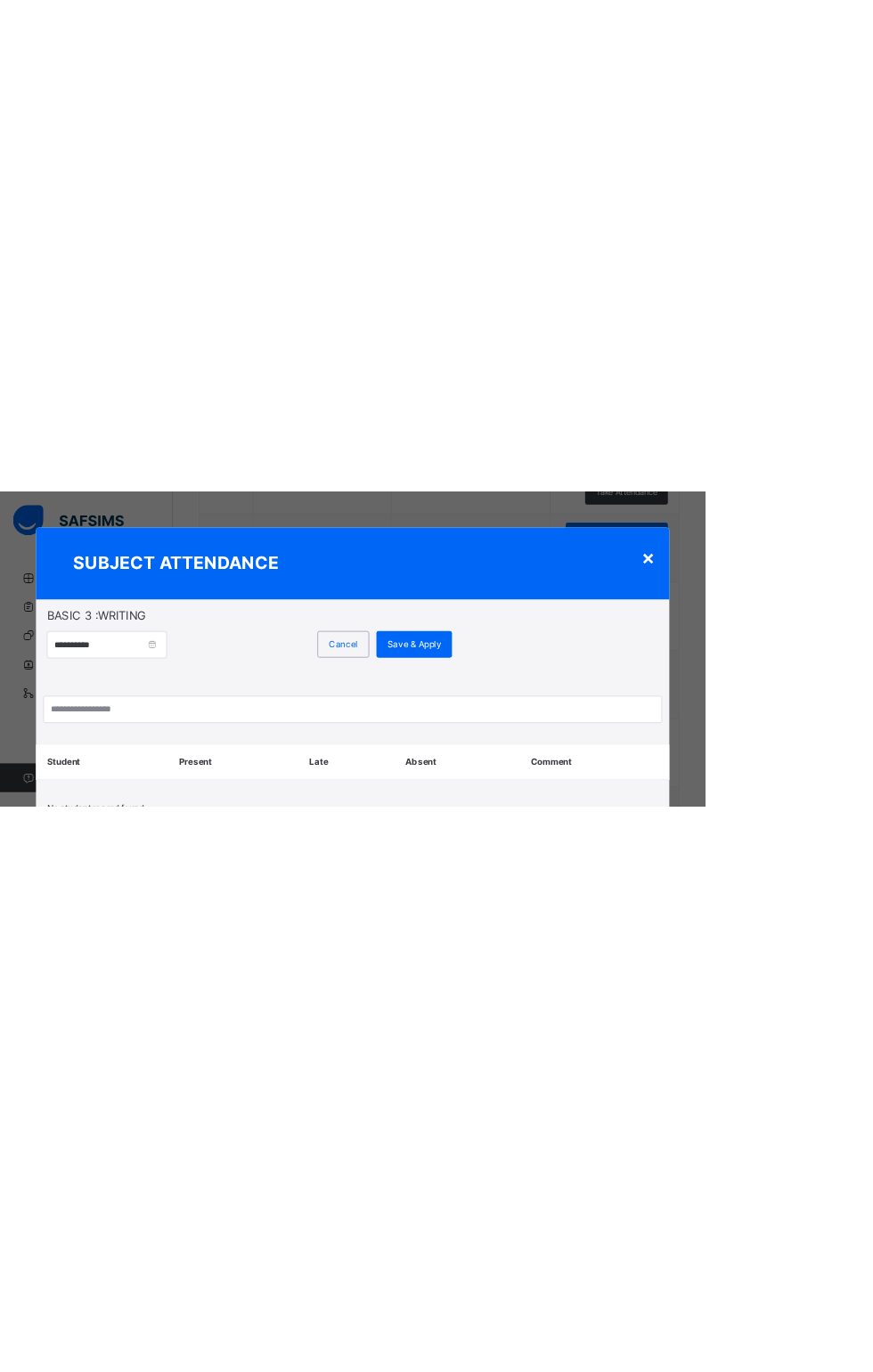 scroll, scrollTop: 101, scrollLeft: 0, axis: vertical 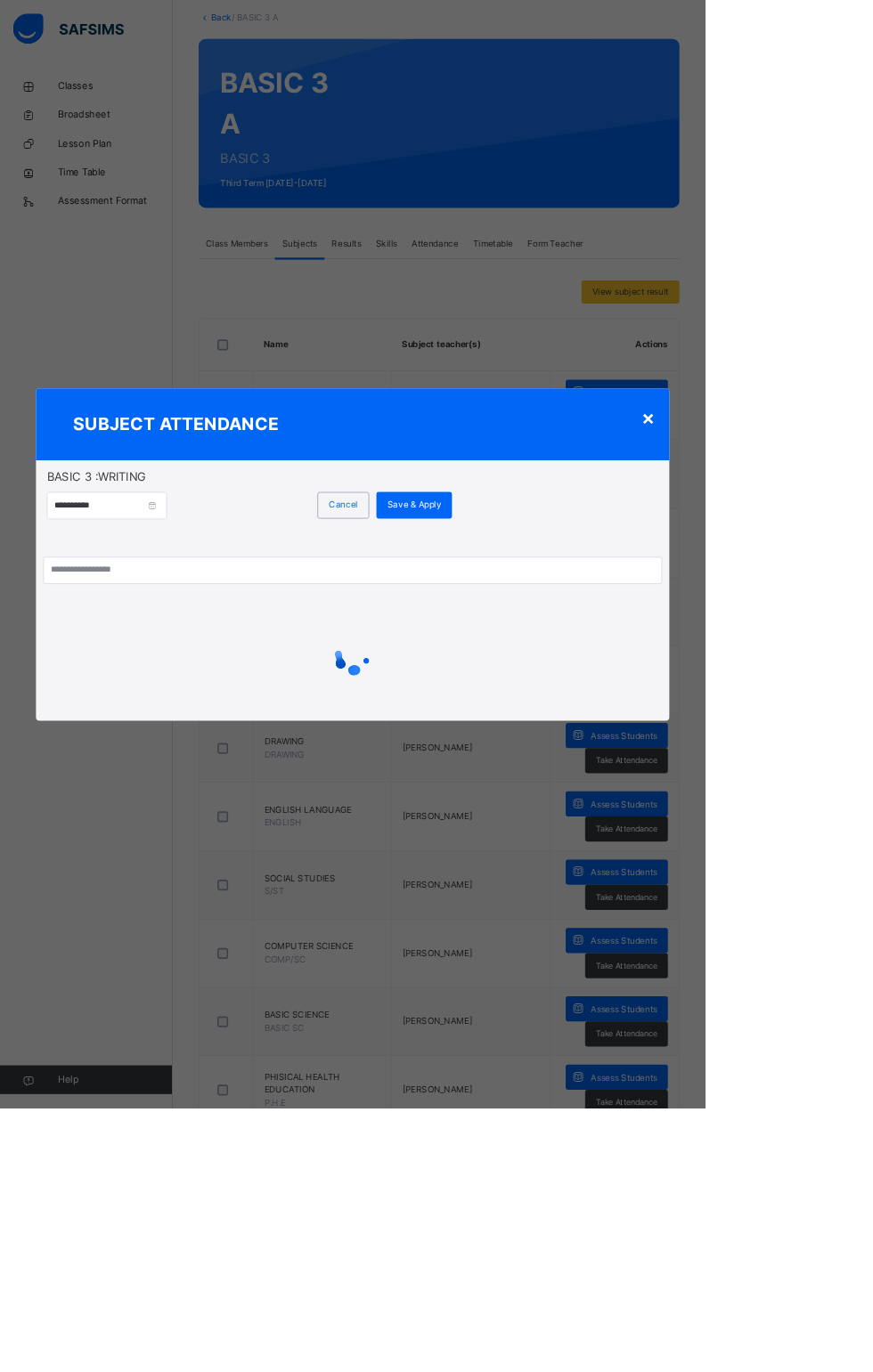 click on "×" at bounding box center (802, 517) 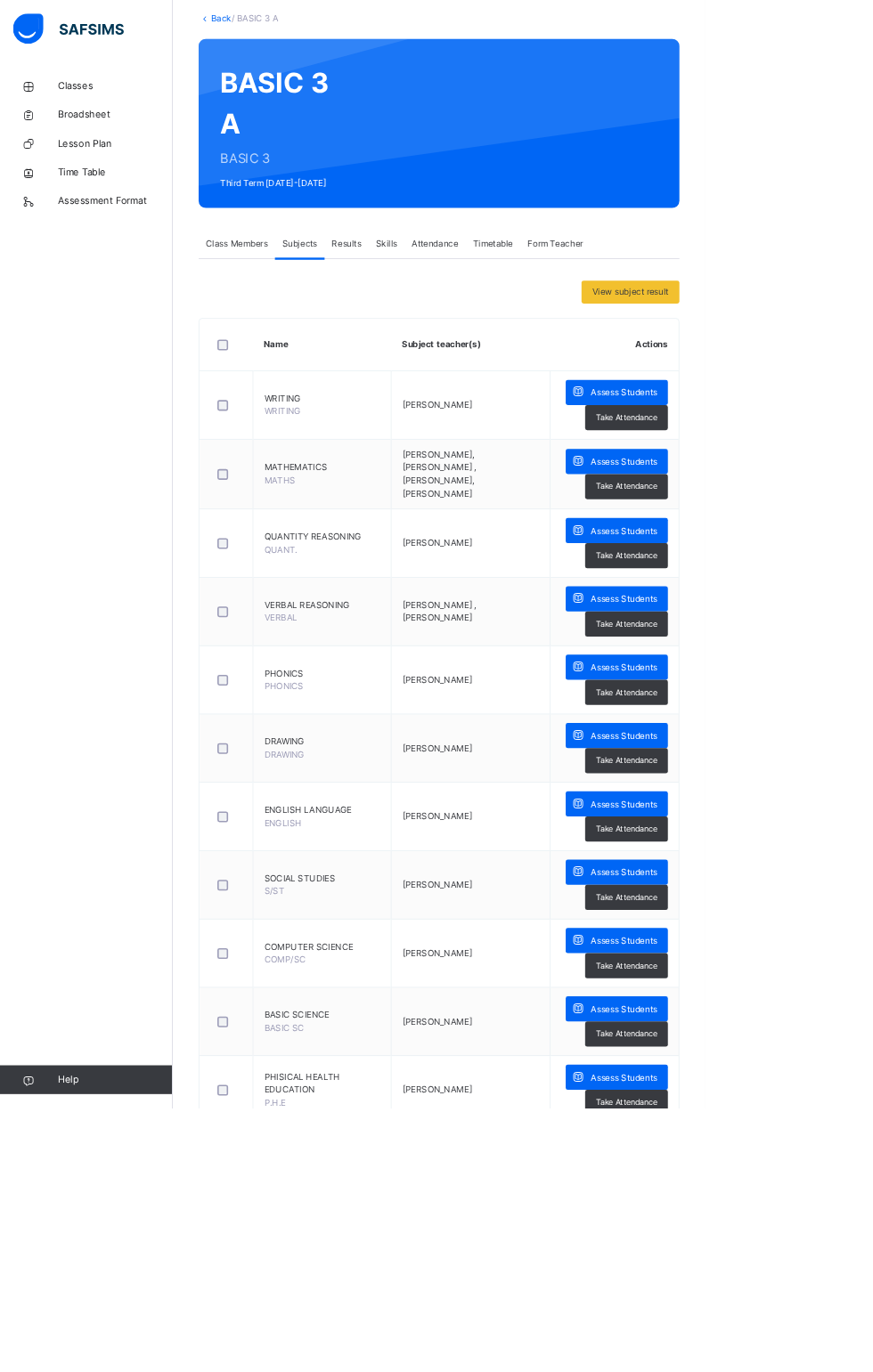 click on "Results" at bounding box center (428, 302) 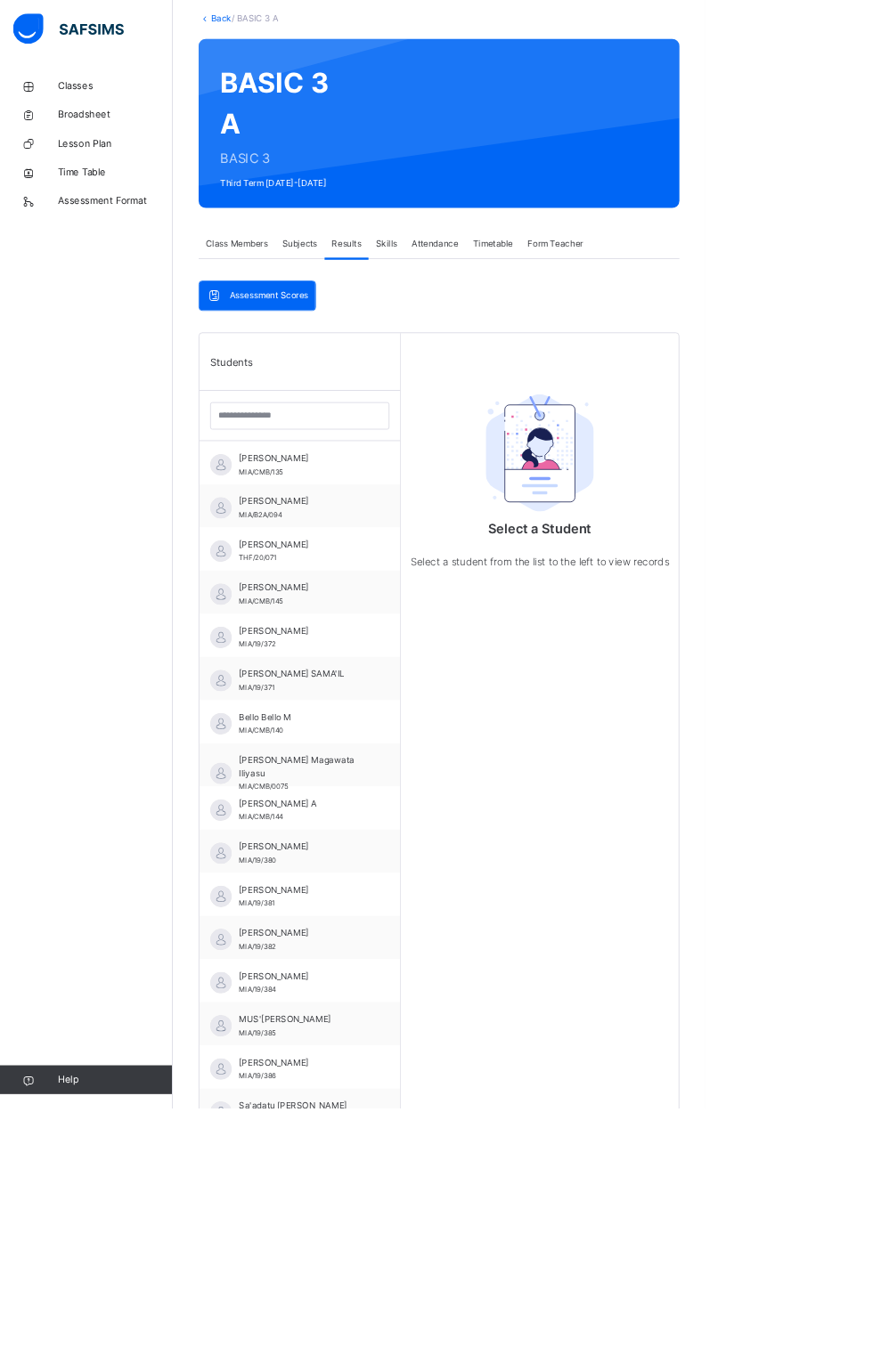 click on "Students" at bounding box center (371, 448) 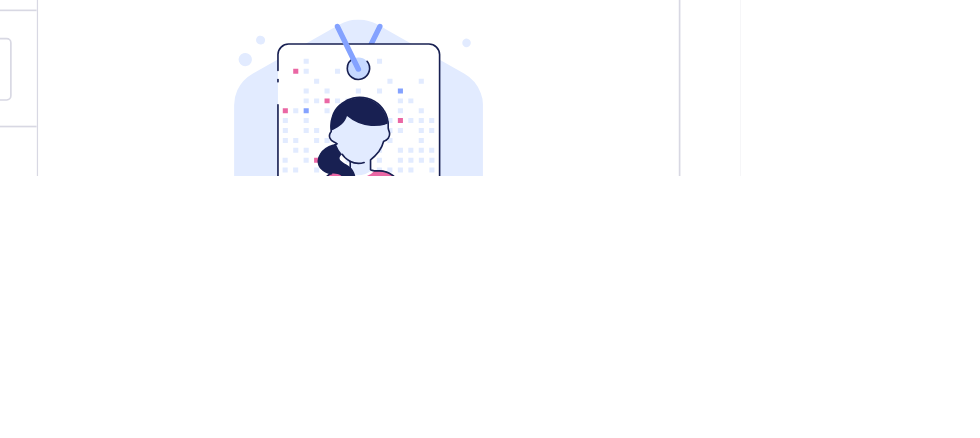 scroll, scrollTop: 427, scrollLeft: 0, axis: vertical 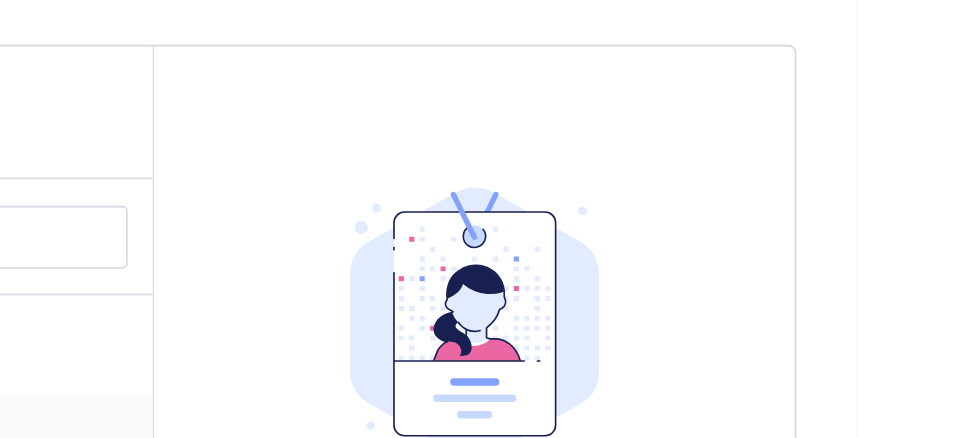 click at bounding box center [750, 317] 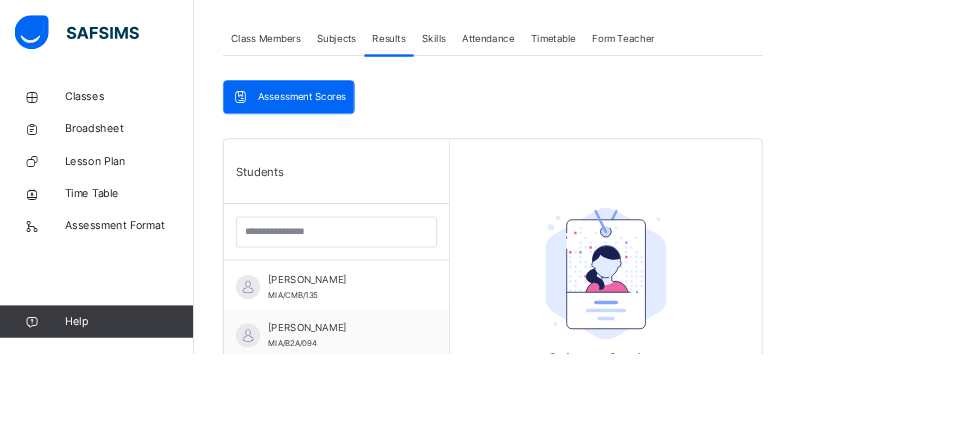click on "Class Arm Details" at bounding box center (357, -354) 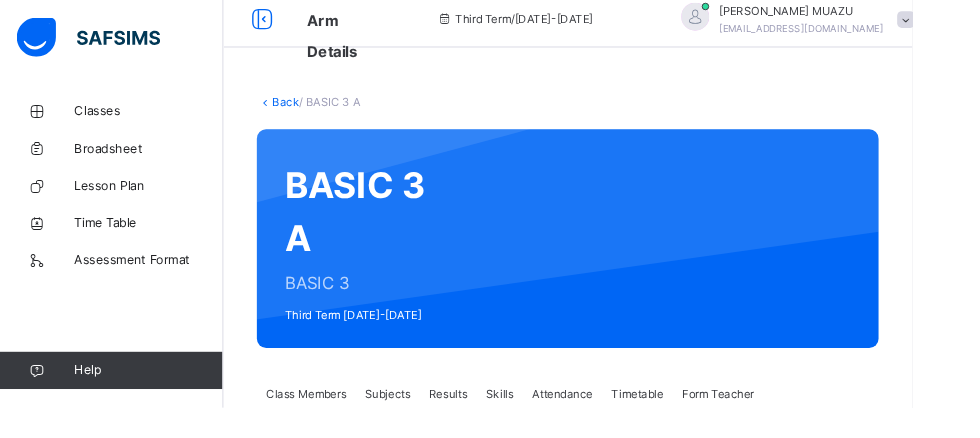 scroll, scrollTop: 513, scrollLeft: 0, axis: vertical 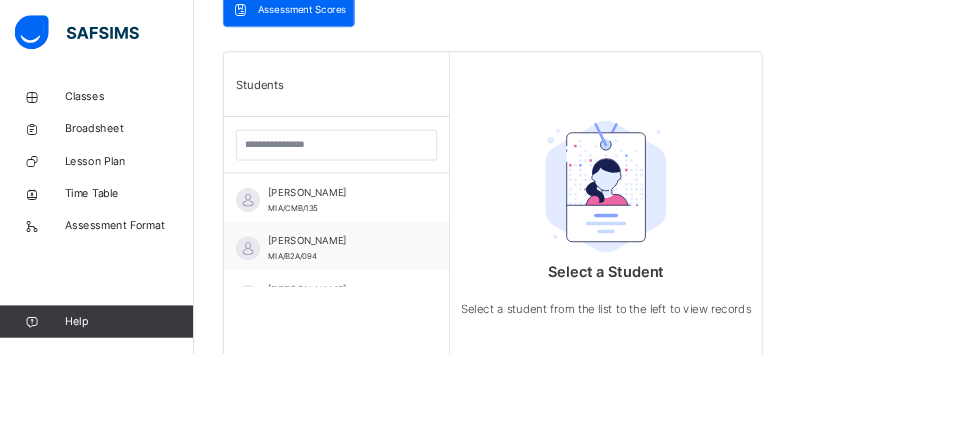 click on "[PERSON_NAME] MIA/CMB/135" at bounding box center [421, 247] 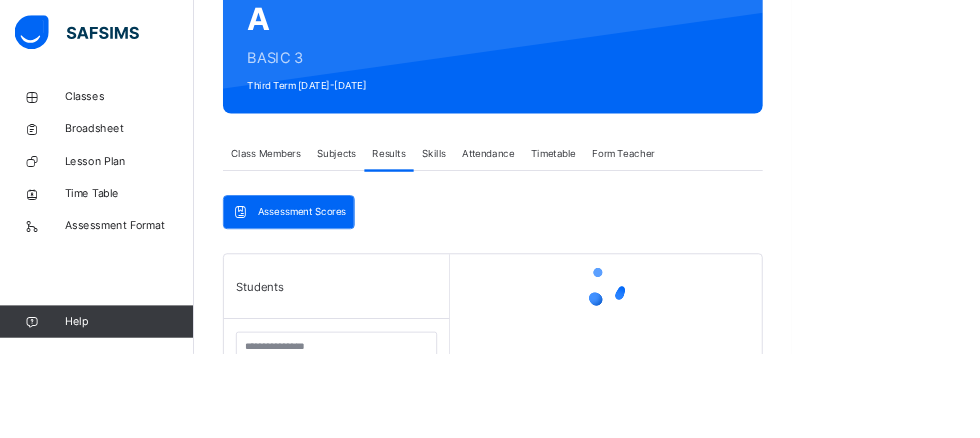 scroll, scrollTop: 198, scrollLeft: 0, axis: vertical 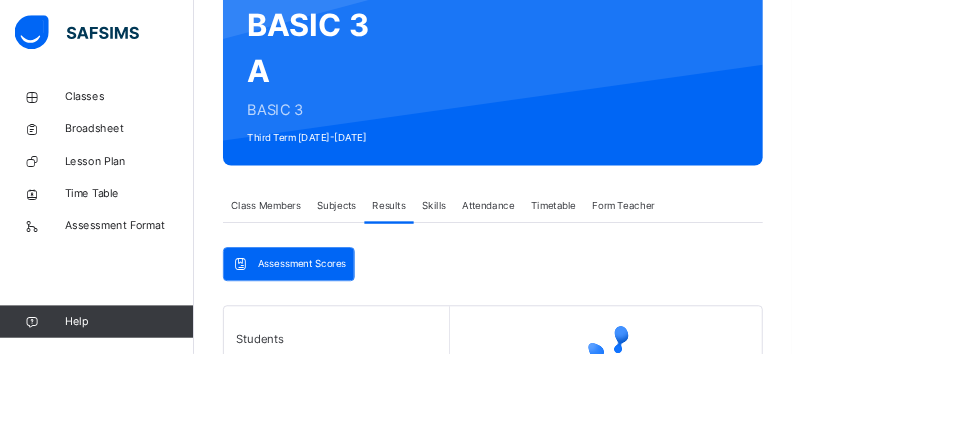 click at bounding box center (40, 120) 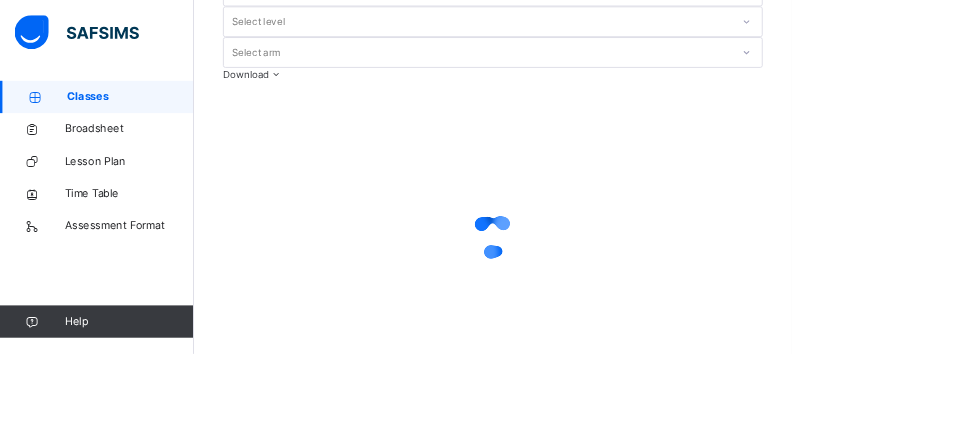scroll, scrollTop: 0, scrollLeft: 0, axis: both 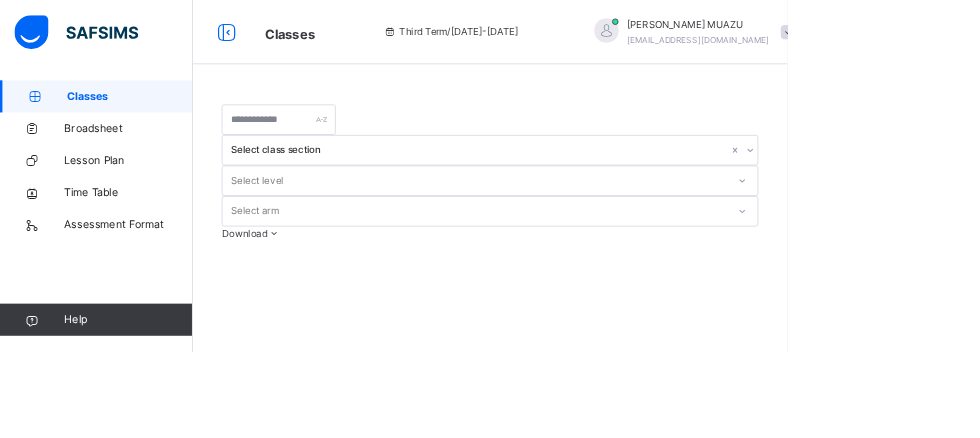 click on "Broadsheet" at bounding box center (160, 160) 